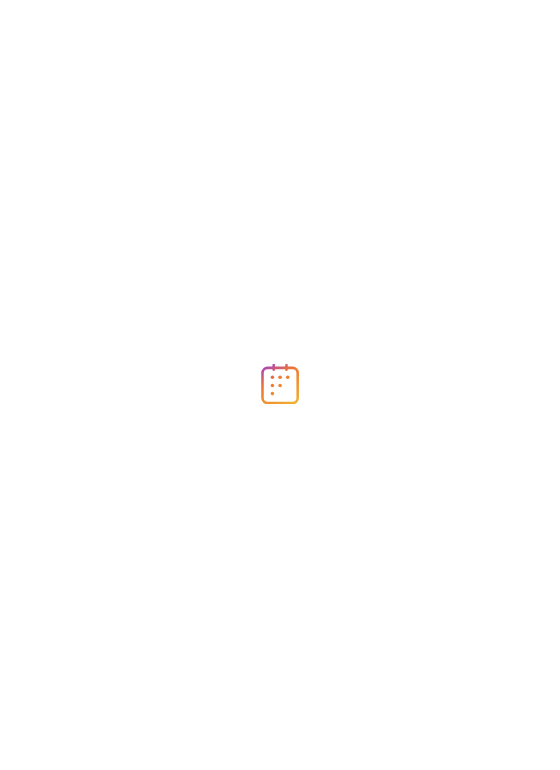 scroll, scrollTop: 0, scrollLeft: 0, axis: both 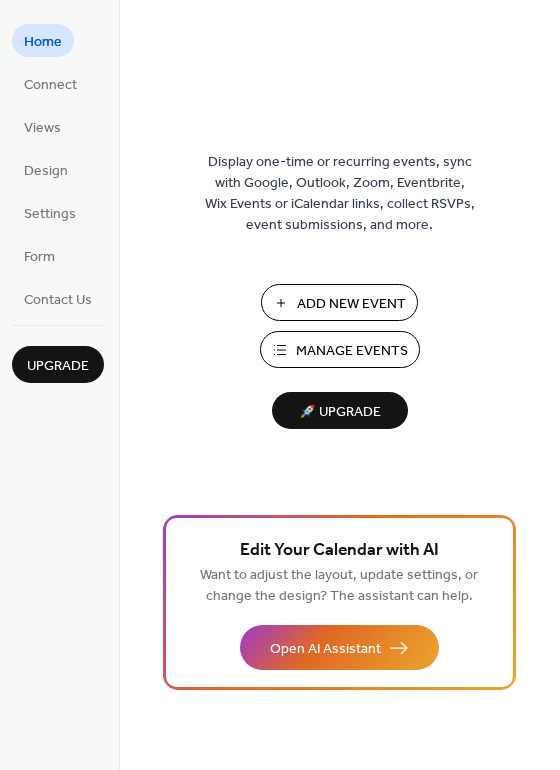 click on "Manage Events" at bounding box center (352, 351) 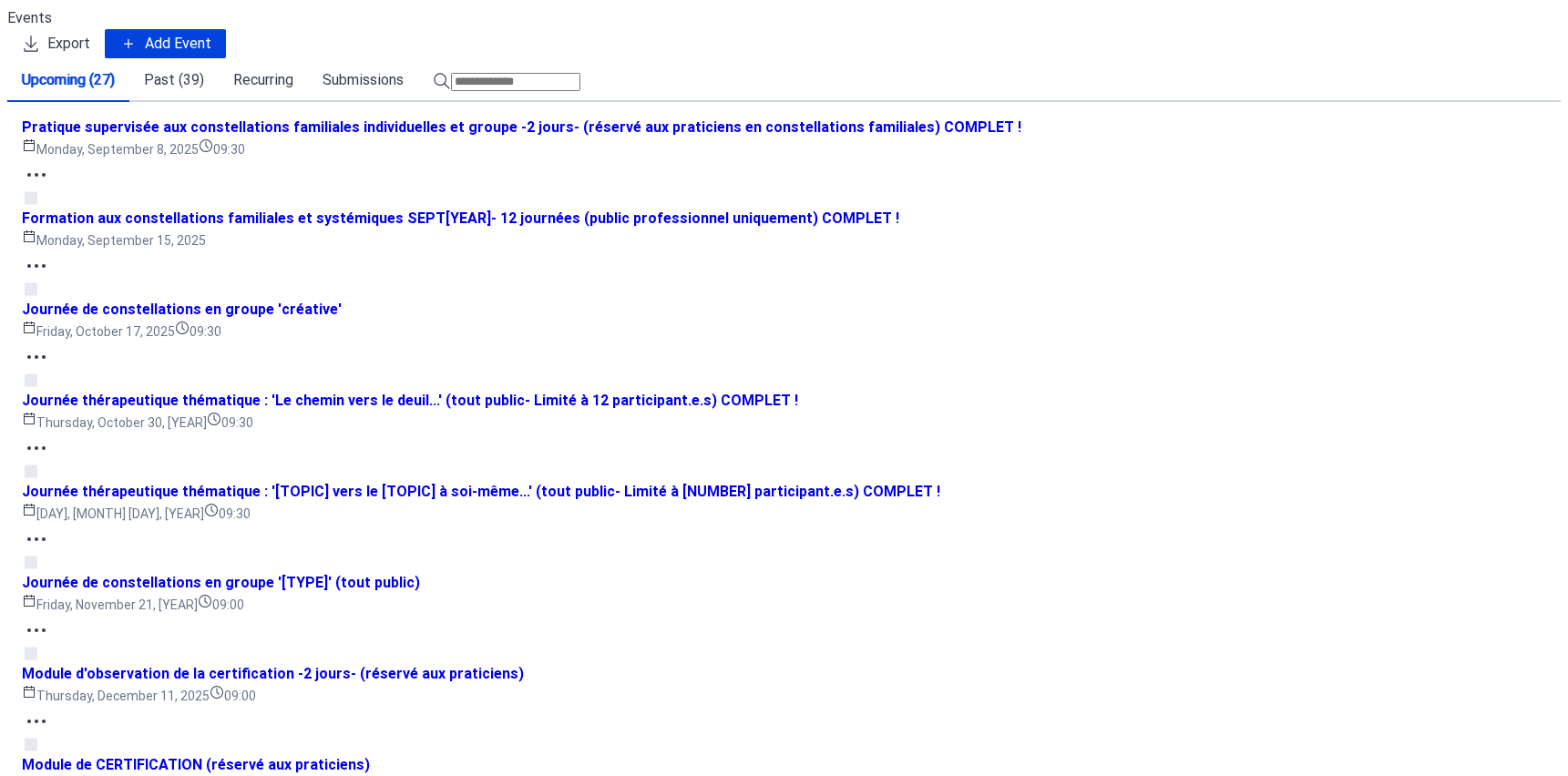scroll, scrollTop: 0, scrollLeft: 0, axis: both 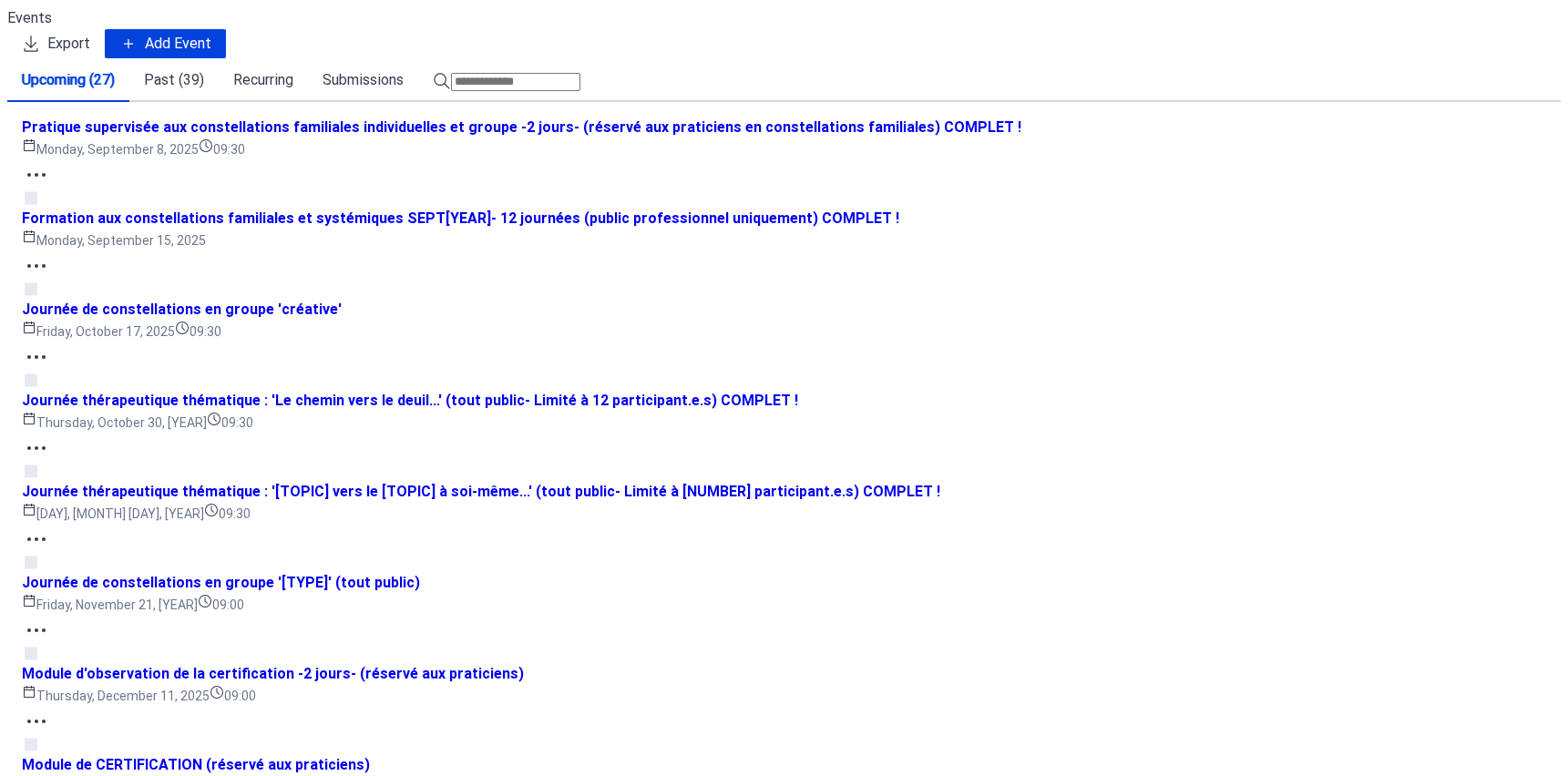 click on "Journée thérapeutique thématique : 'Argent, ressources et abondance' (tout public) Tuesday, October 13, [YEAR] 09:30" at bounding box center (784, 2233) 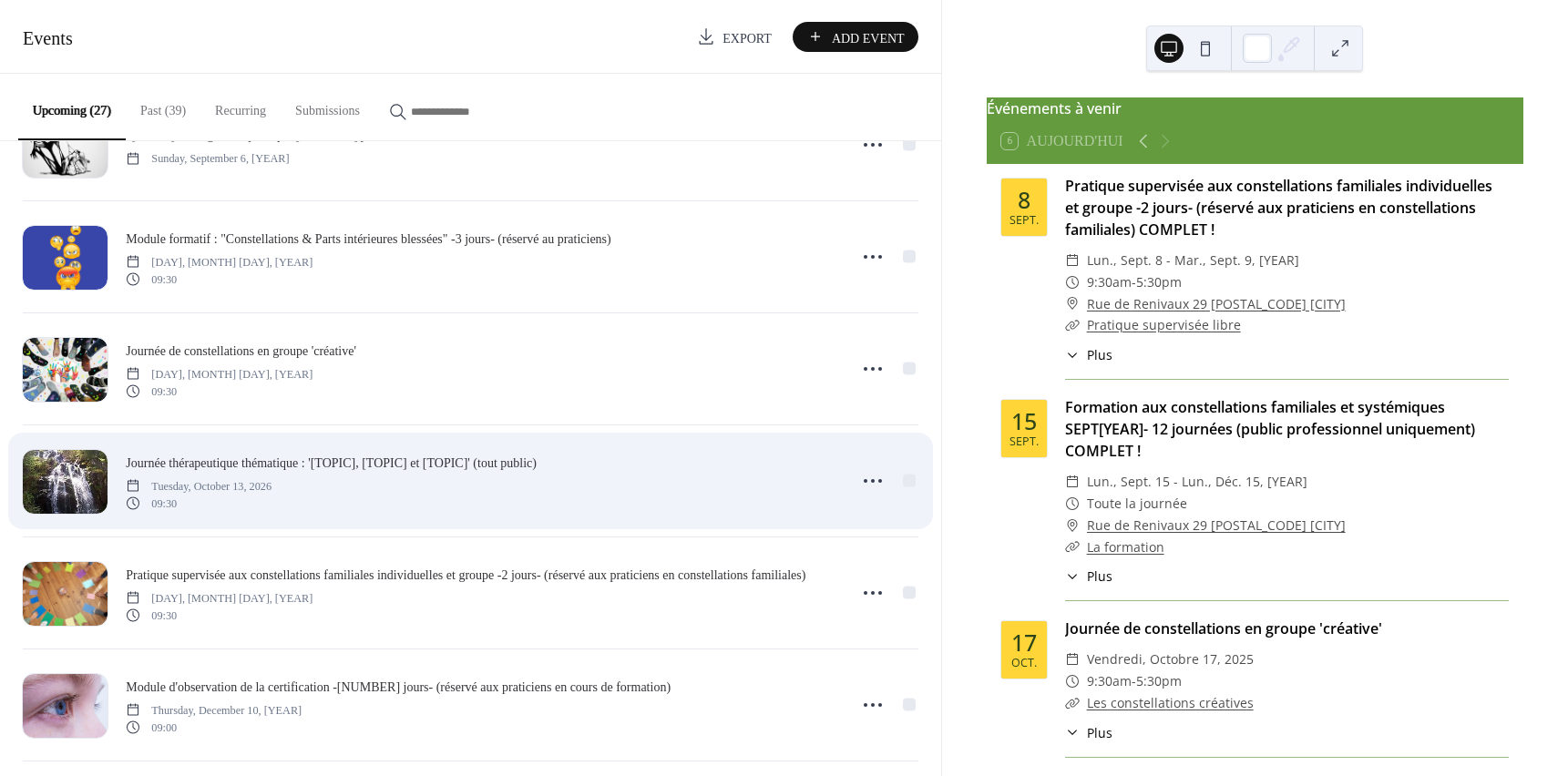 click on "Journée thérapeutique thématique : 'Argent, ressources et abondance' (tout public) Tuesday, October 13, [YEAR] 09:30" at bounding box center (480, 481) 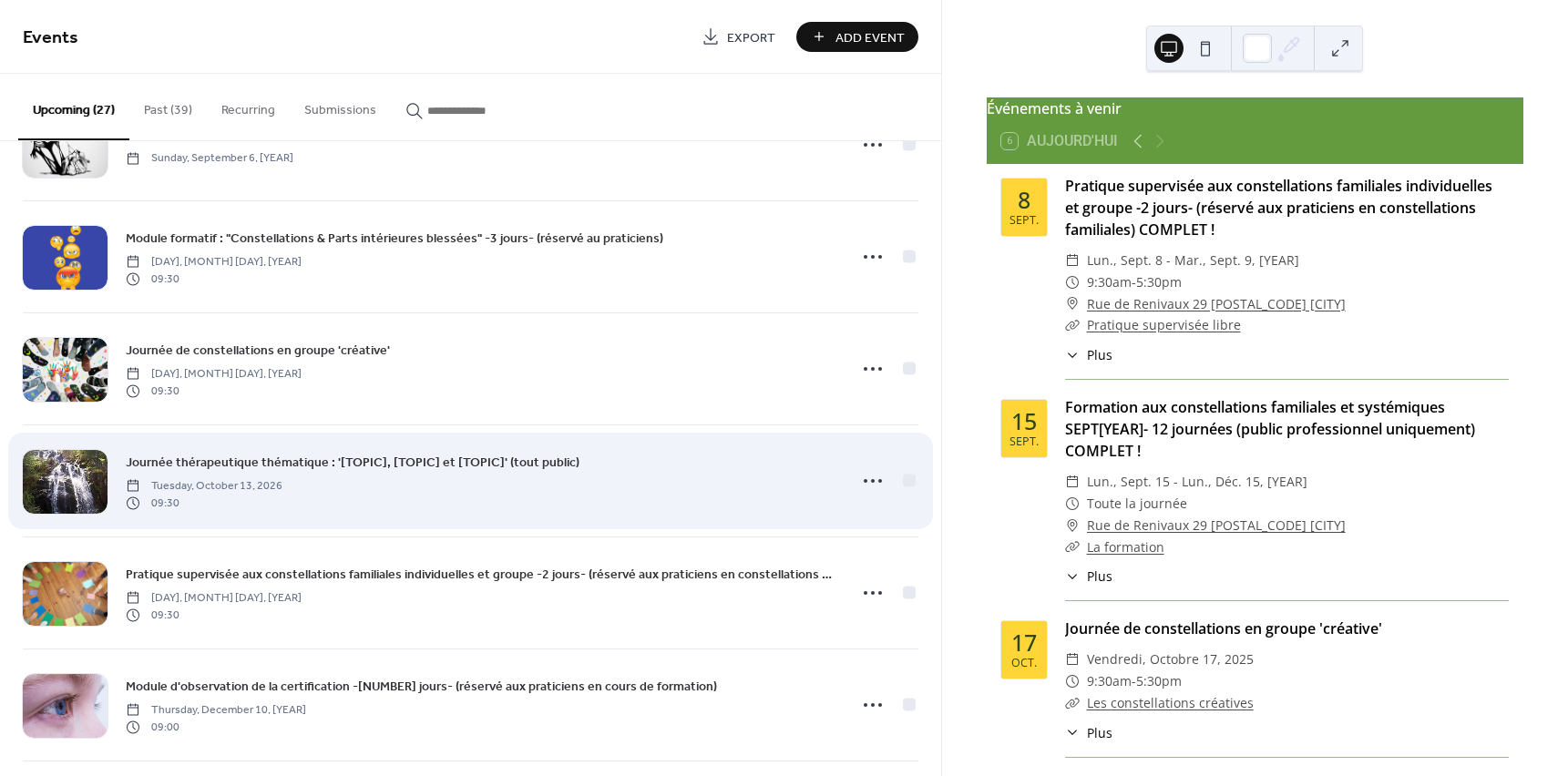 click on "Journée thérapeutique thématique : 'Argent, ressources et abondance' (tout public) Tuesday, October 13, [YEAR] 09:30" at bounding box center [480, 481] 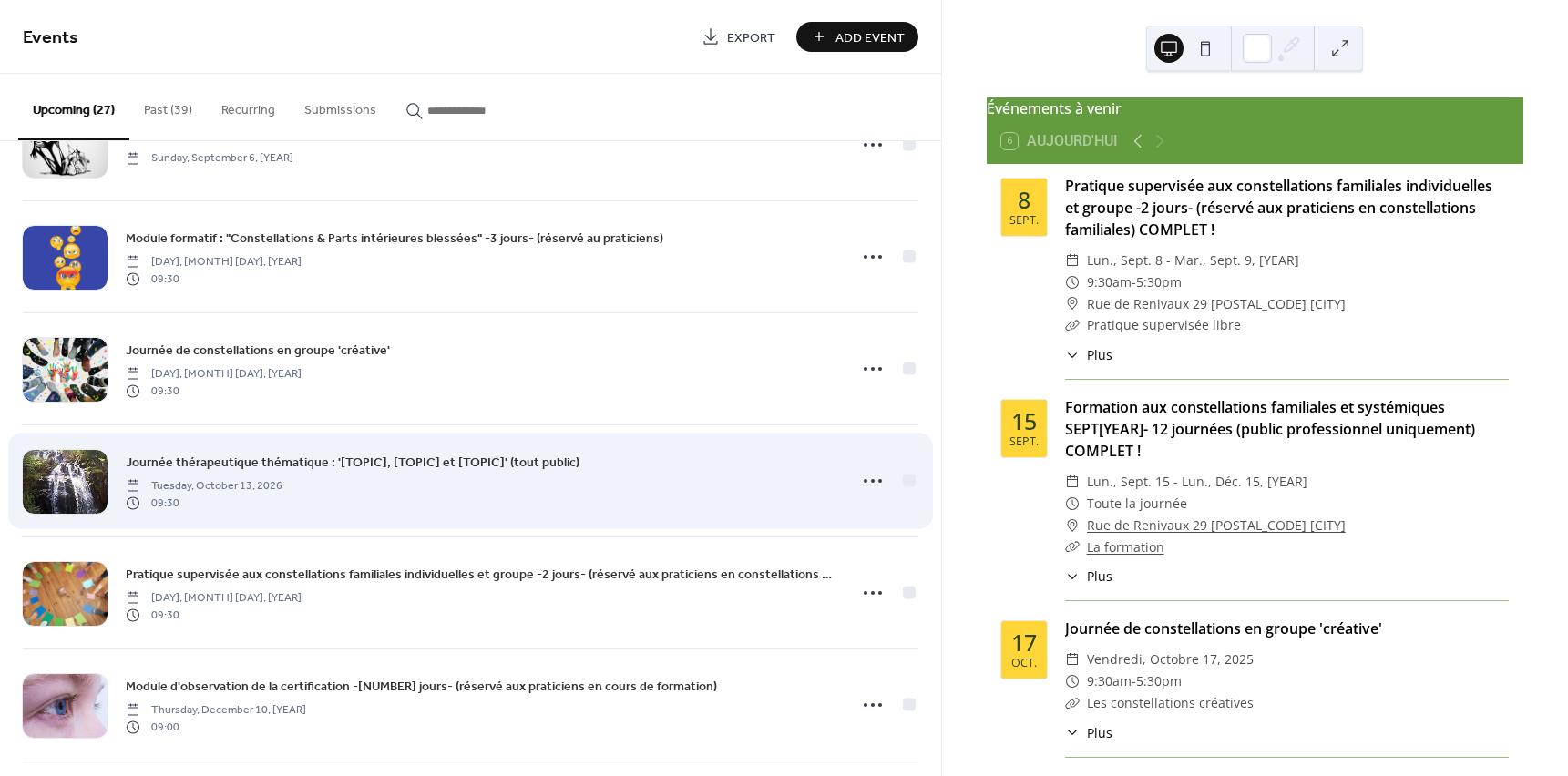 click on "Journée thérapeutique thématique : '[TOPIC], [TOPIC] et [TOPIC]' (tout public)" at bounding box center (353, 463) 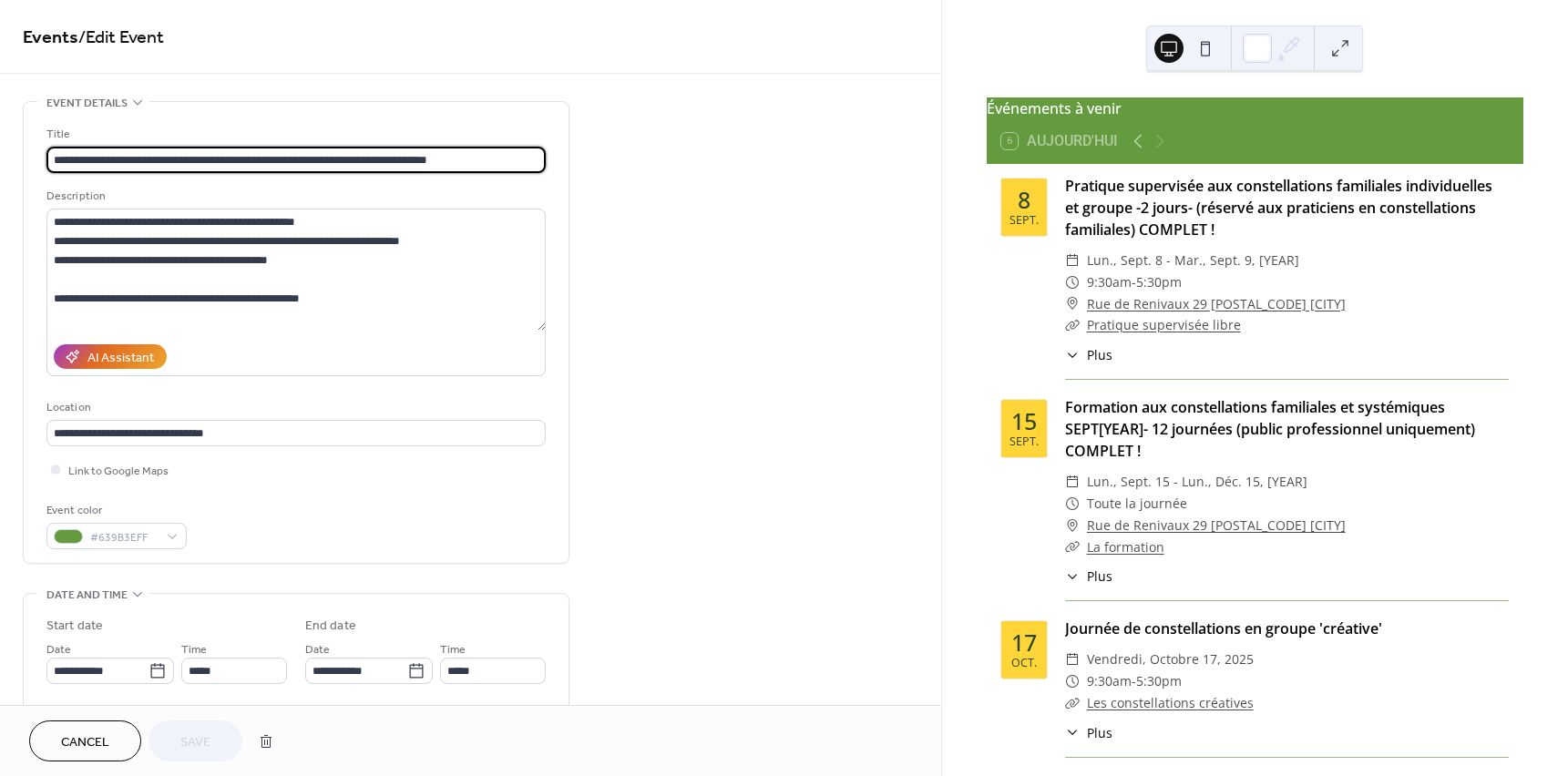 click on "**********" at bounding box center (470, 388) 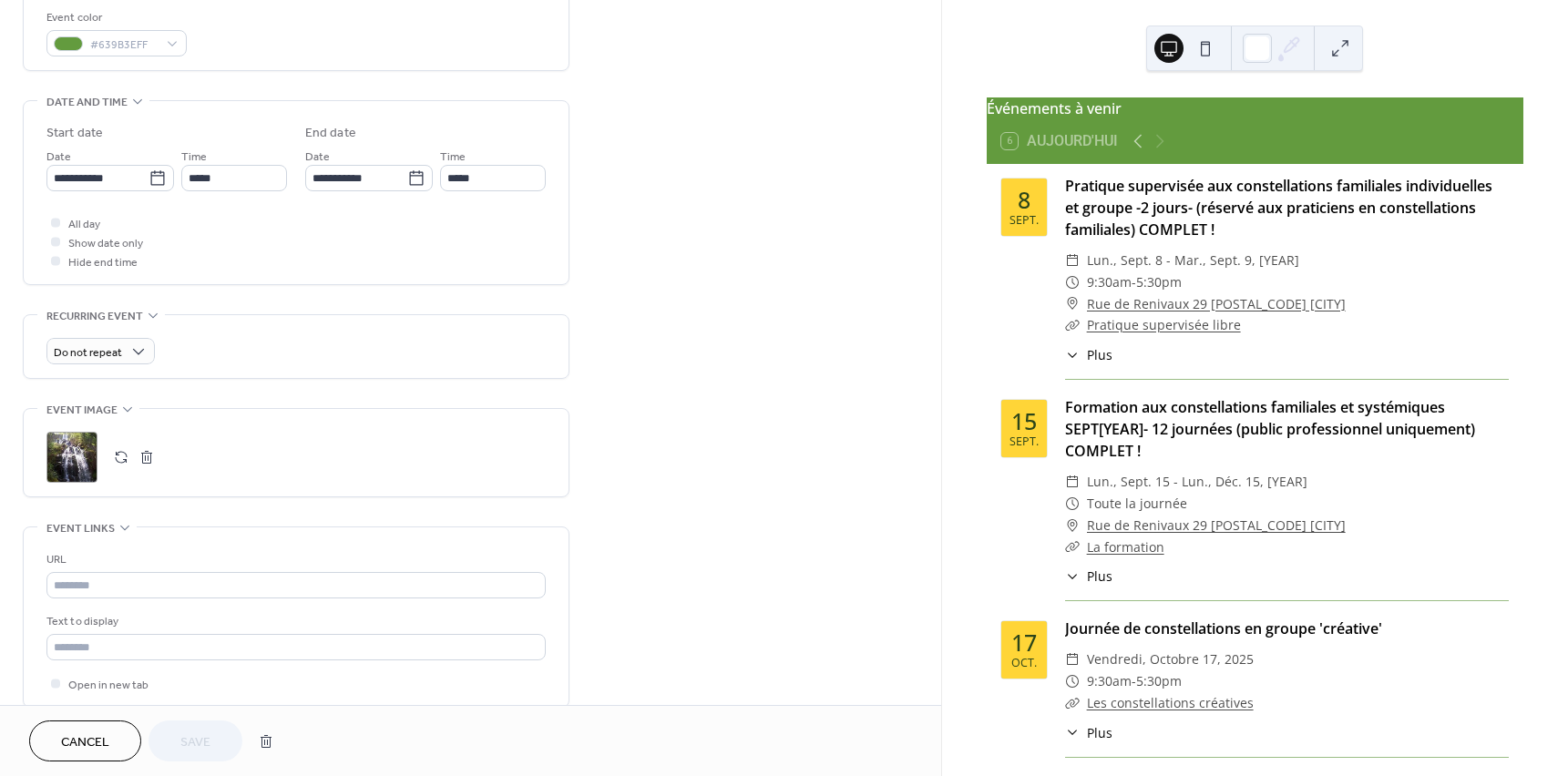 scroll, scrollTop: 502, scrollLeft: 0, axis: vertical 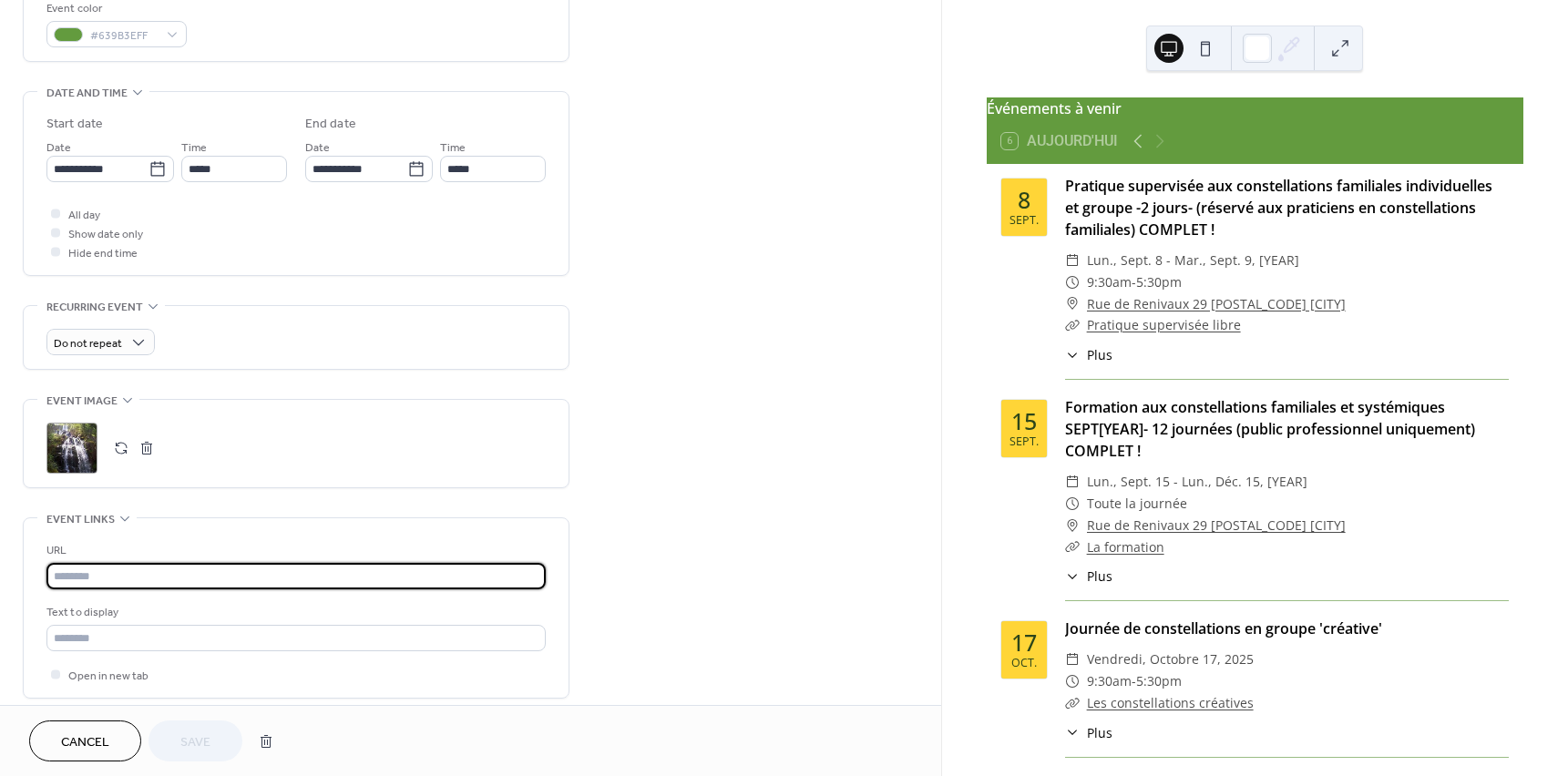 click at bounding box center [296, 576] 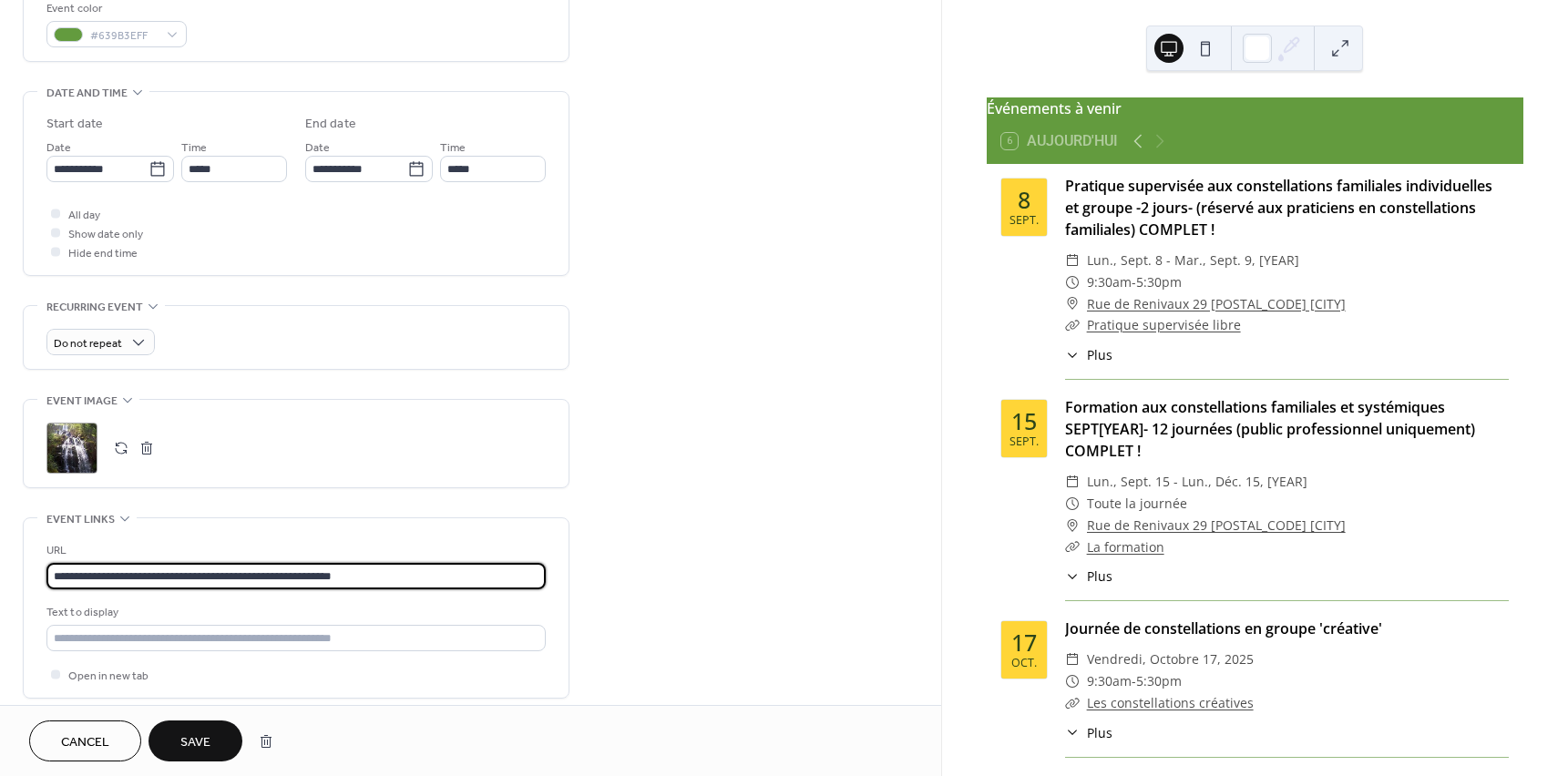 type on "**********" 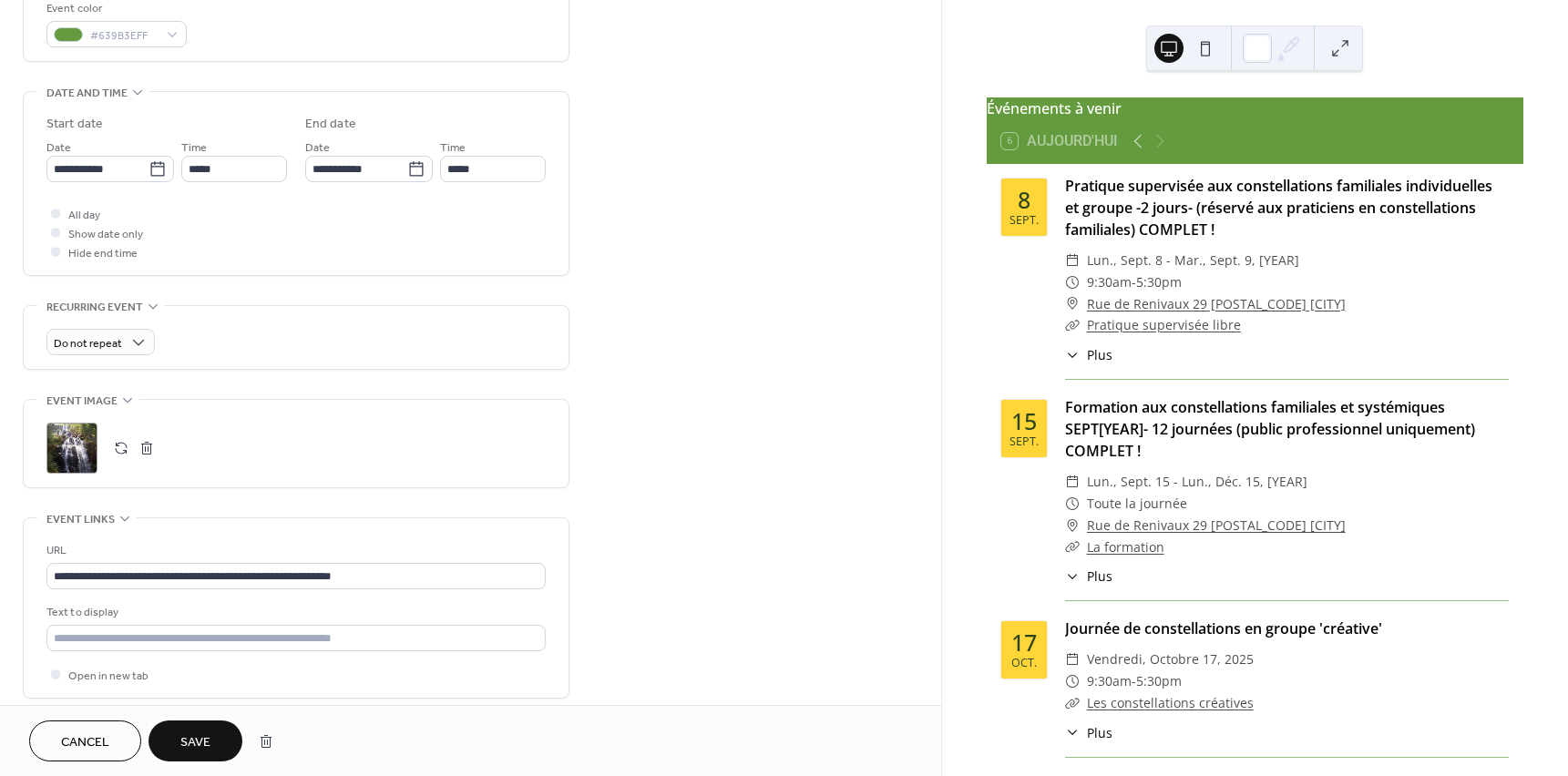 click on "Save" at bounding box center [195, 742] 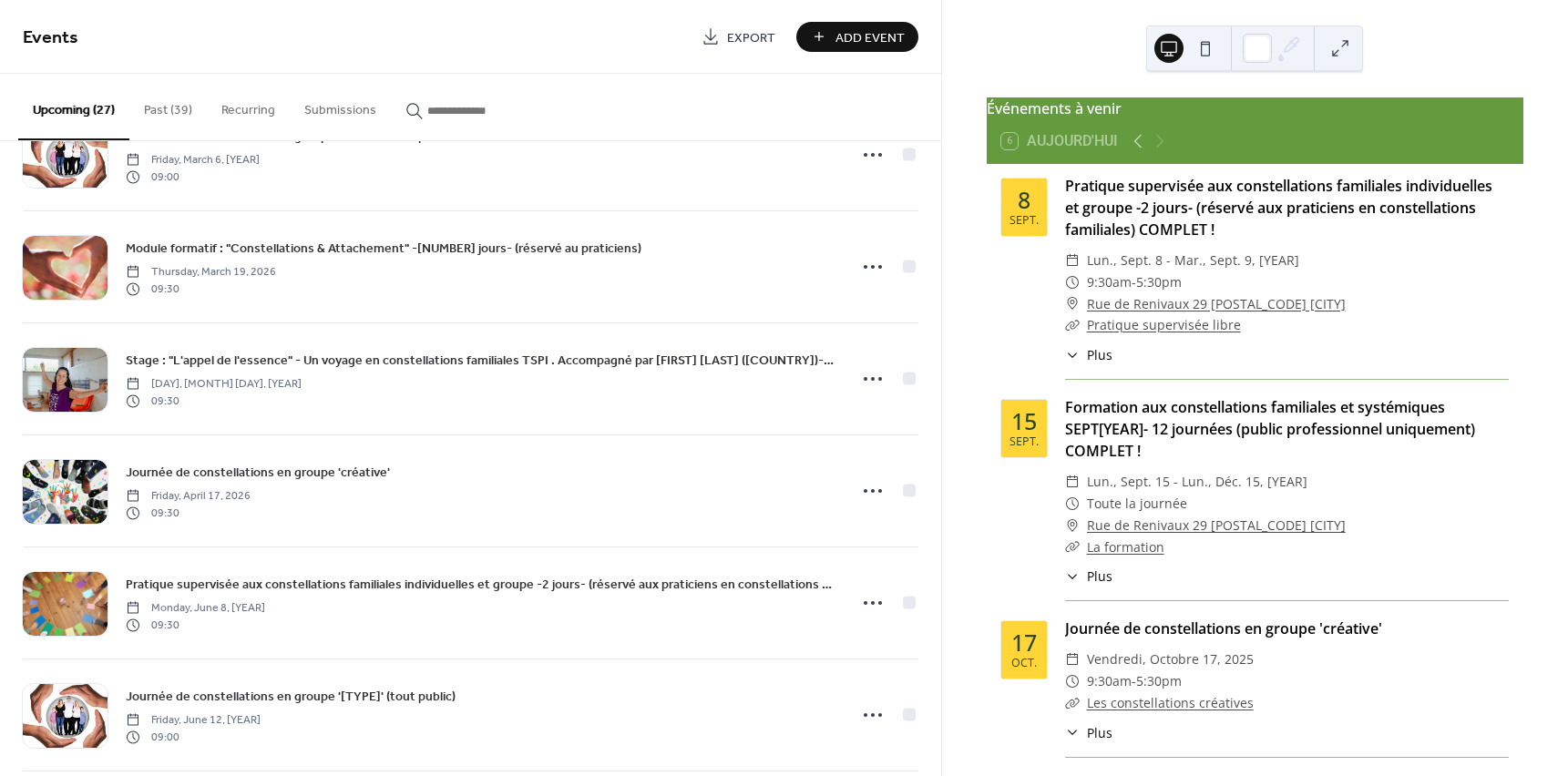 scroll, scrollTop: 0, scrollLeft: 0, axis: both 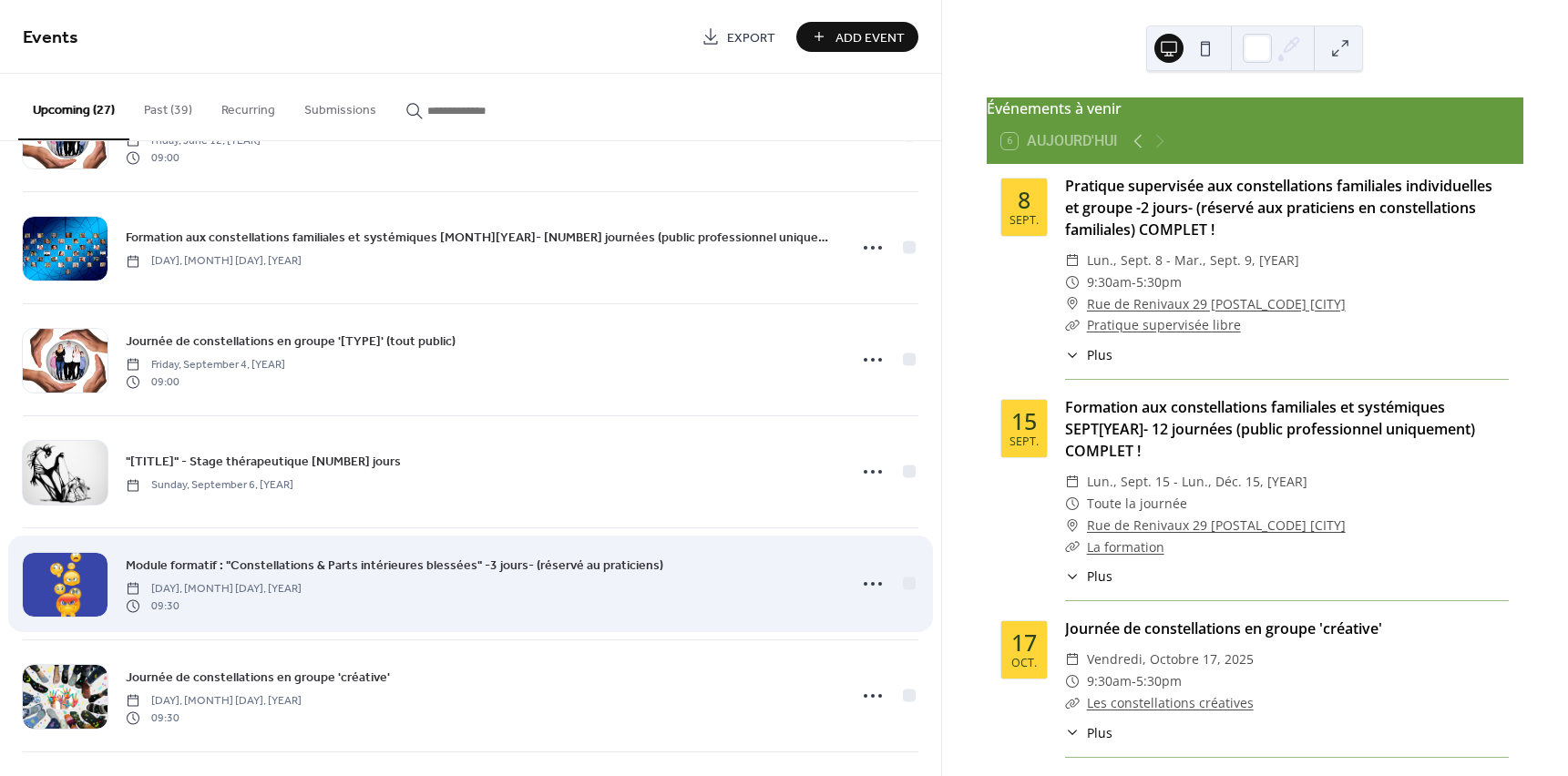 click on "Module formatif : "Constellations & Parts intérieures blessées" -3 jours- (réservé au praticiens)   Thursday, September 17, [YEAR] 09:30" at bounding box center (480, 584) 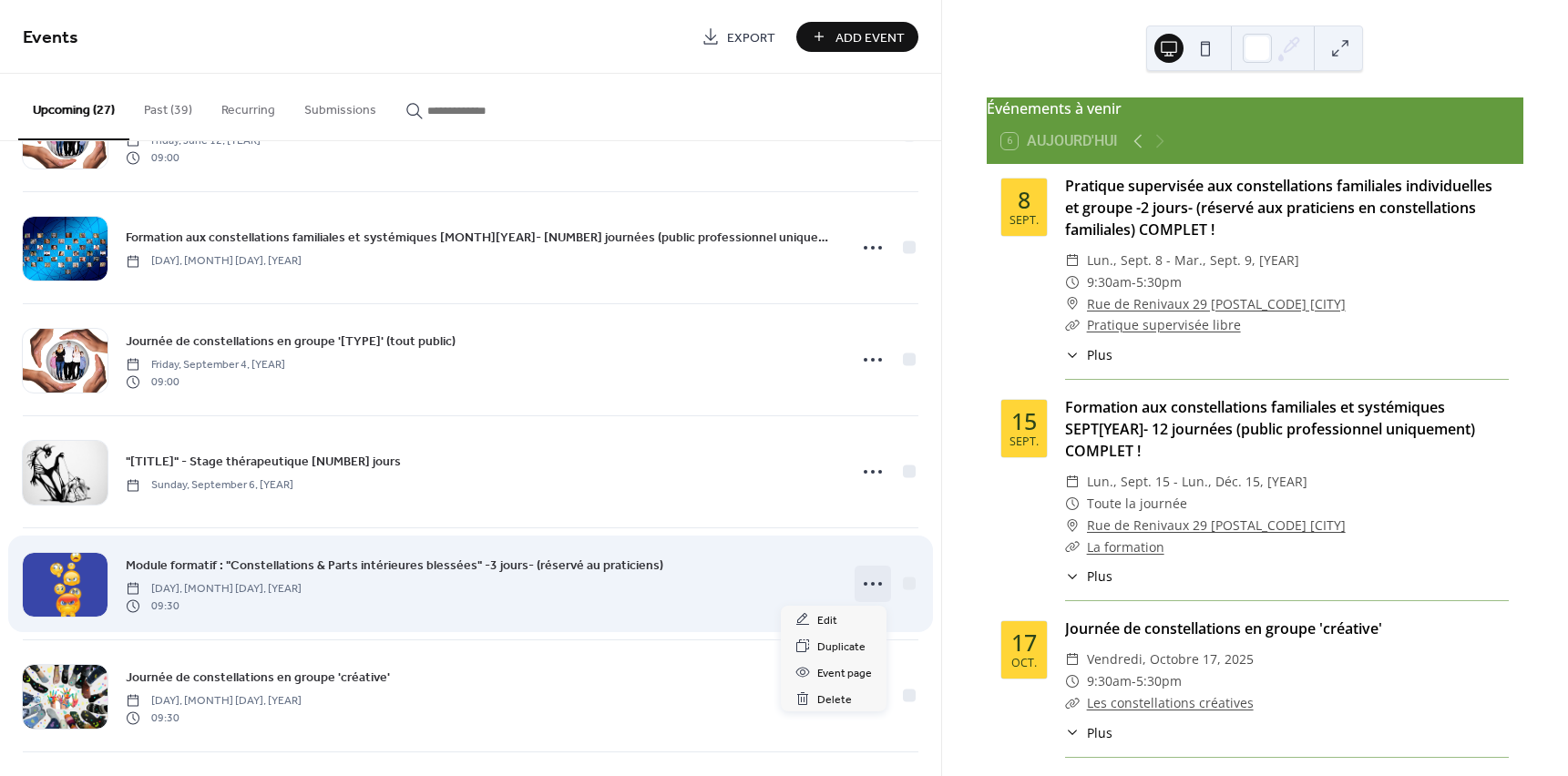 click 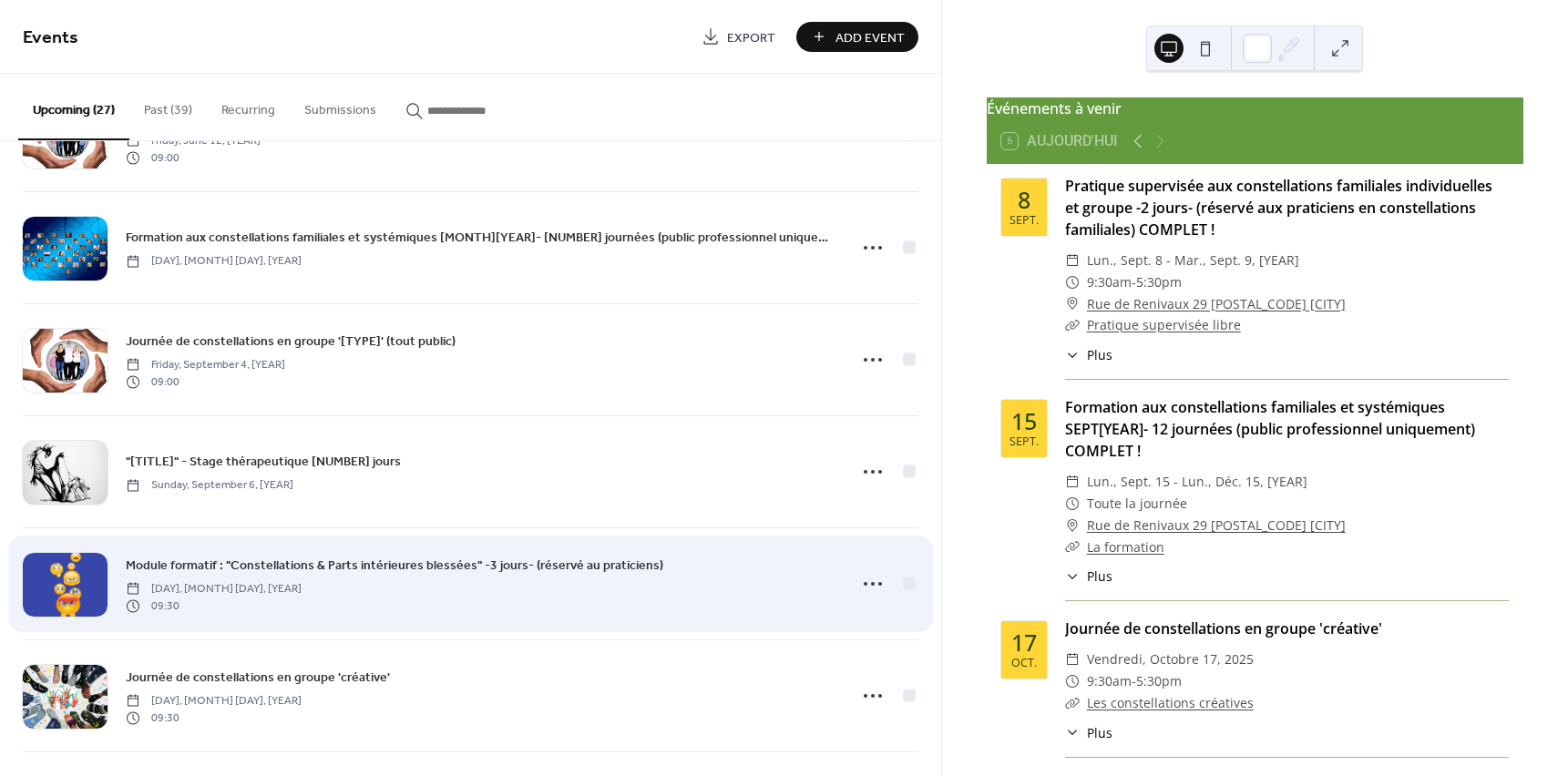 click on "Module formatif : "Constellations & Parts intérieures blessées" -3 jours- (réservé au praticiens)" at bounding box center (395, 566) 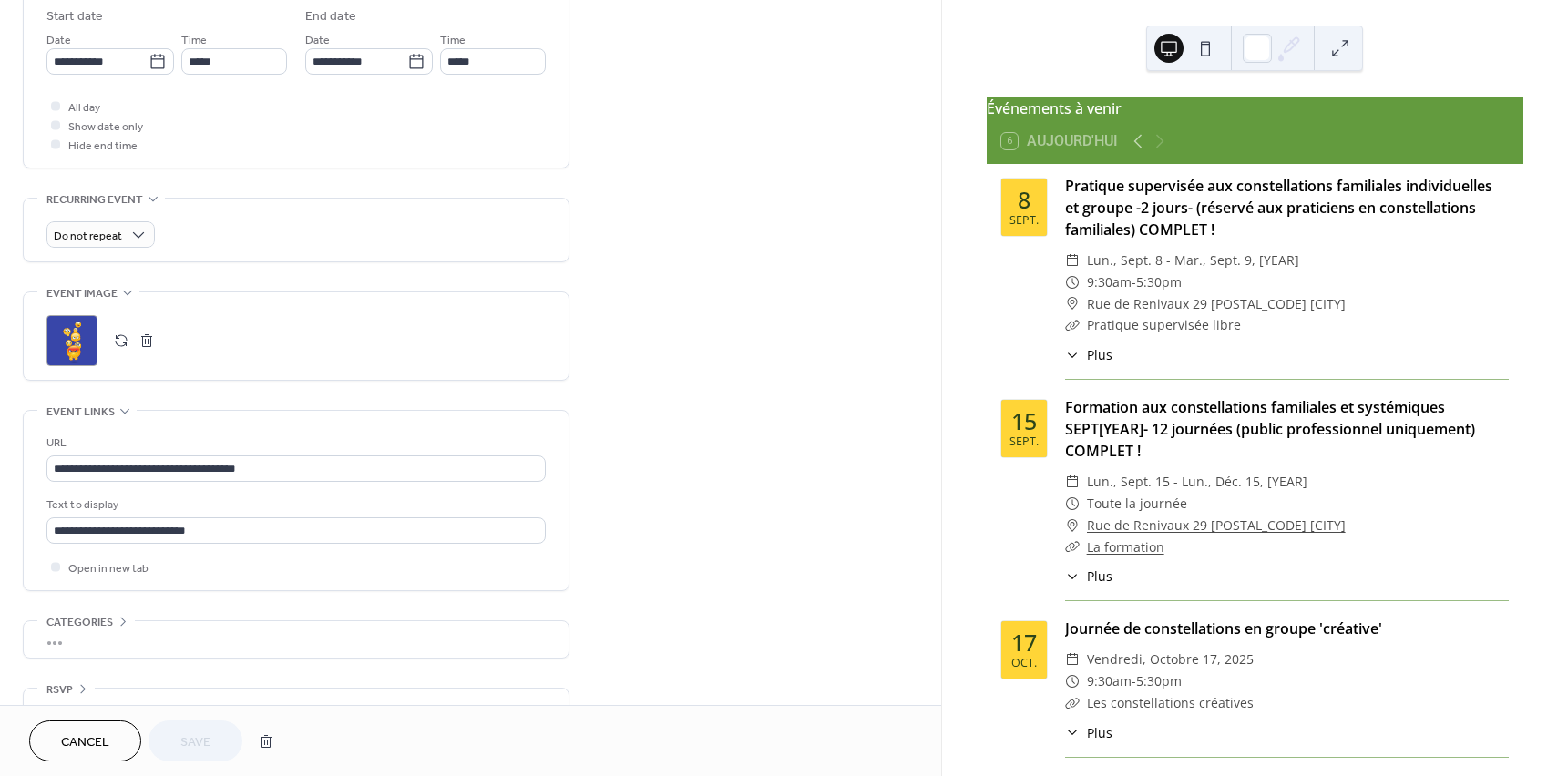 scroll, scrollTop: 617, scrollLeft: 0, axis: vertical 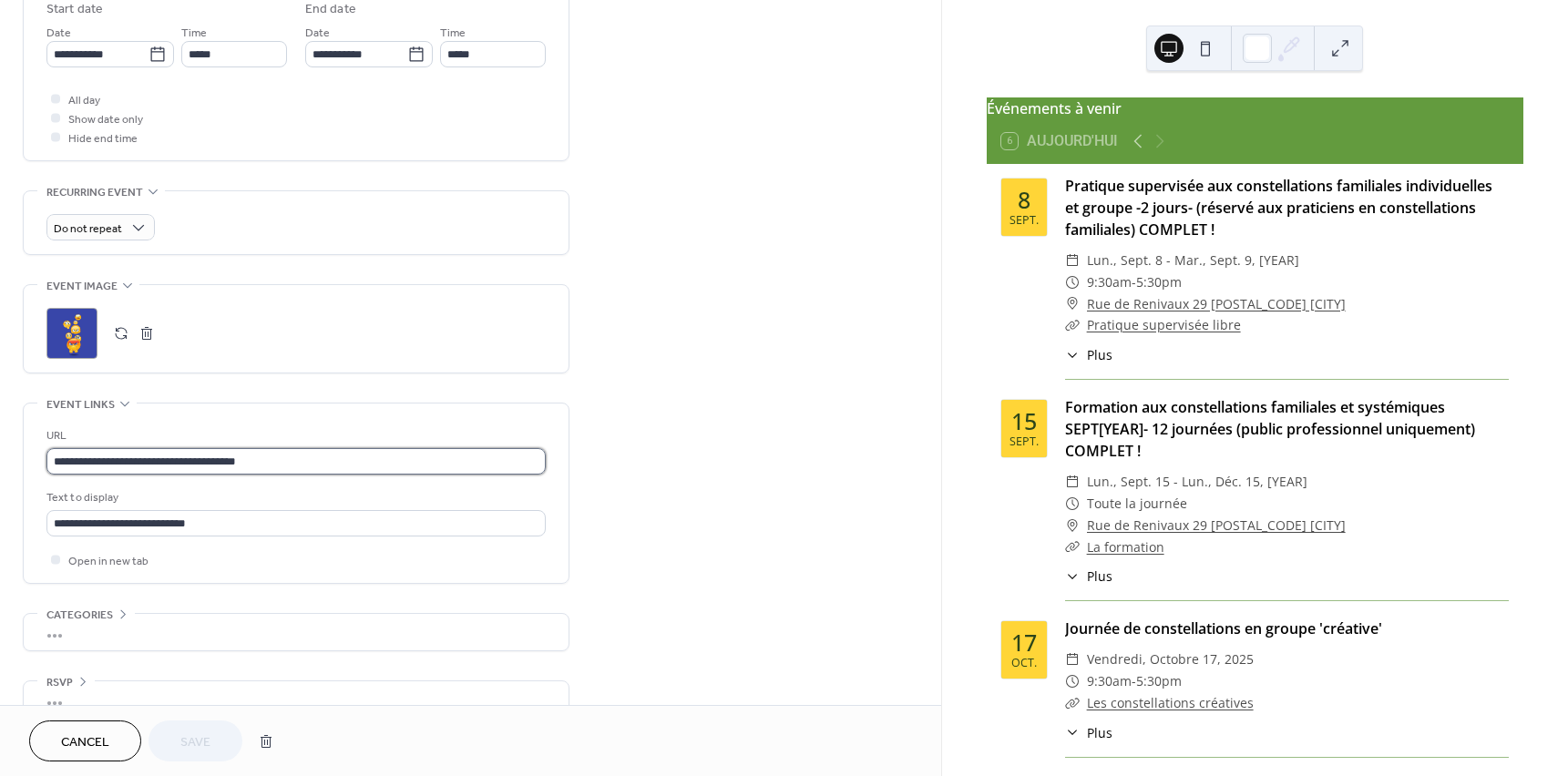 click on "**********" at bounding box center [296, 461] 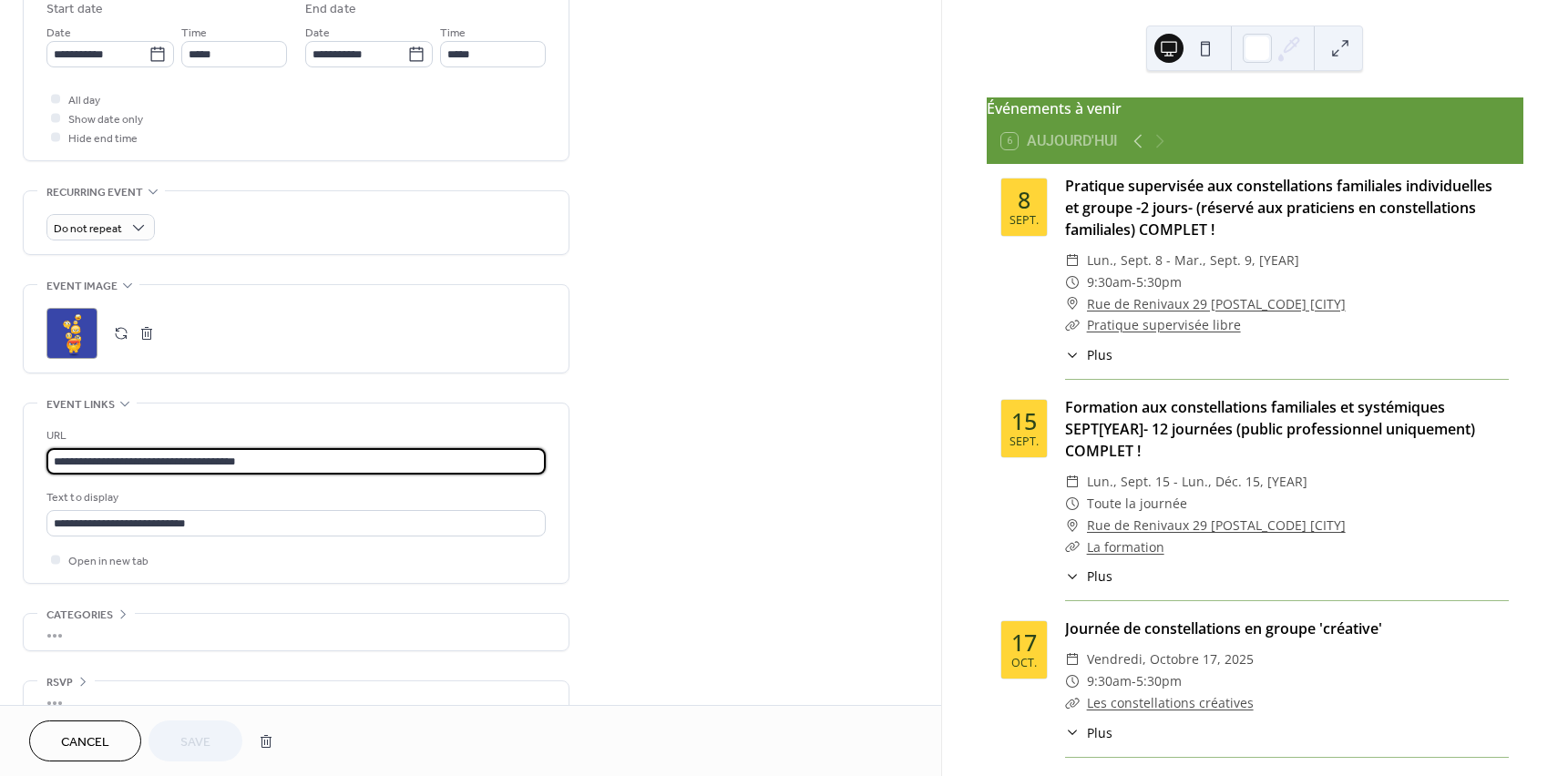 drag, startPoint x: 262, startPoint y: 459, endPoint x: 27, endPoint y: 416, distance: 238.90165 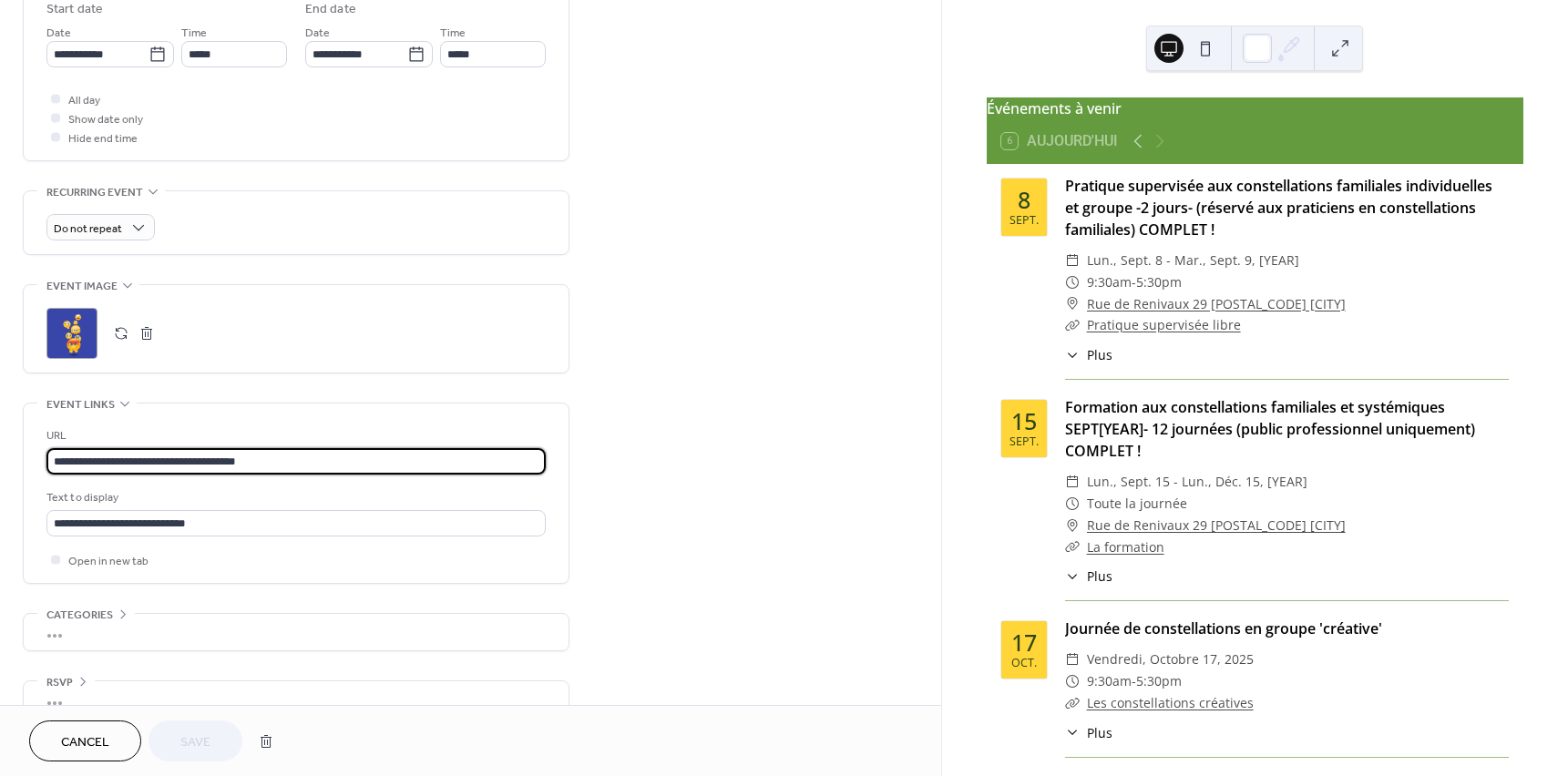 click on "**********" at bounding box center (296, 493) 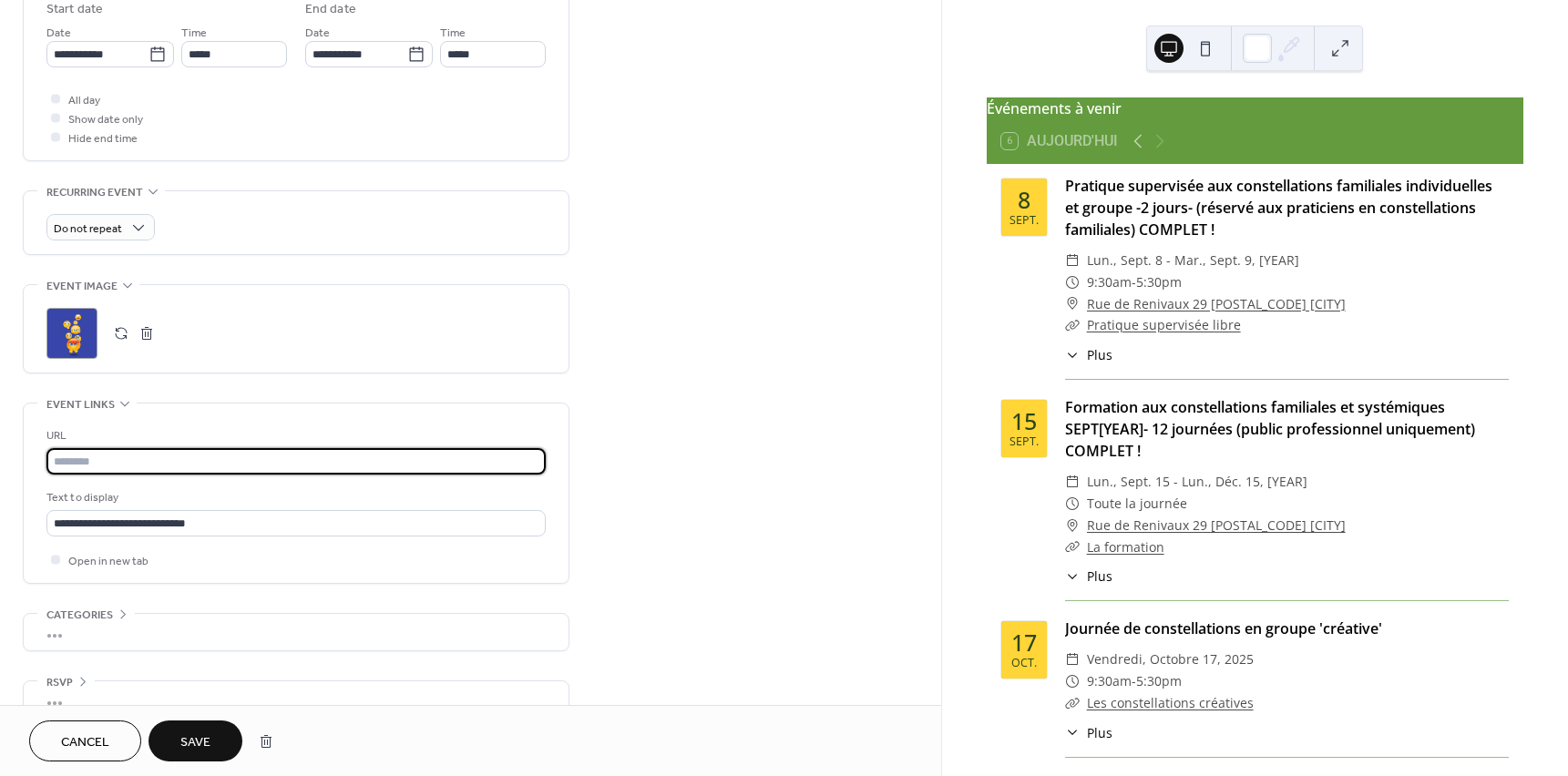 paste on "**********" 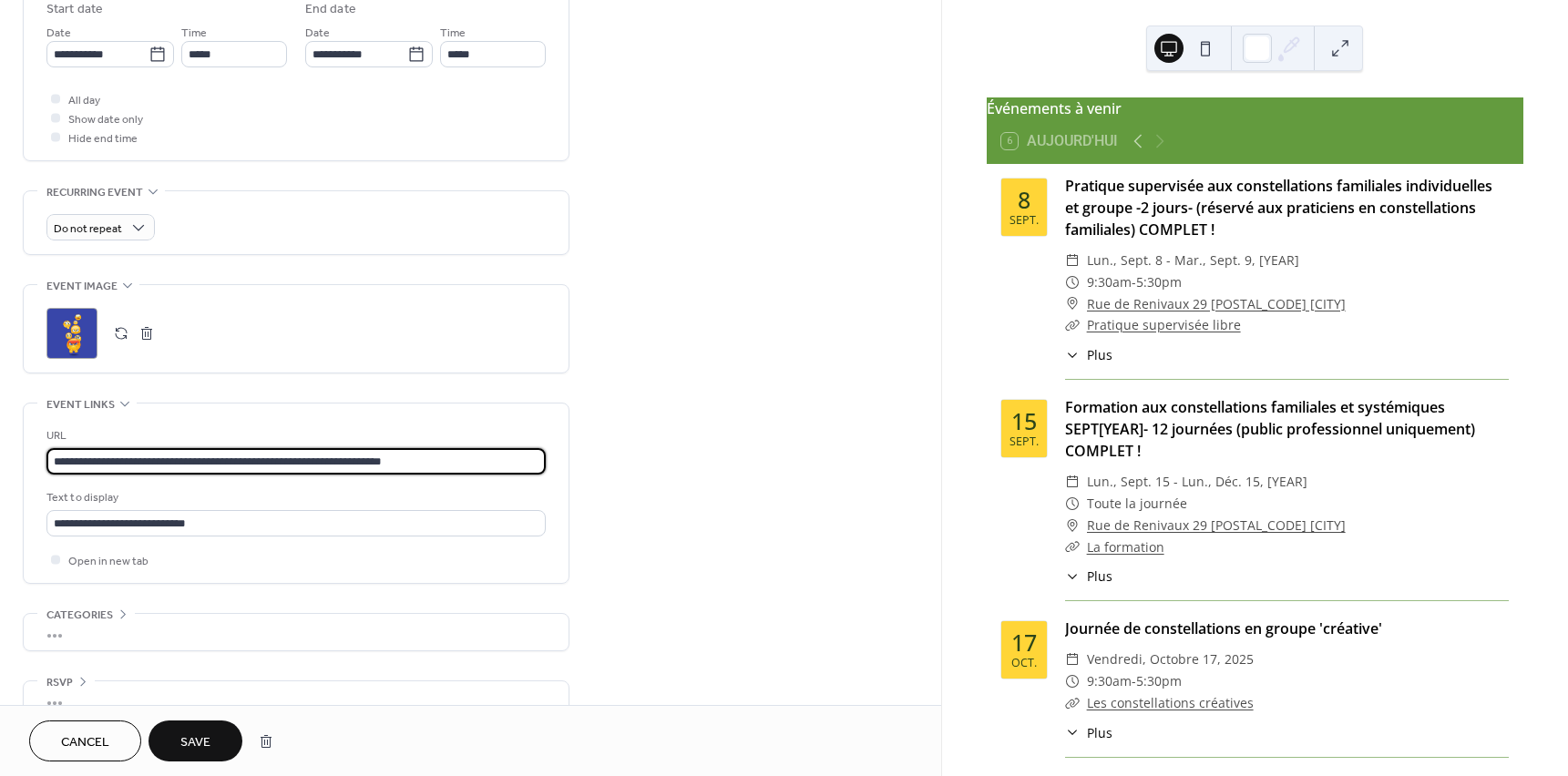 type on "**********" 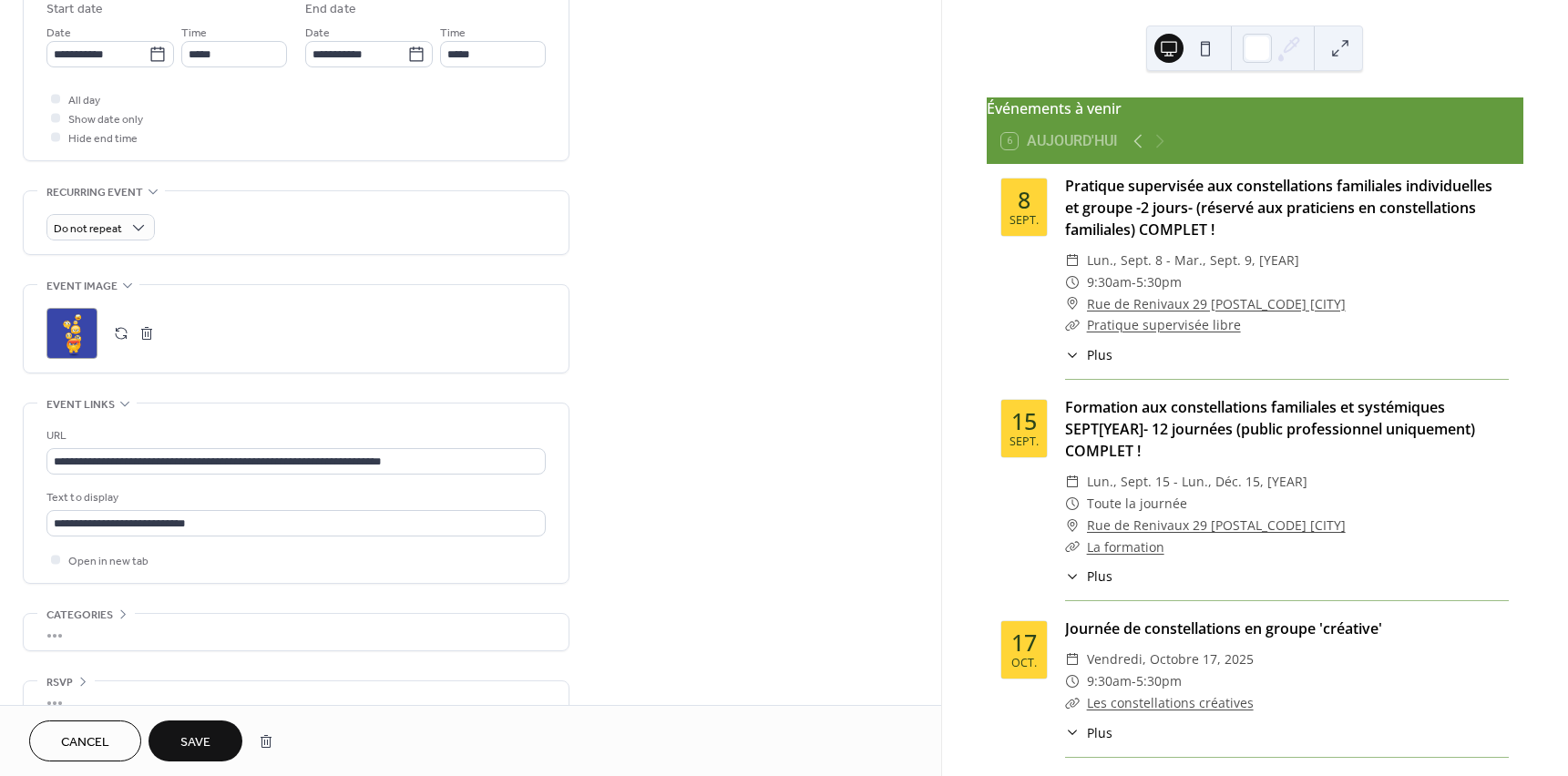 click on "Save" at bounding box center [195, 742] 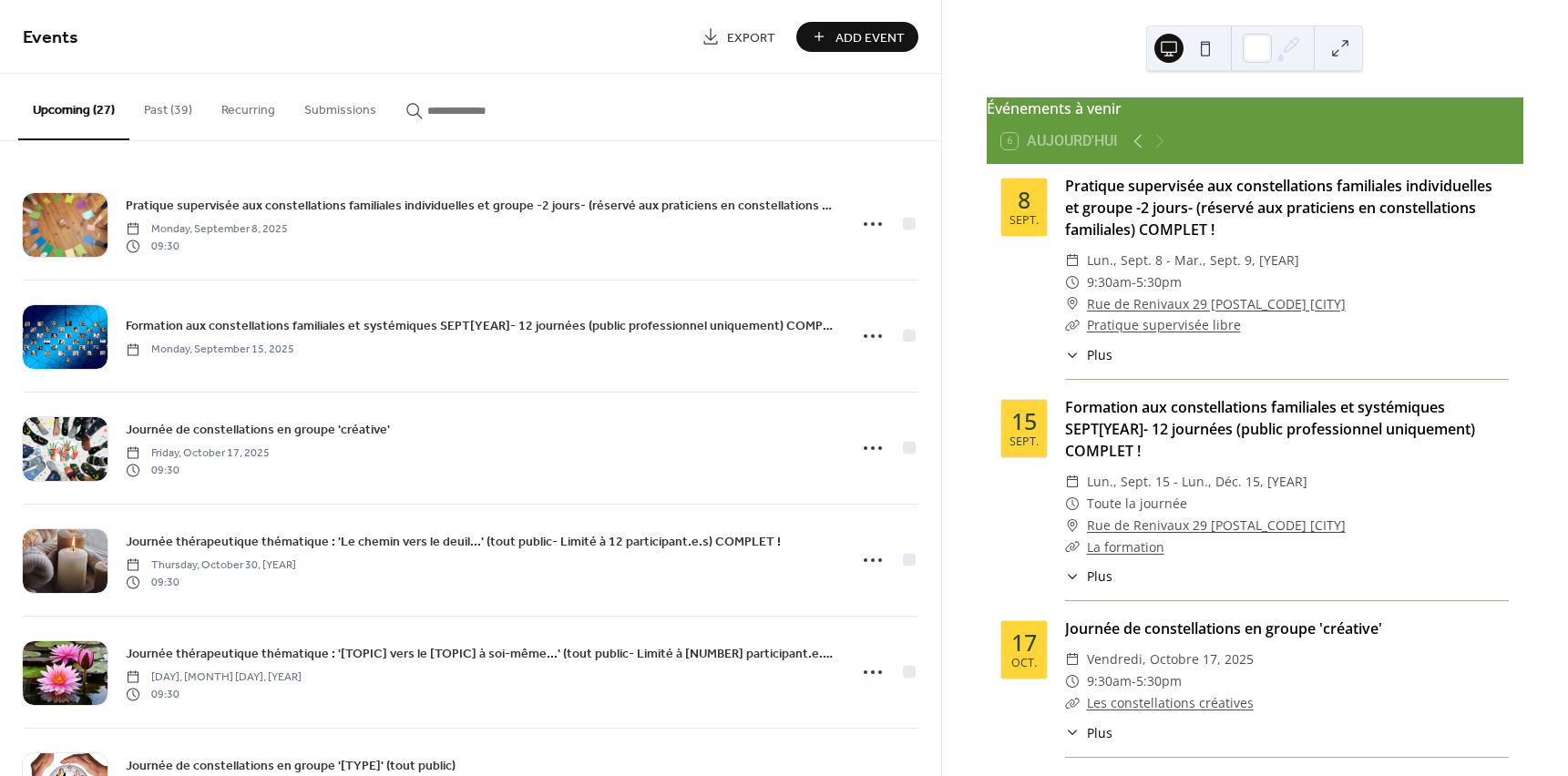 click on "Événements à venir [NUMBER] Aujourd'hui [MONTH] [DAY] Pratique supervisée aux constellations familiales individuelles et groupe -[NUMBER] jours- (réservé aux praticiens en constellations familiales) COMPLET ! [DAY], [MONTH] [DAY] - [DAY], [MONTH] [DAY], [YEAR] [TIME] - [TIME] [STREET] [NUMBER] [CITY] Pratique supervisée libre Plus Ce stage de deux jours est réservé aux praticiens en constellations familiales. C'est un formidable BOOST pour les praticiens qui débutent mais cela peut également intéresser ceux qui souhaitent un 'refresh', un soutien ou un feed-back sur leur pratique. C'est un complément à la formation de base. Pendant ces deux jours, l'occasion sera donnée à certain(e)s de pratiquer les constellations individuelles ou de groupe (au choix) en solo, duo ou relais avec ou sans accompagnement, d'être représentant(e) et/ou d'être constellé(e). Tout le groupe bénéficiera ensuite du feed-back pédagogique (réponses aux questions, apports techniques...). [DAY] [NUMBER] [MONTH] LIEU : [NUMBER]" at bounding box center (1255, 388) 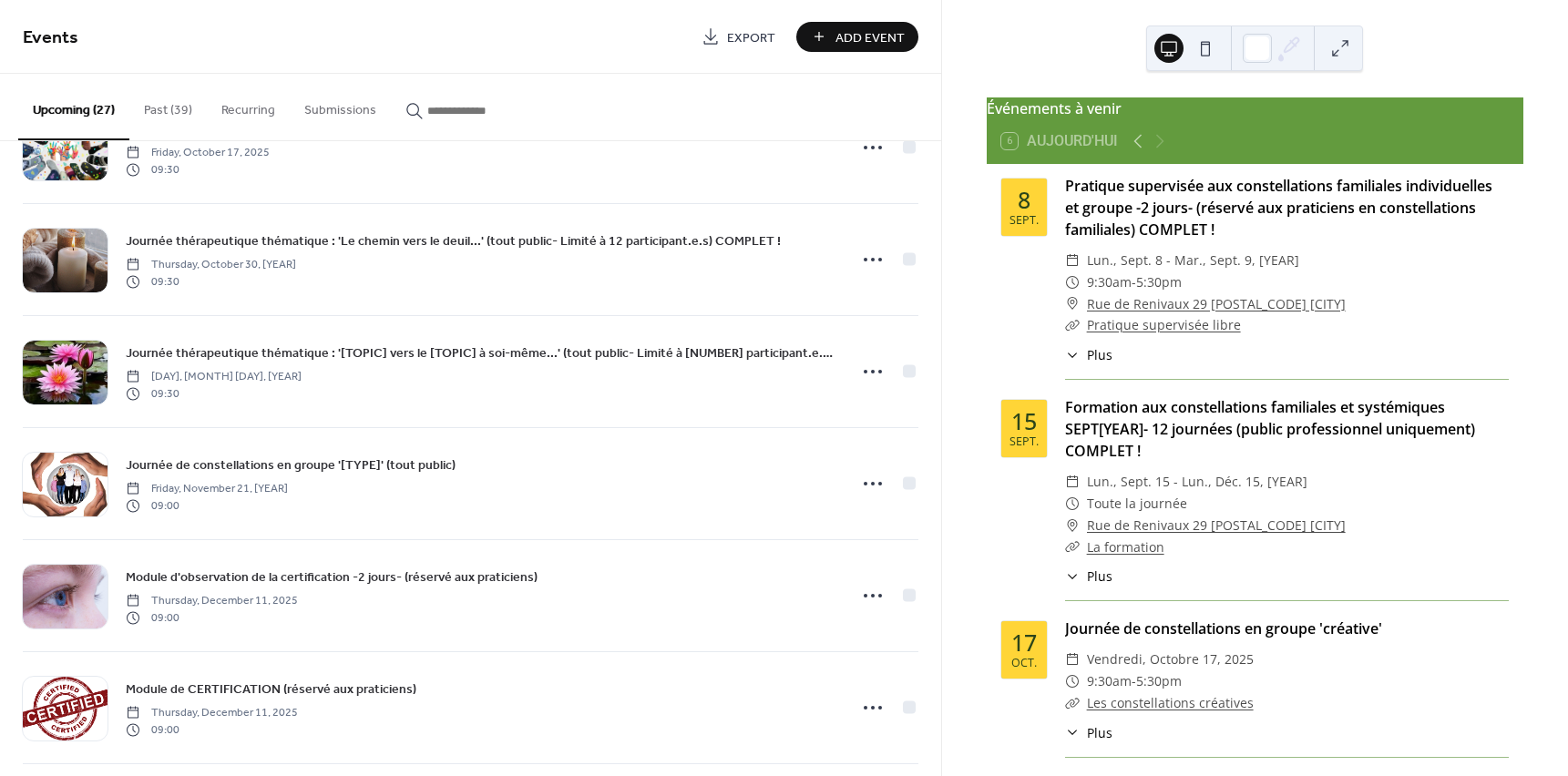 scroll, scrollTop: 313, scrollLeft: 0, axis: vertical 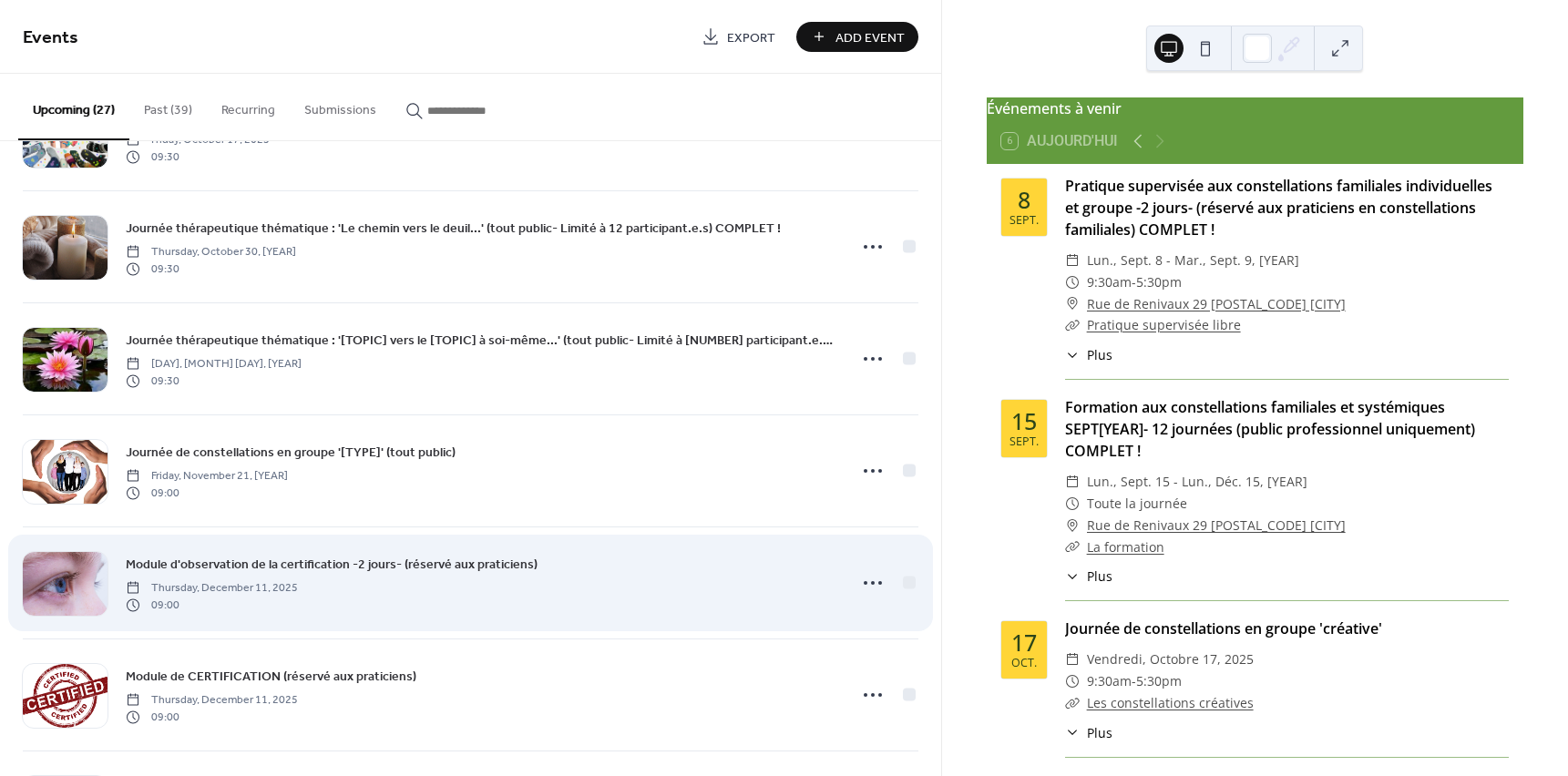 click on "Module d'observation de la certification -2 jours- (réservé aux praticiens) Thursday, December 11, 2025 09:00" at bounding box center [480, 583] 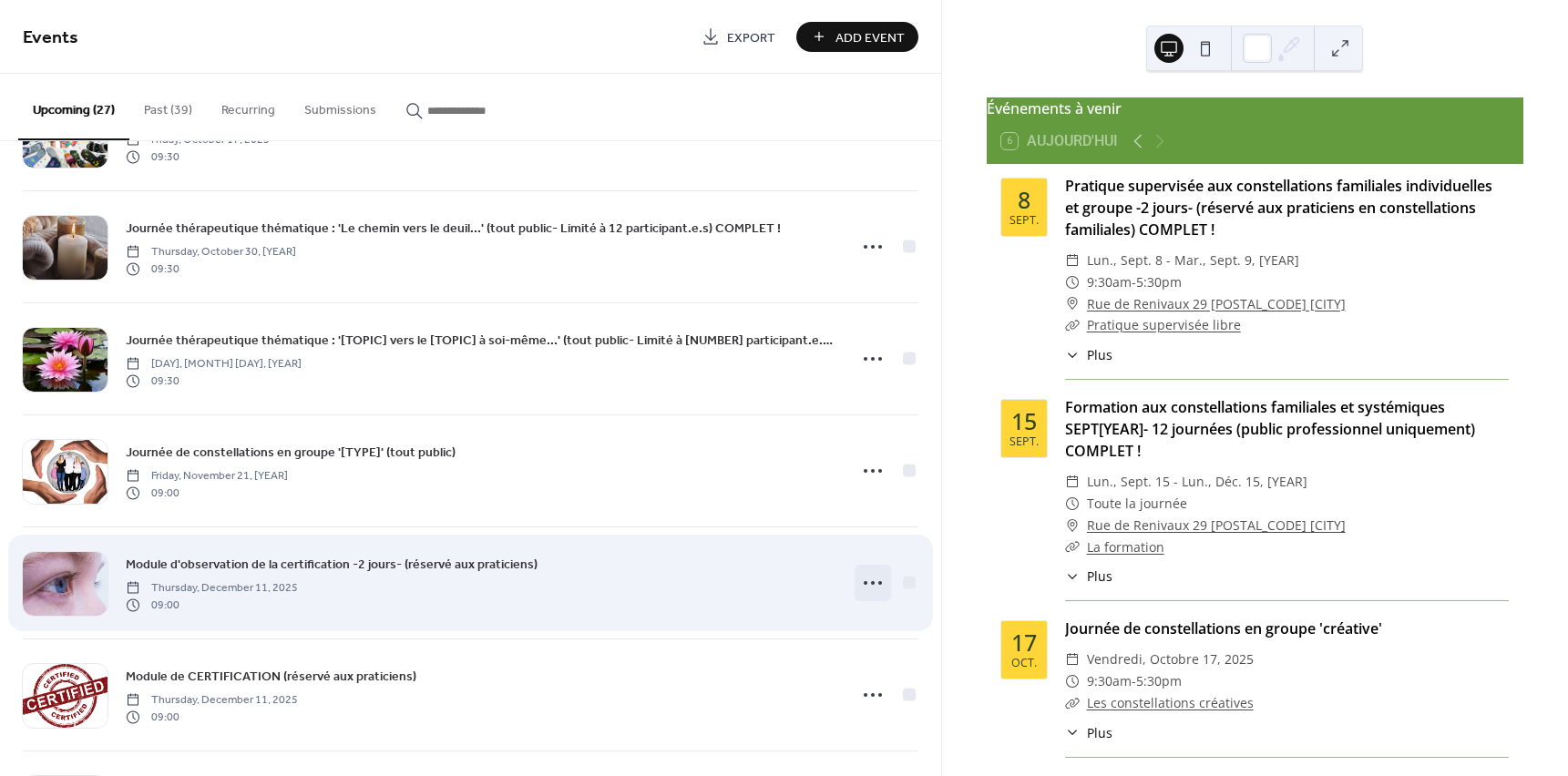 click 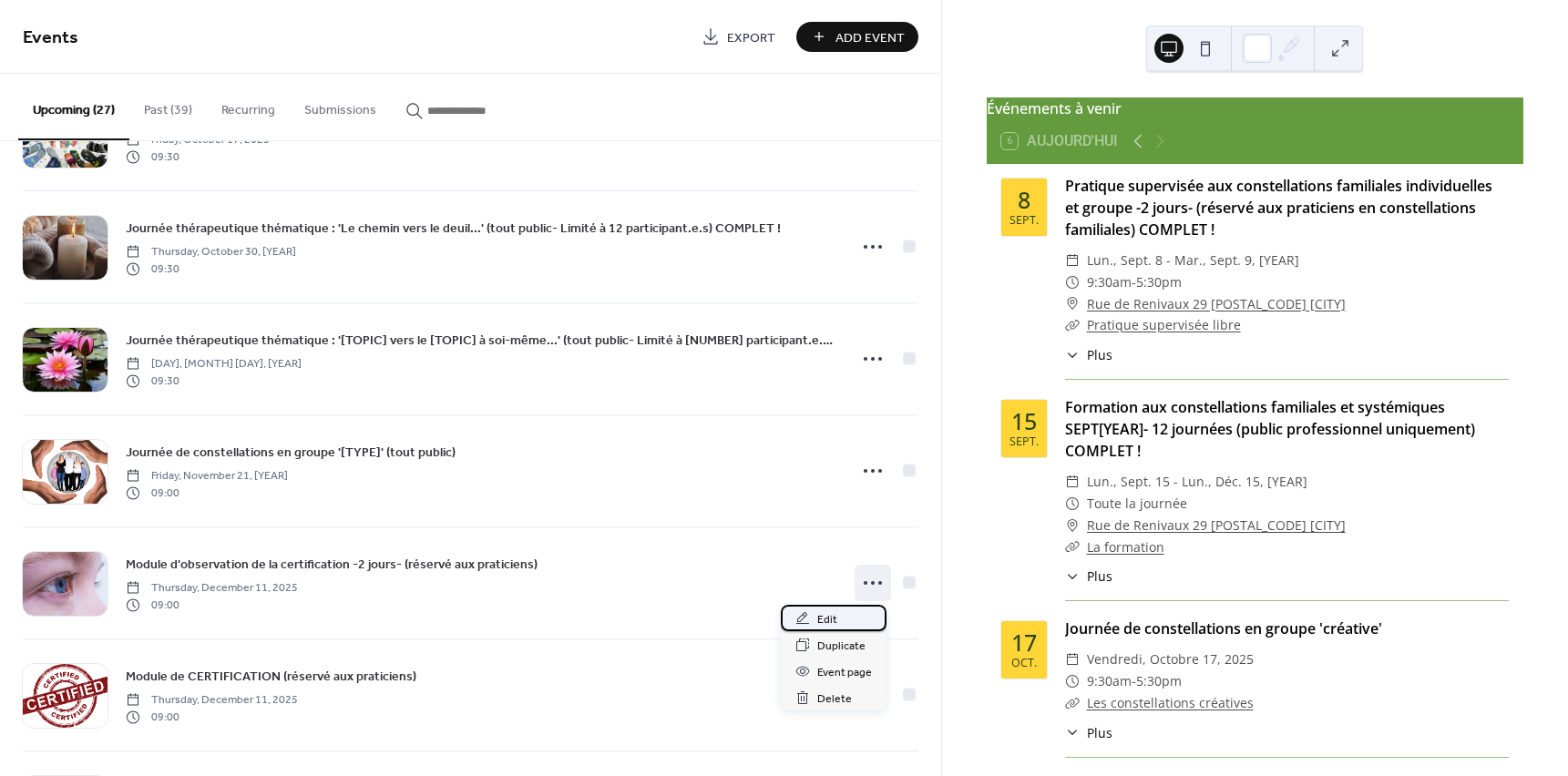 click on "Edit" at bounding box center [827, 619] 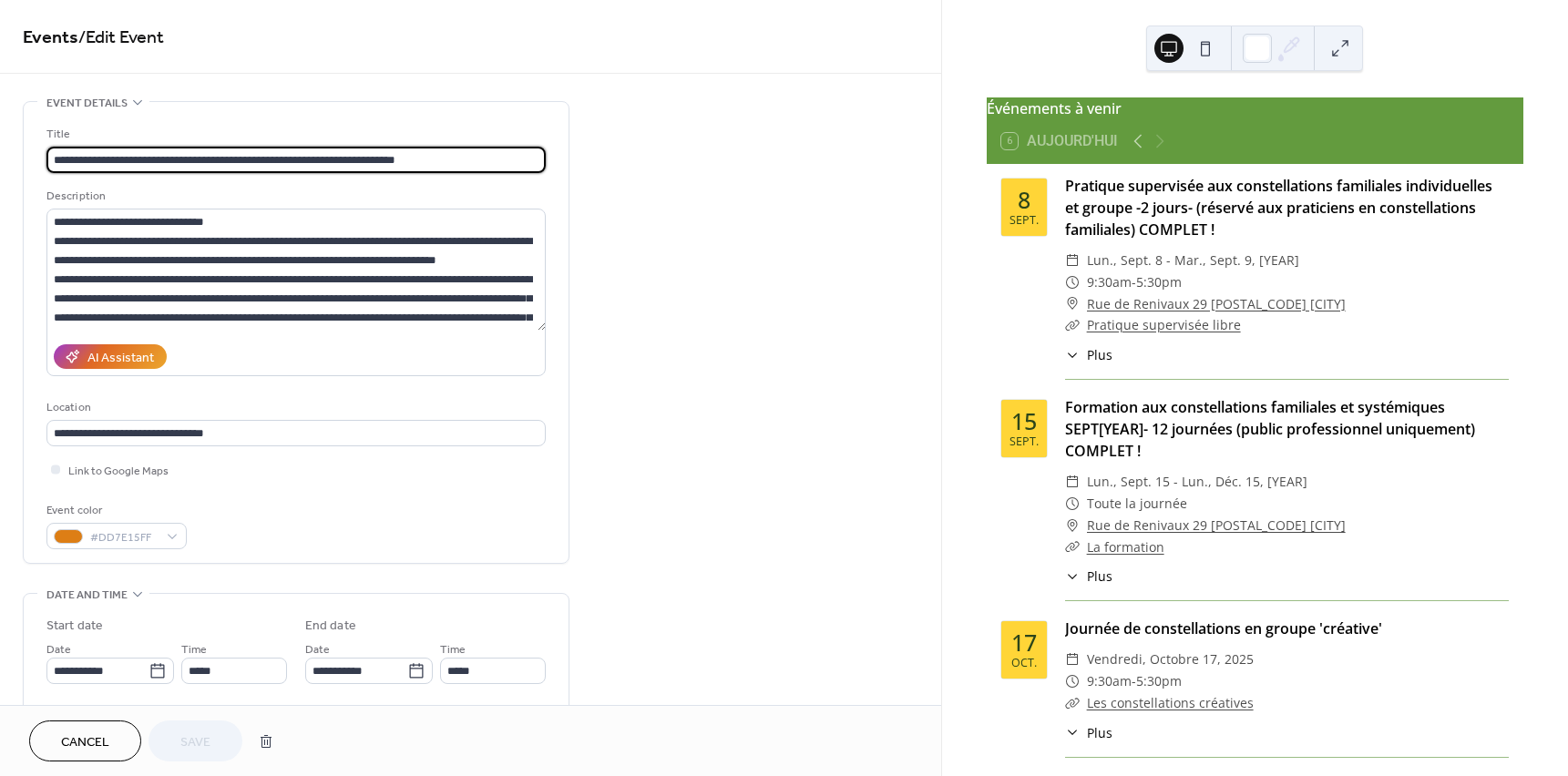 scroll, scrollTop: 617, scrollLeft: 0, axis: vertical 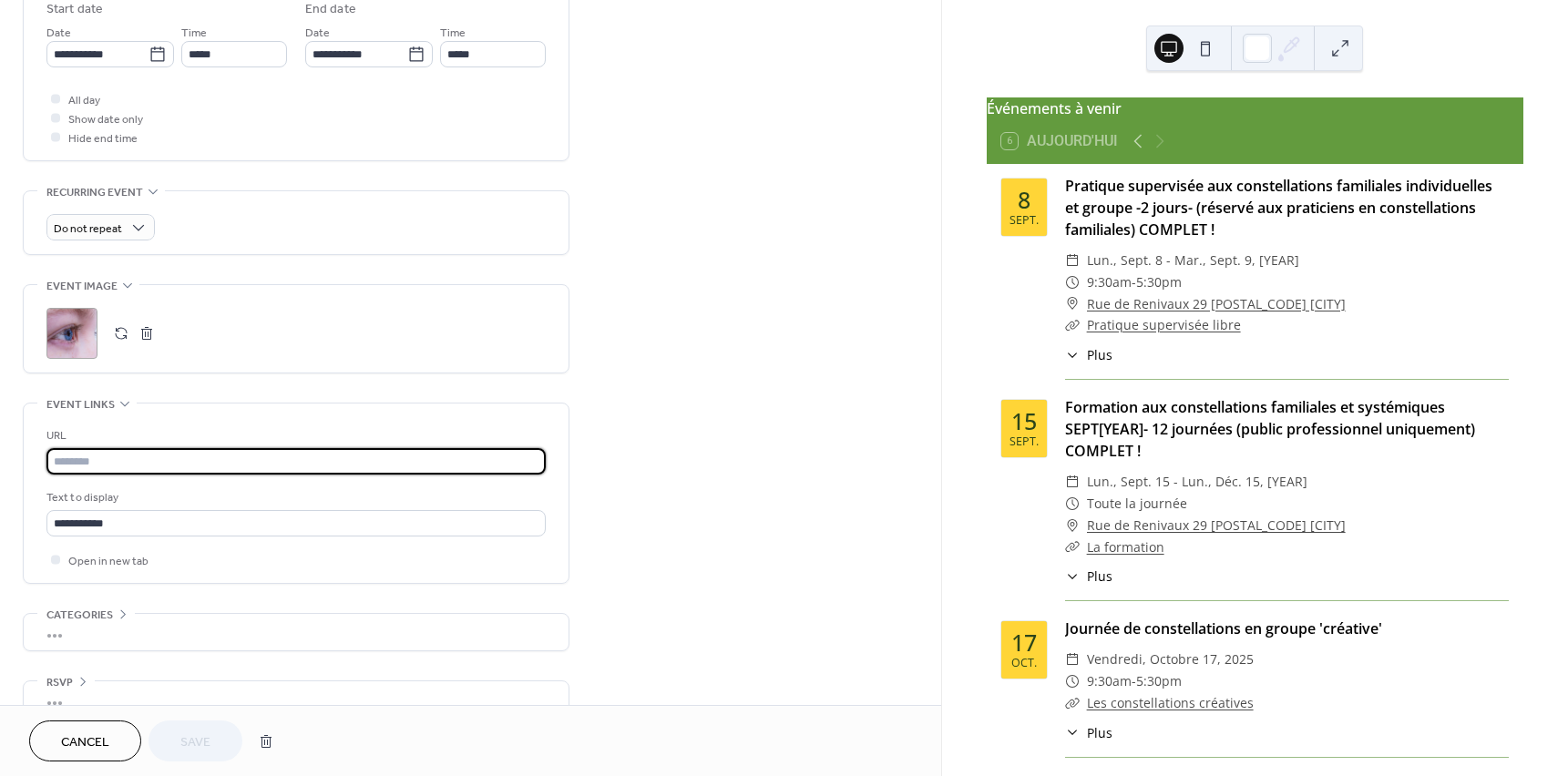 click at bounding box center (296, 461) 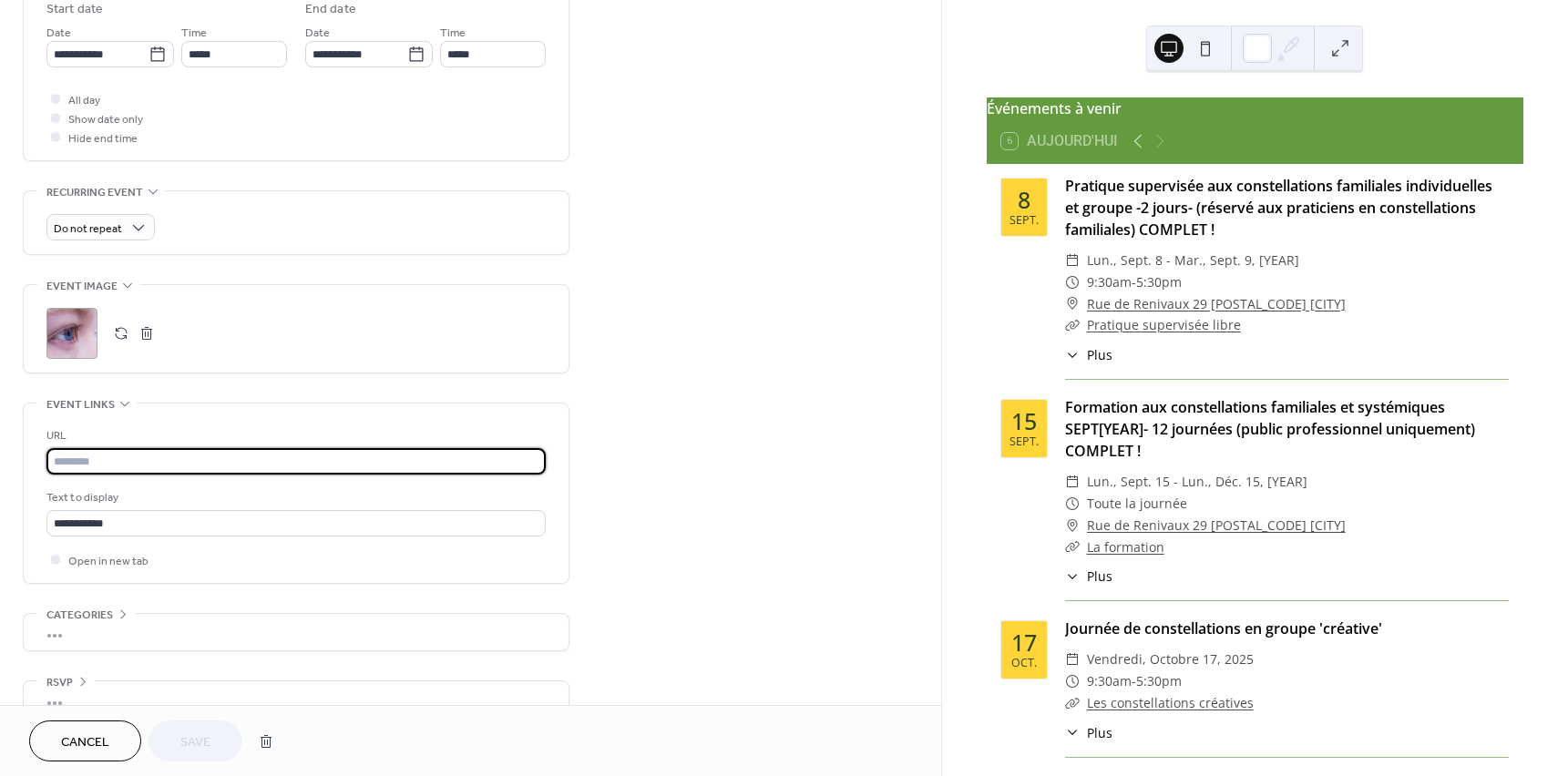 paste on "**********" 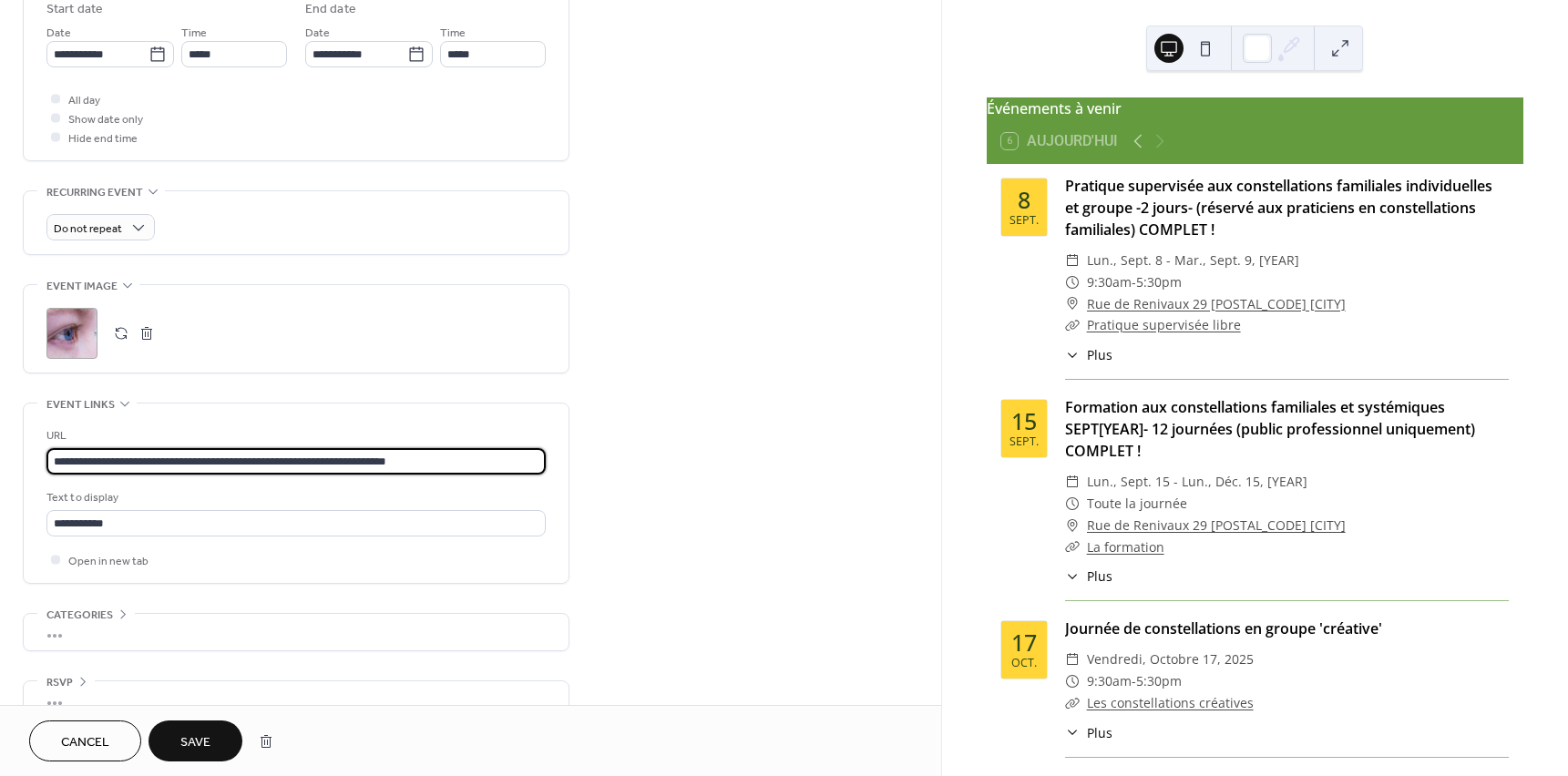 type on "**********" 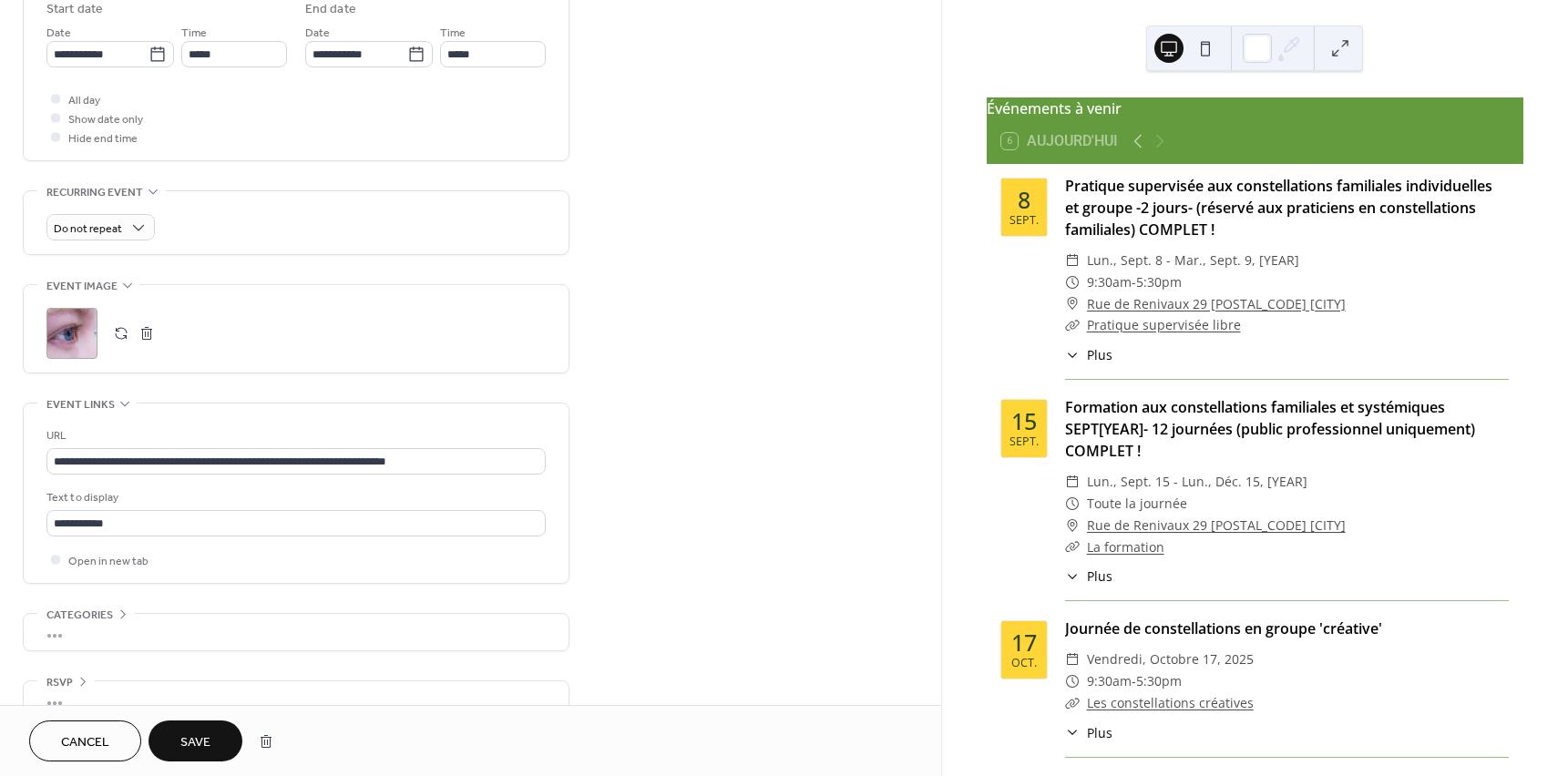 click on "Save" at bounding box center (195, 742) 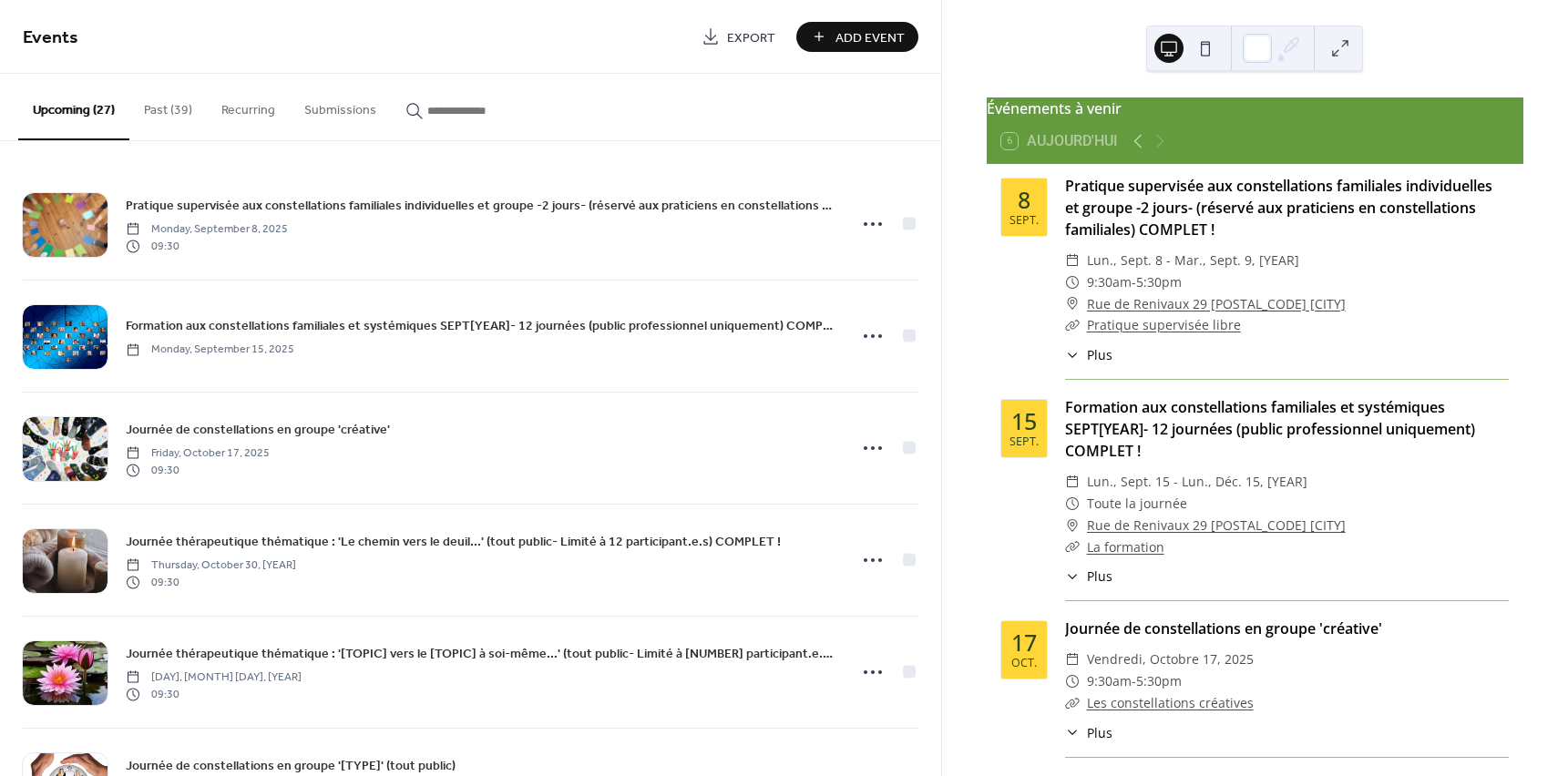 scroll, scrollTop: 556, scrollLeft: 0, axis: vertical 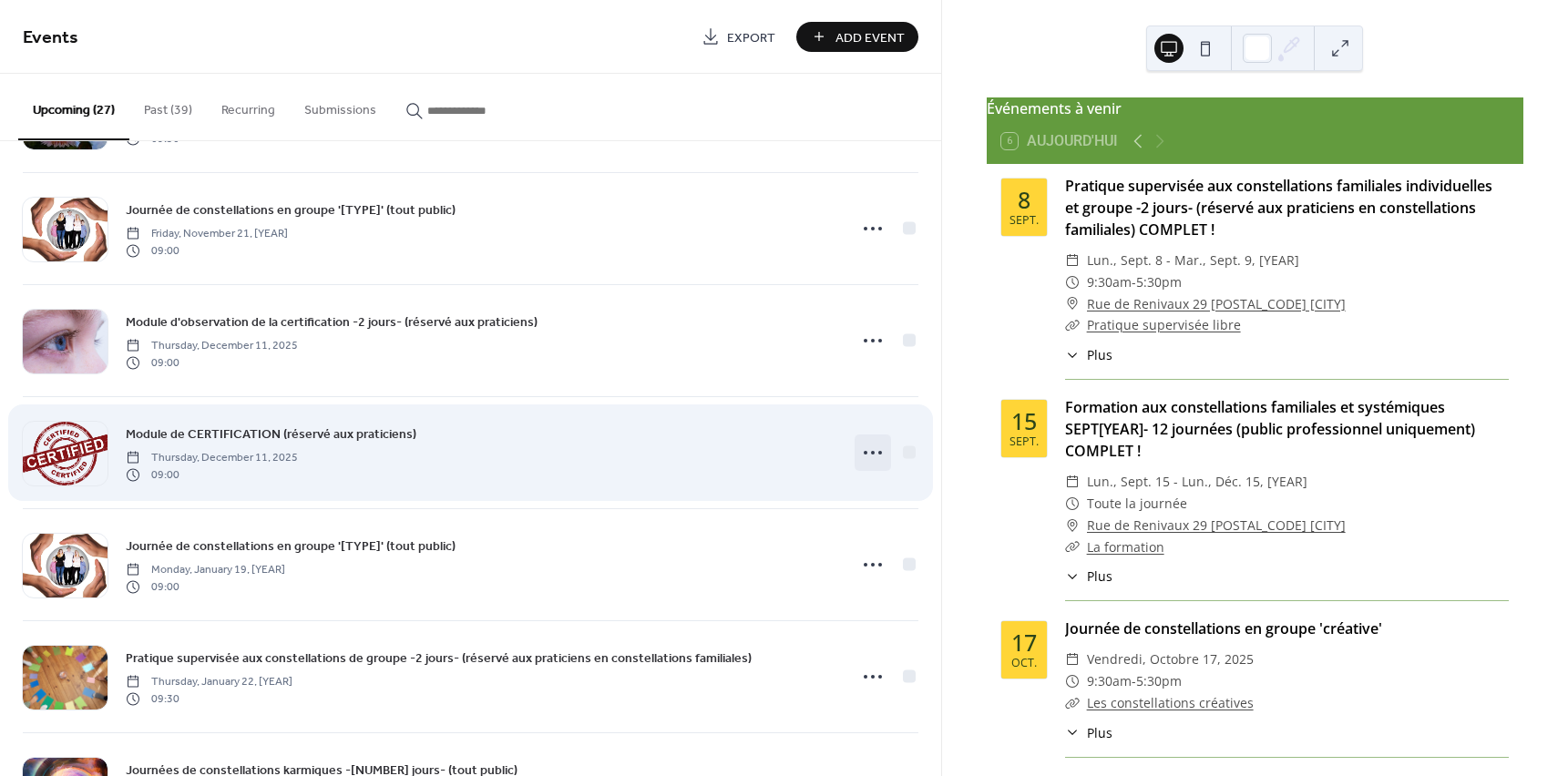 click 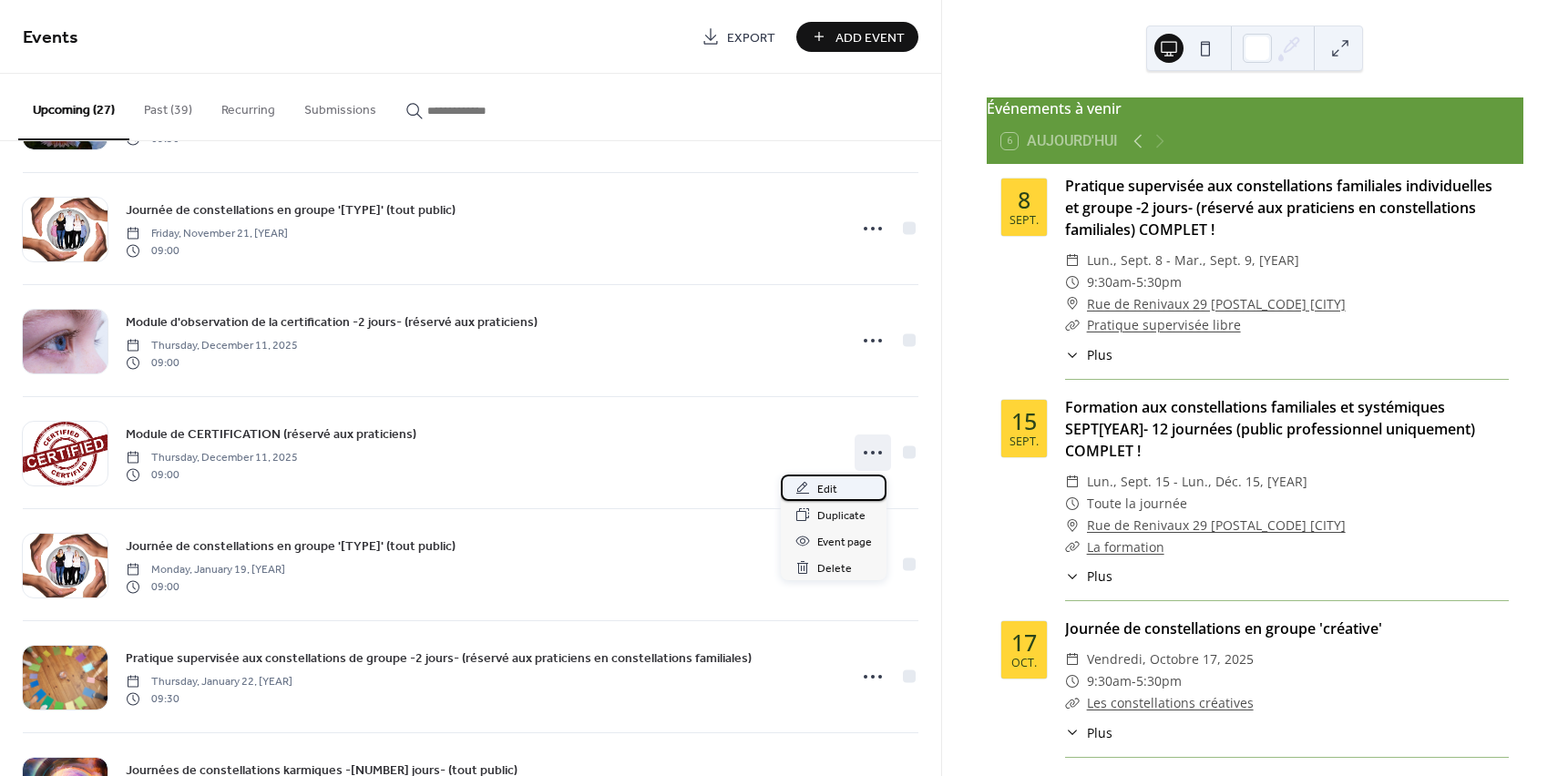 click on "Edit" at bounding box center (827, 489) 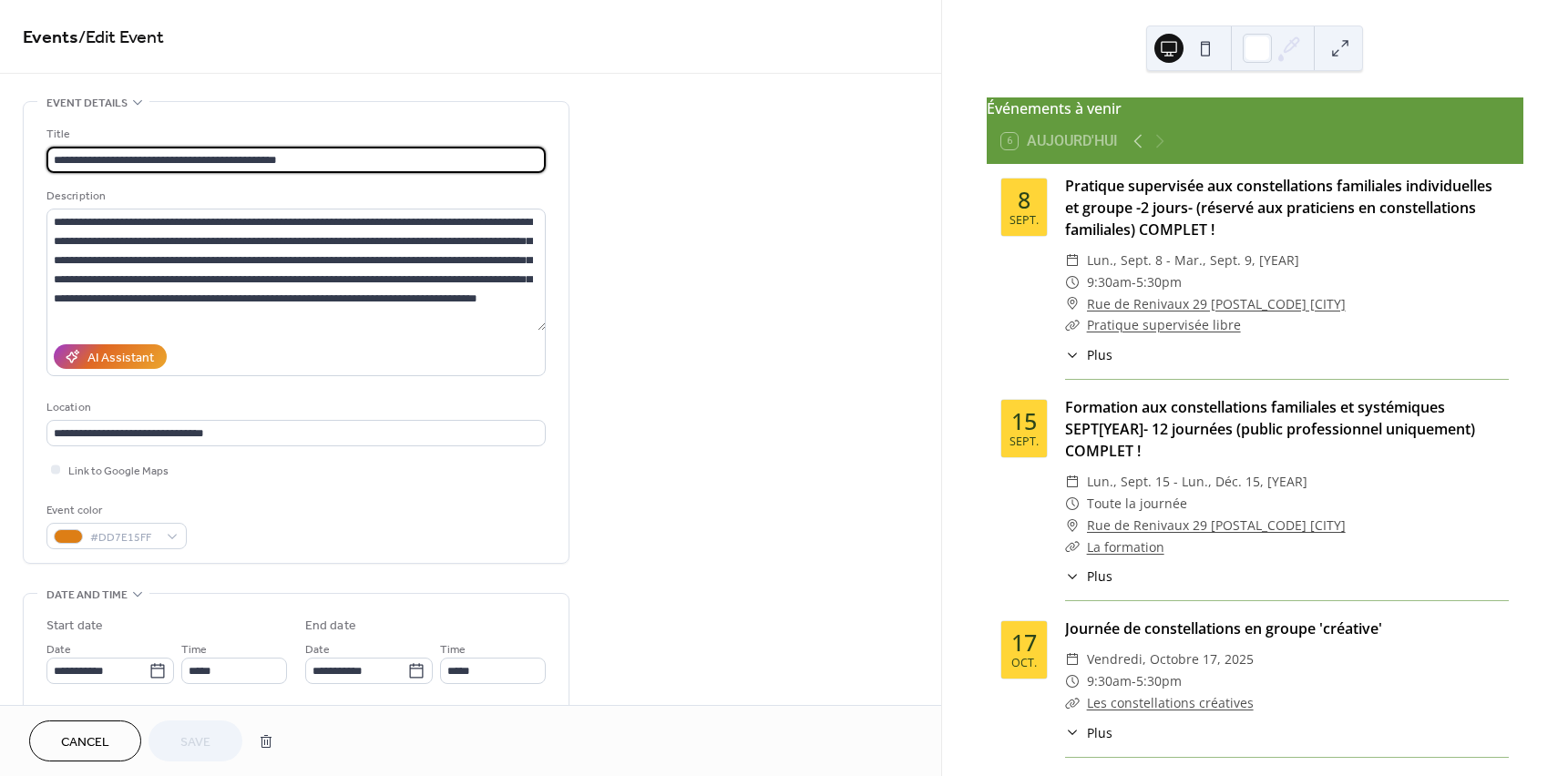 scroll, scrollTop: 617, scrollLeft: 0, axis: vertical 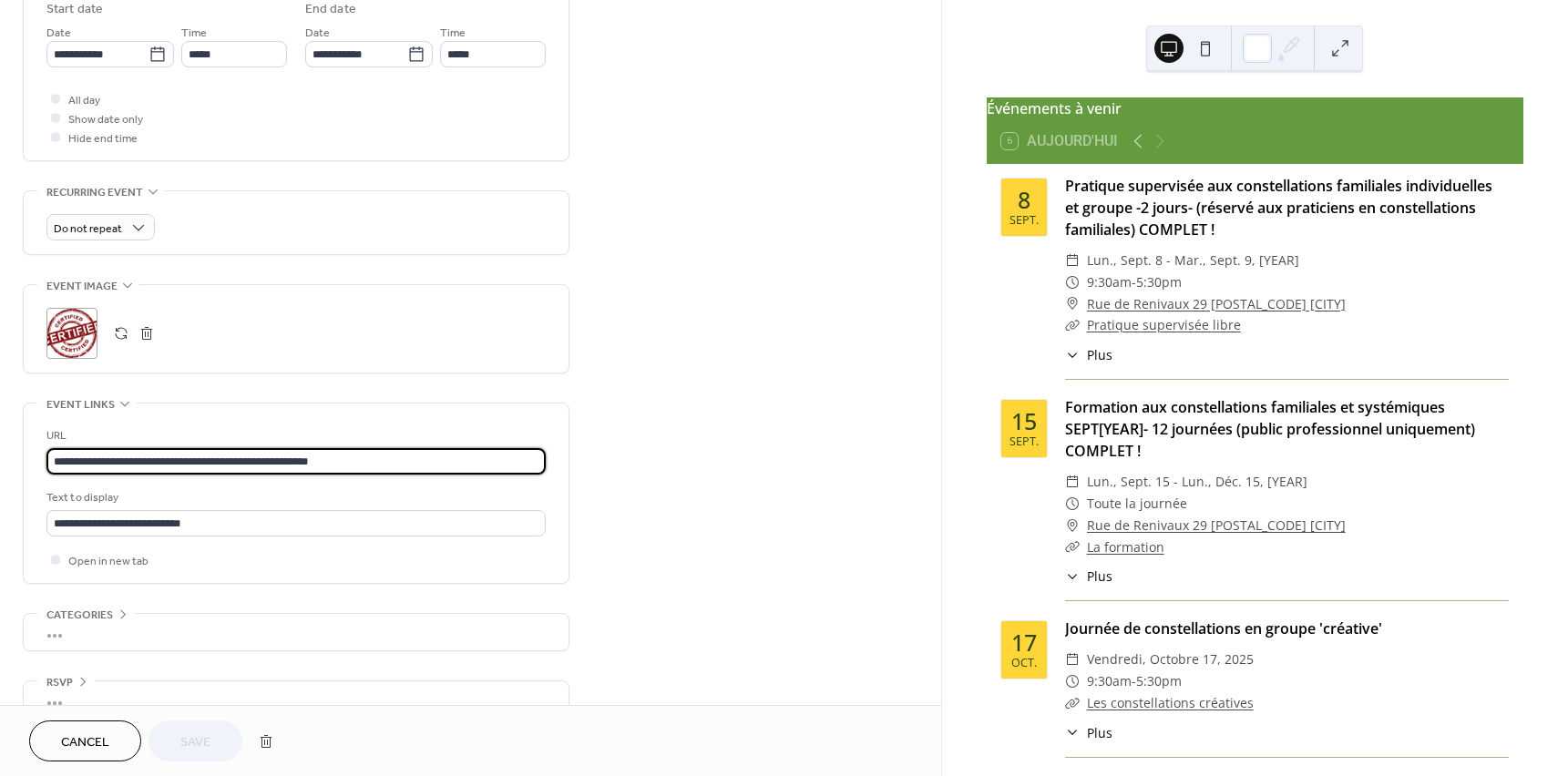 drag, startPoint x: 342, startPoint y: 468, endPoint x: 25, endPoint y: 461, distance: 317.07728 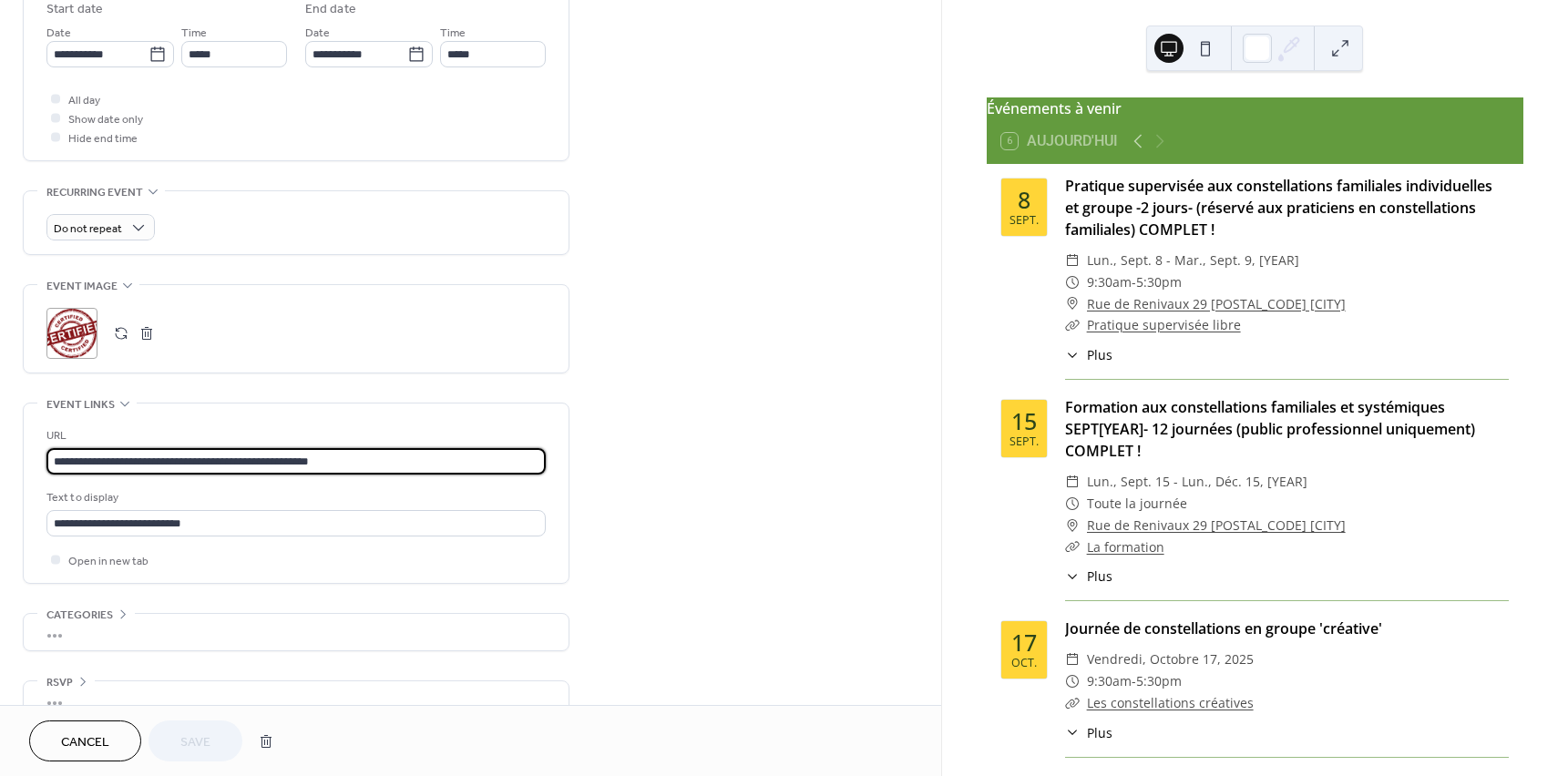 click on "**********" at bounding box center [296, 493] 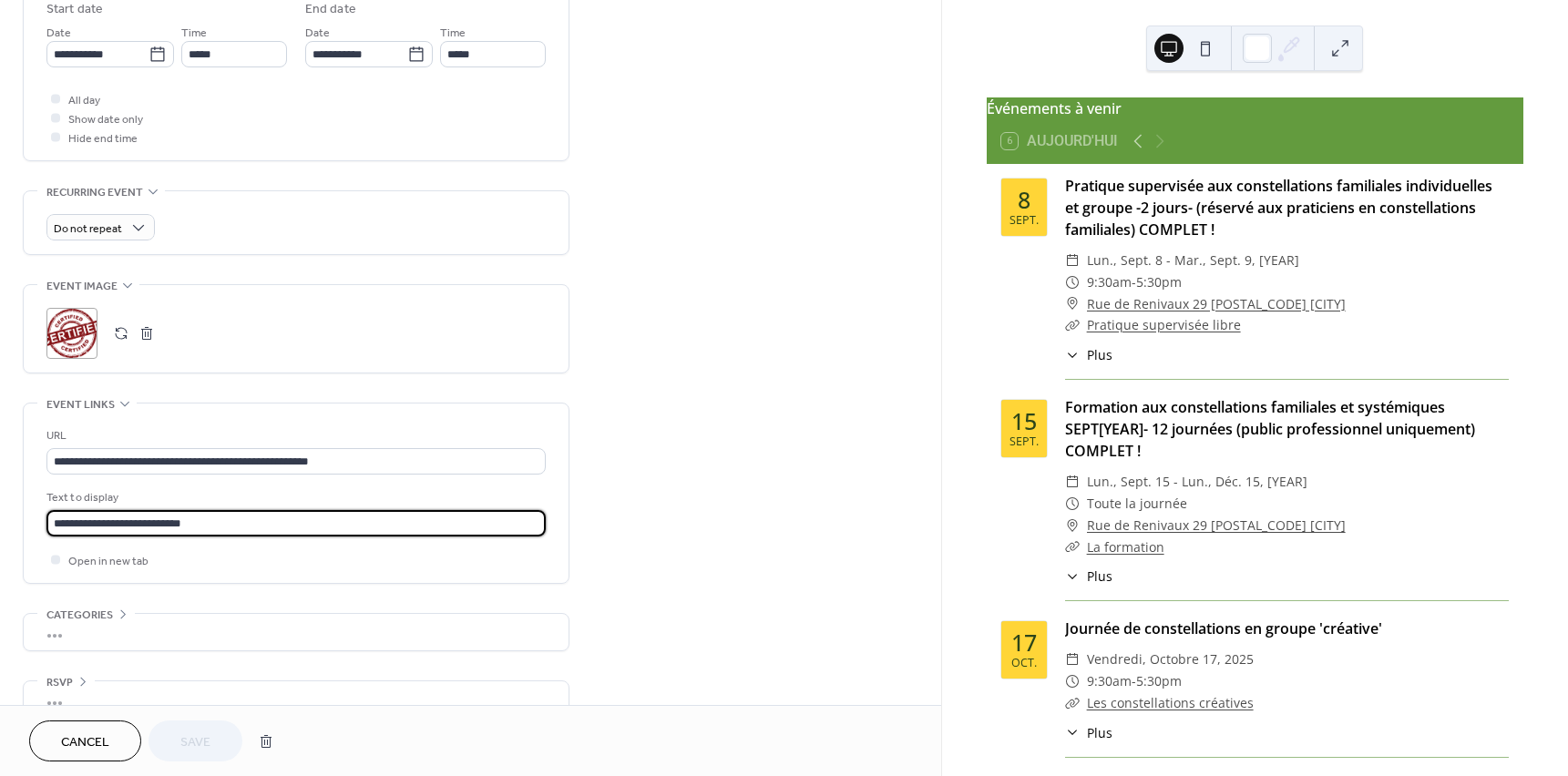 click on "**********" at bounding box center (296, 523) 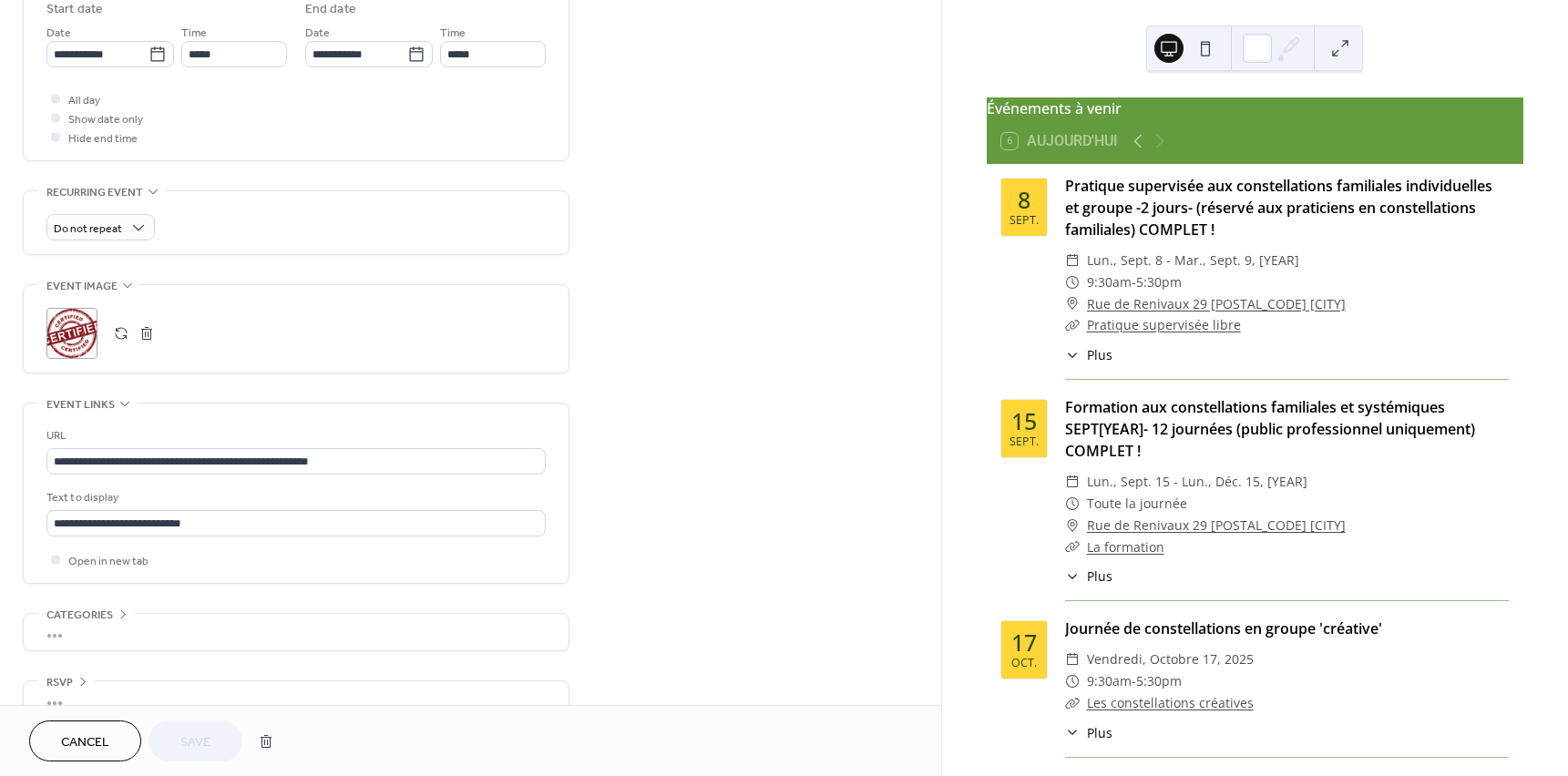 click on "**********" at bounding box center [296, 493] 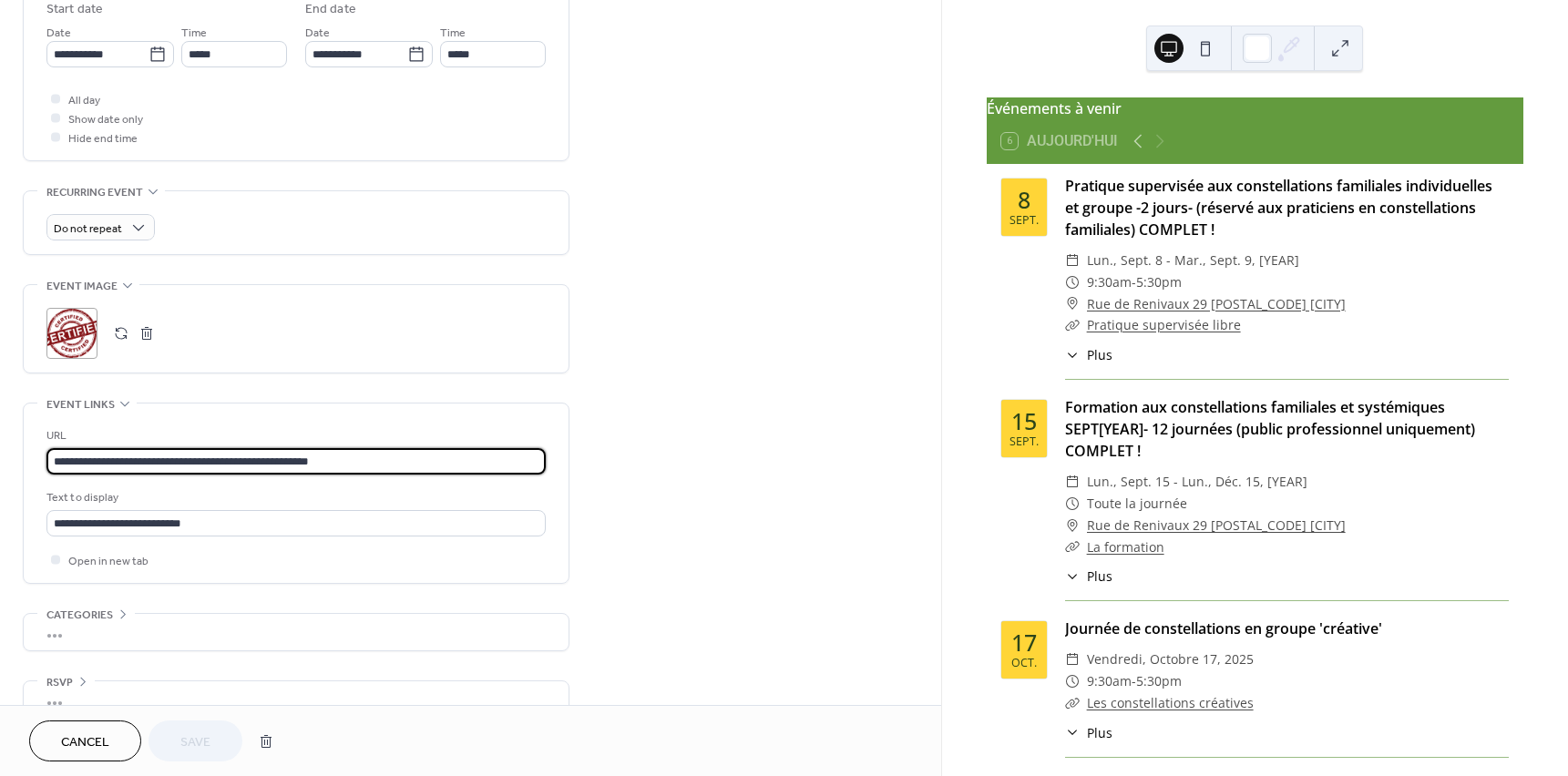 click on "**********" at bounding box center (296, 461) 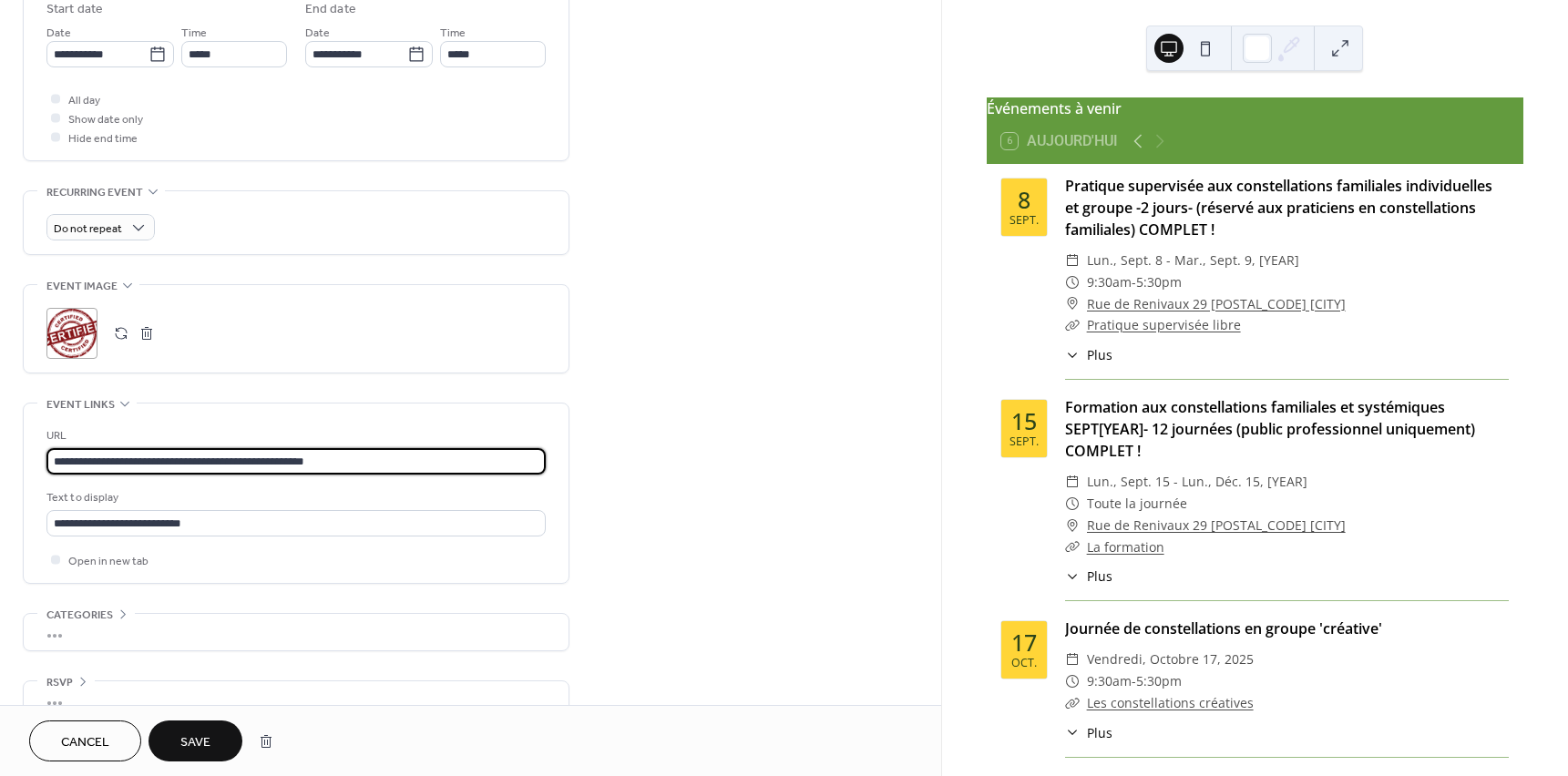 type on "**********" 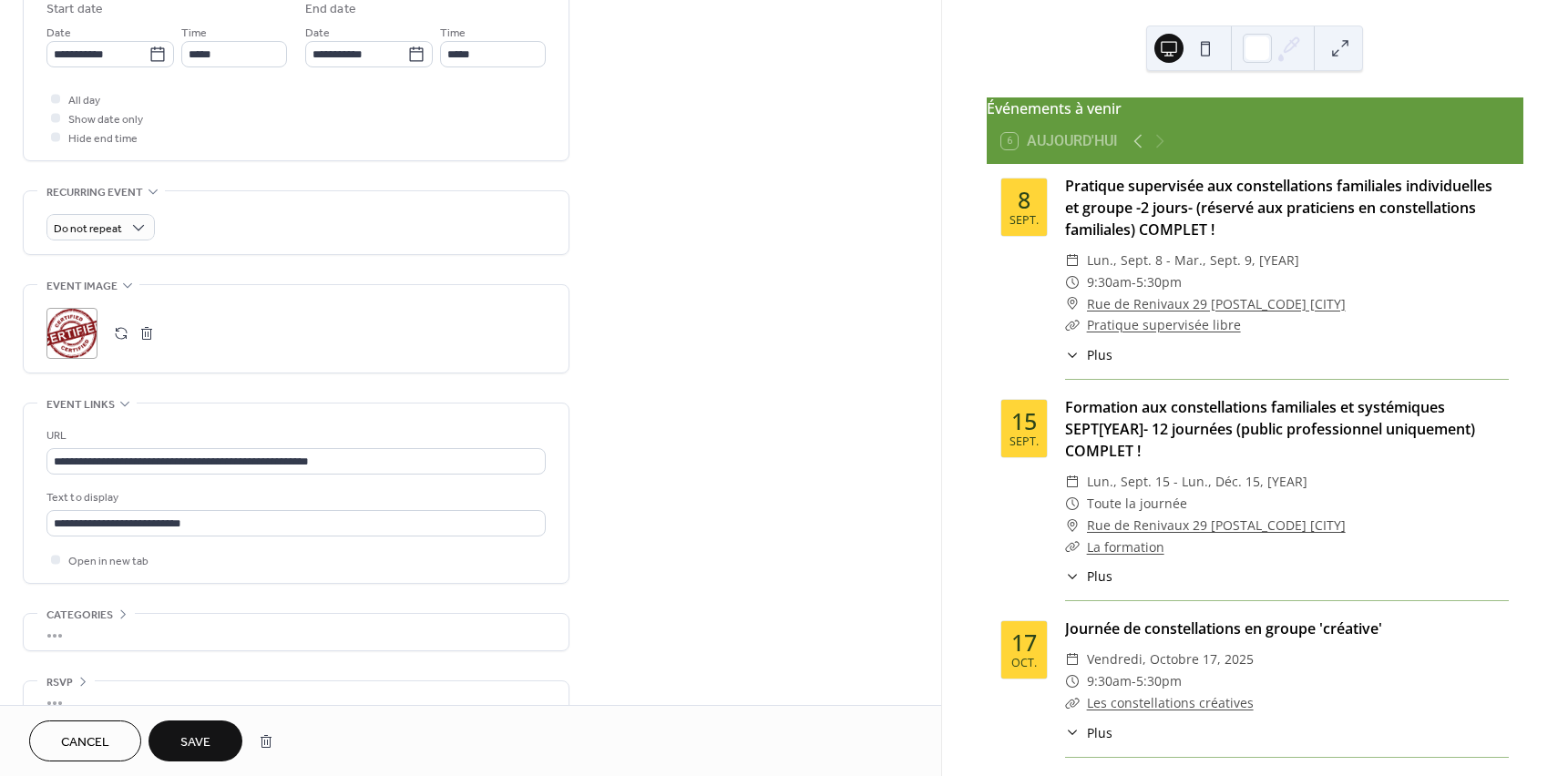 click on "Save" at bounding box center (195, 742) 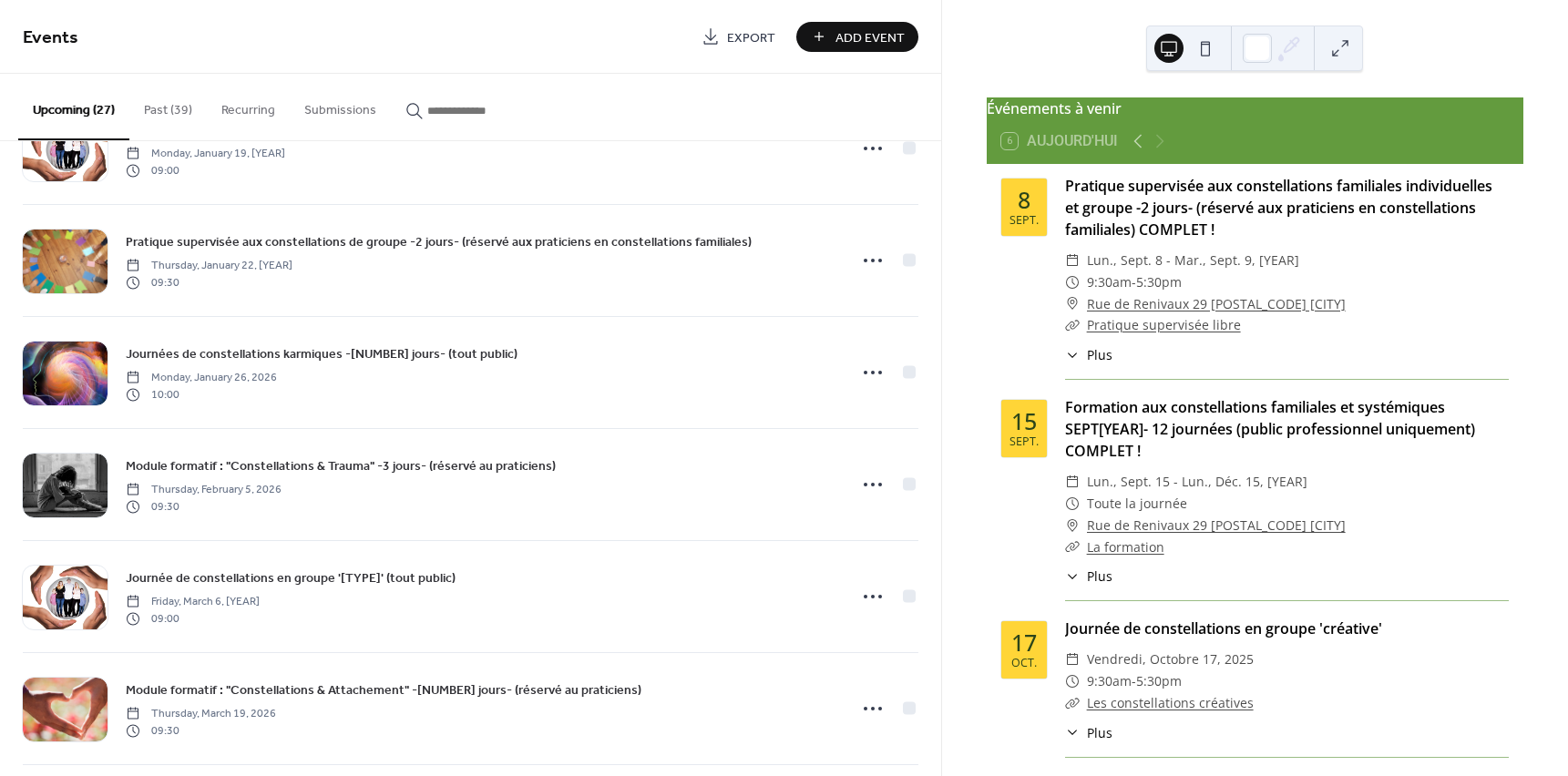 scroll, scrollTop: 973, scrollLeft: 0, axis: vertical 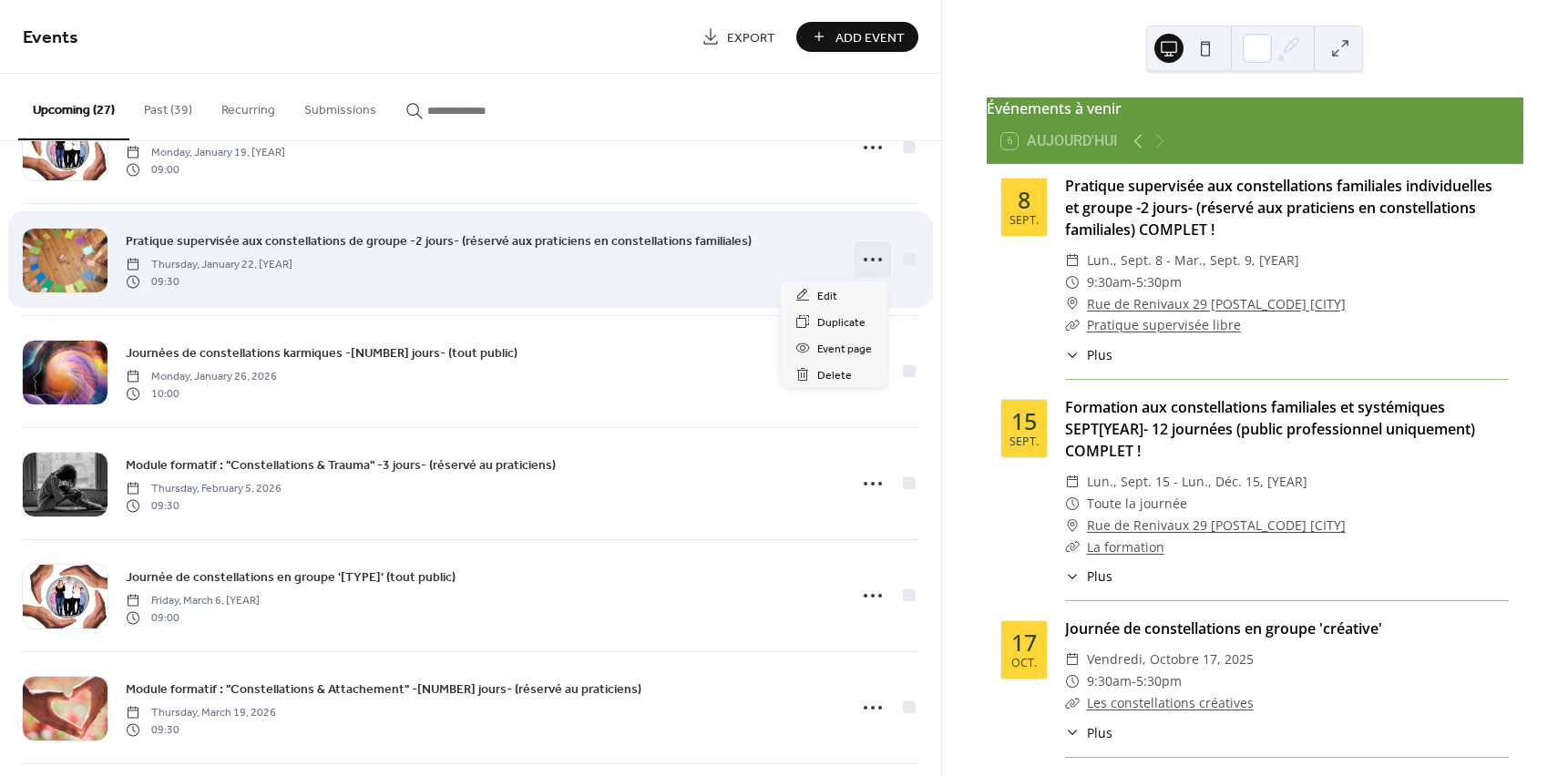 click 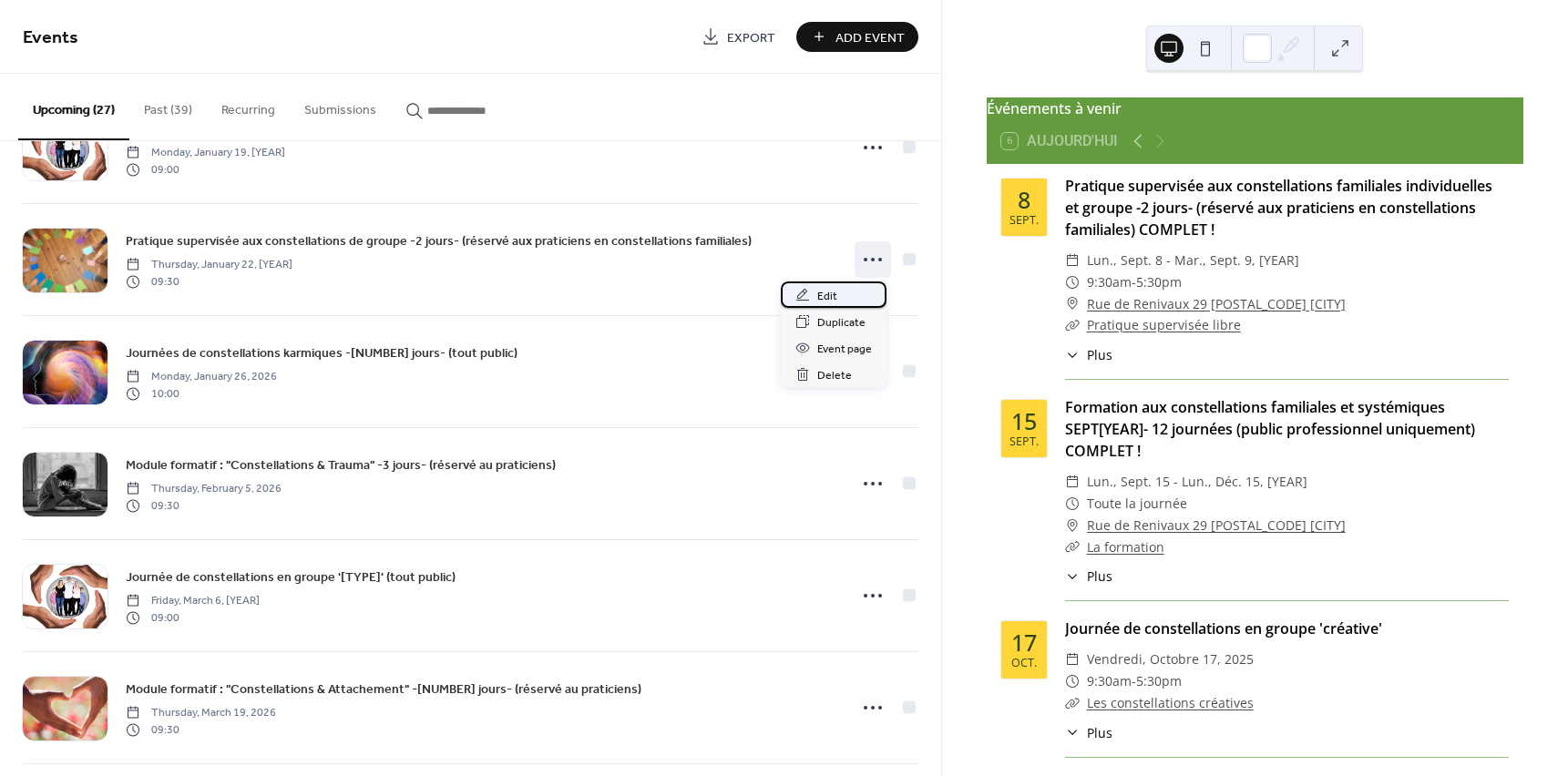 click on "Edit" at bounding box center (827, 296) 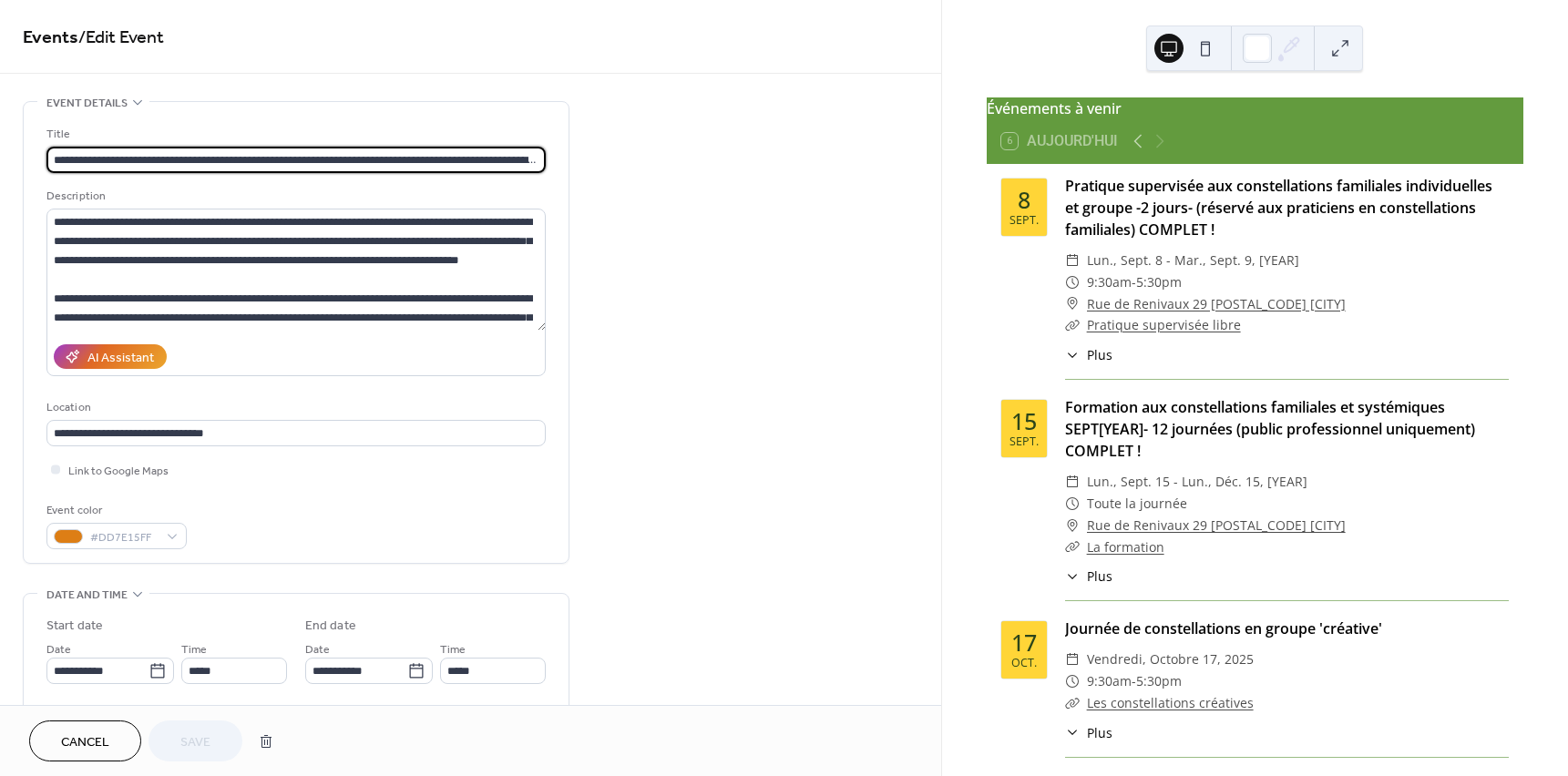 scroll, scrollTop: 0, scrollLeft: 42, axis: horizontal 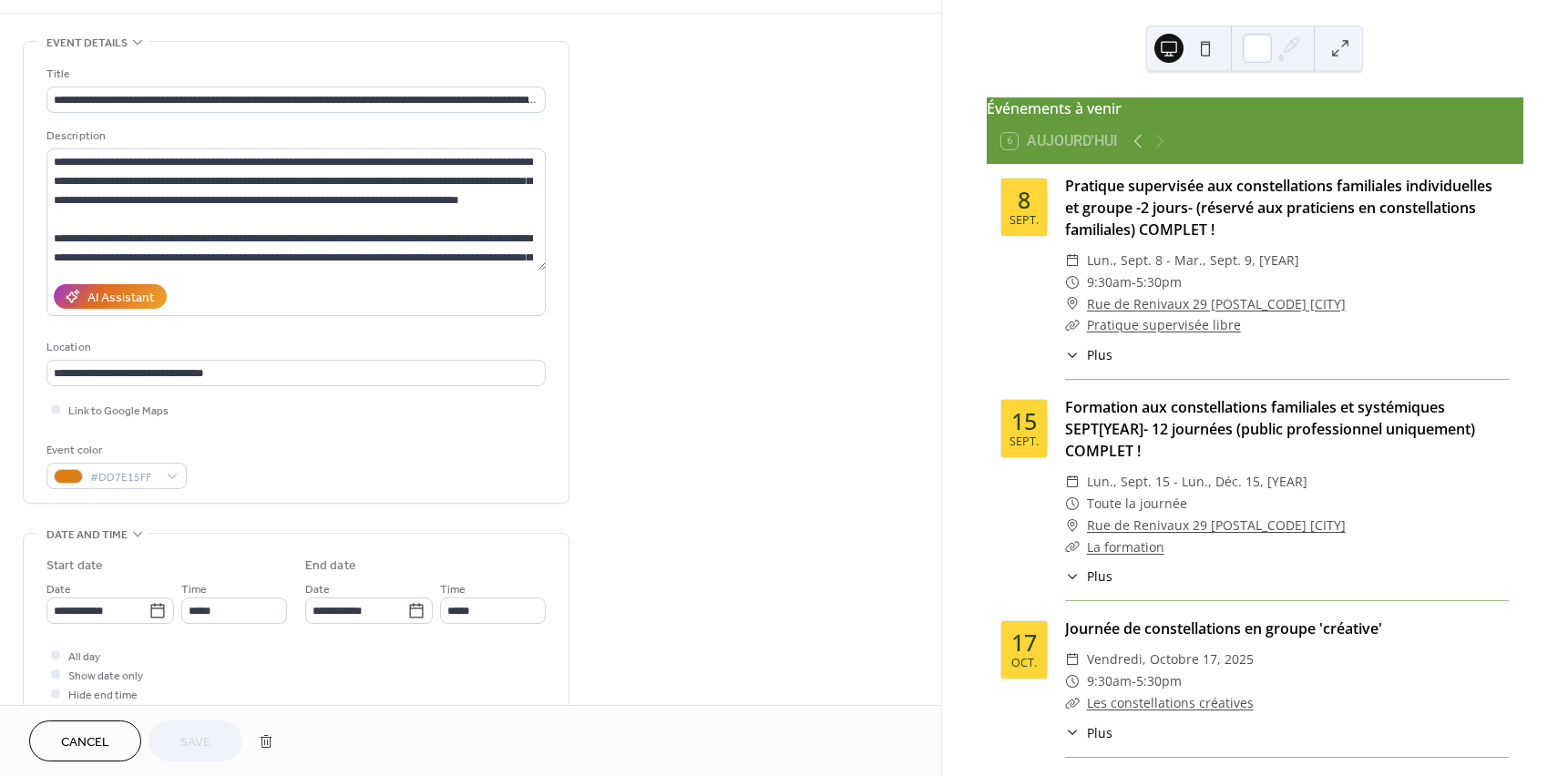 click on "Cancel" at bounding box center [85, 742] 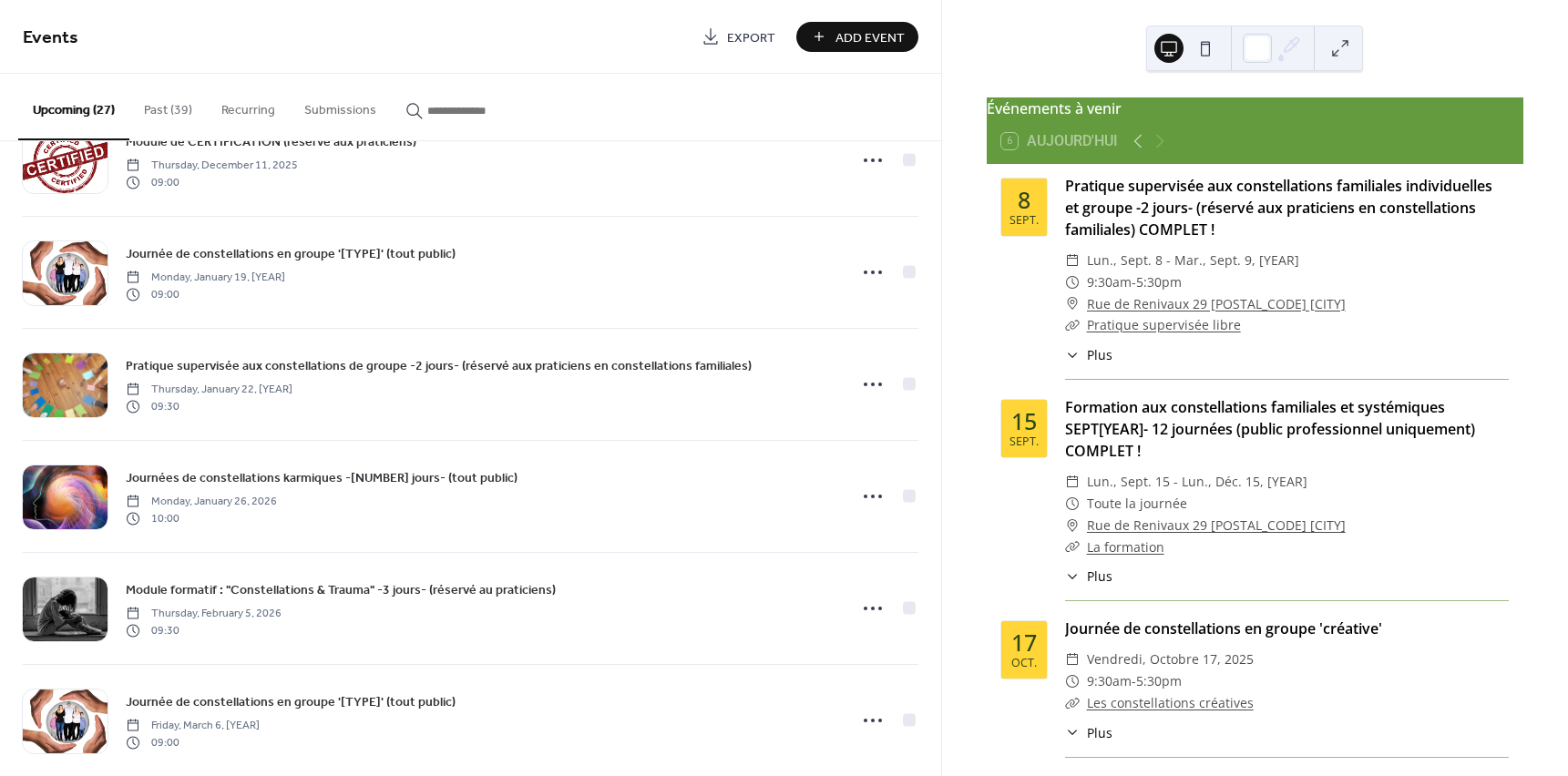 scroll, scrollTop: 831, scrollLeft: 0, axis: vertical 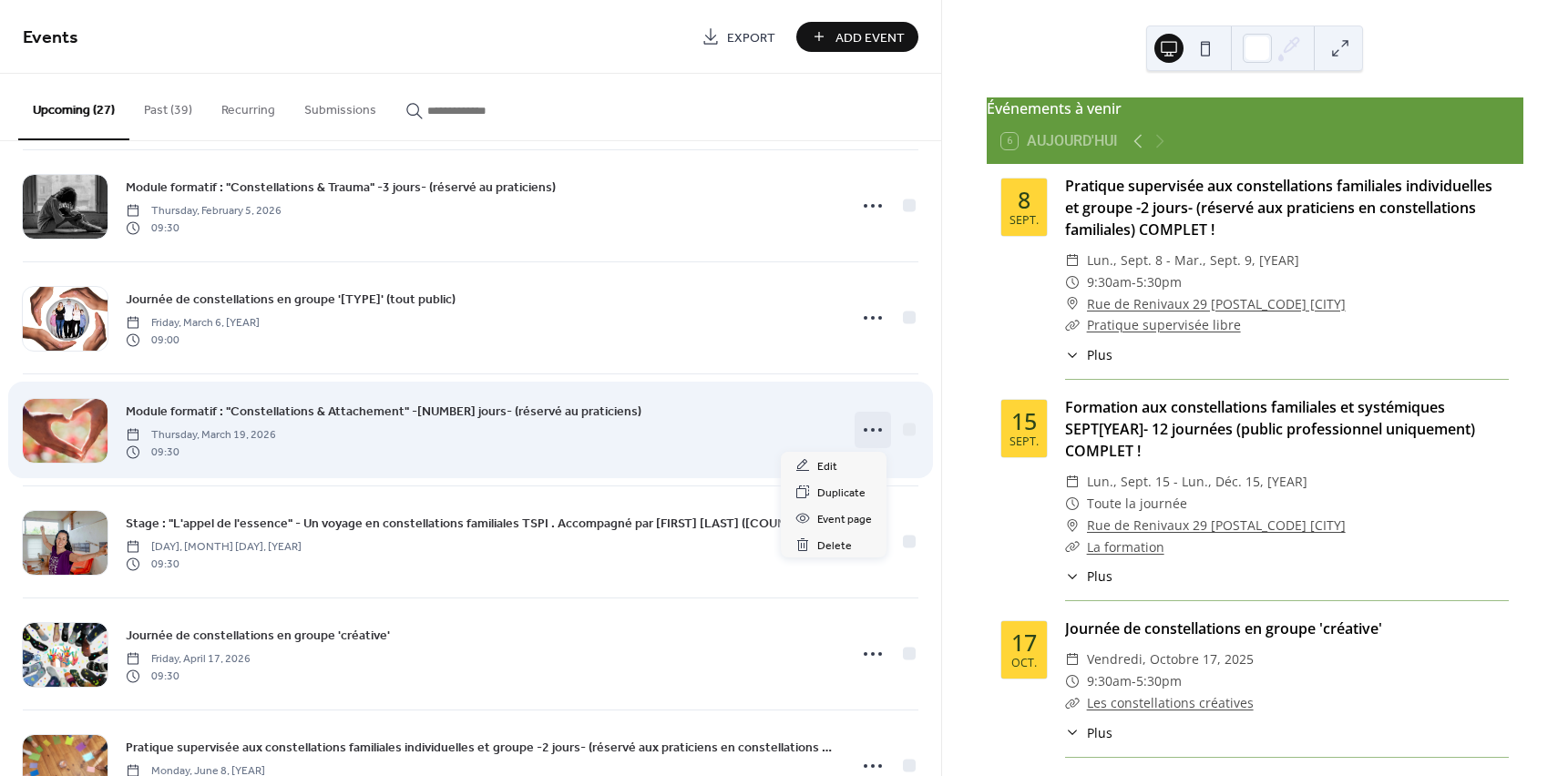 click 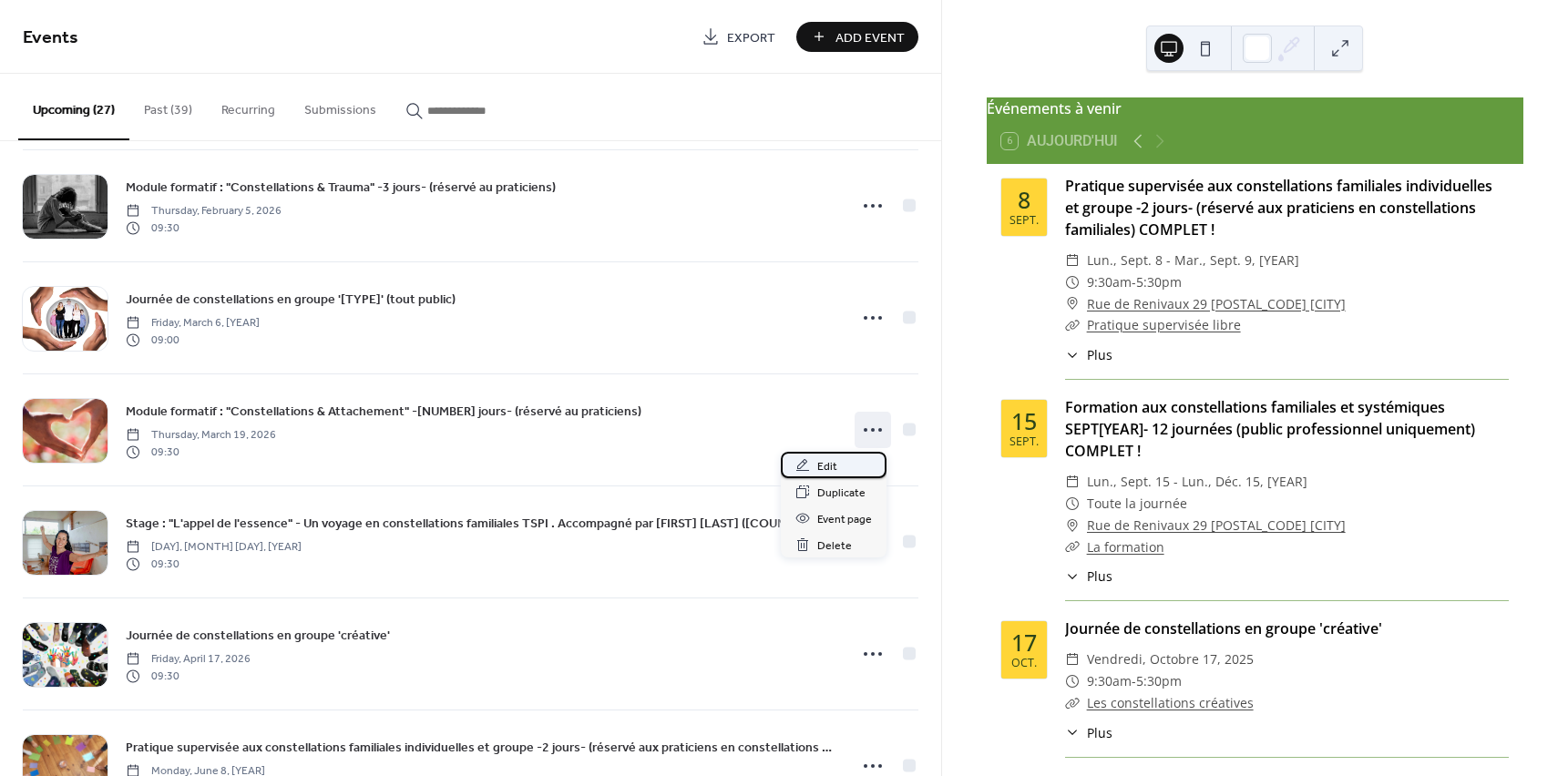 click on "Edit" at bounding box center [827, 466] 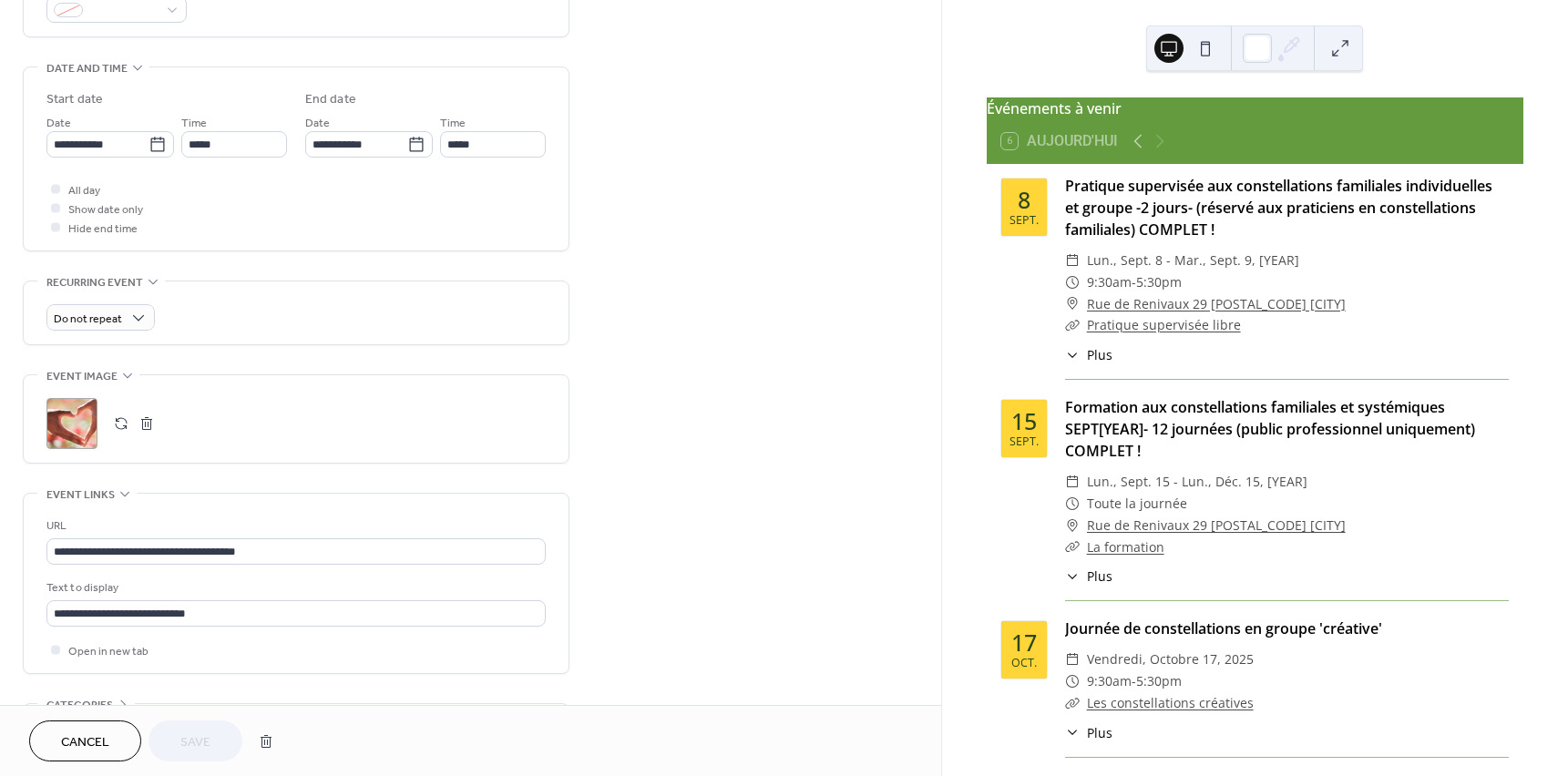 scroll, scrollTop: 530, scrollLeft: 0, axis: vertical 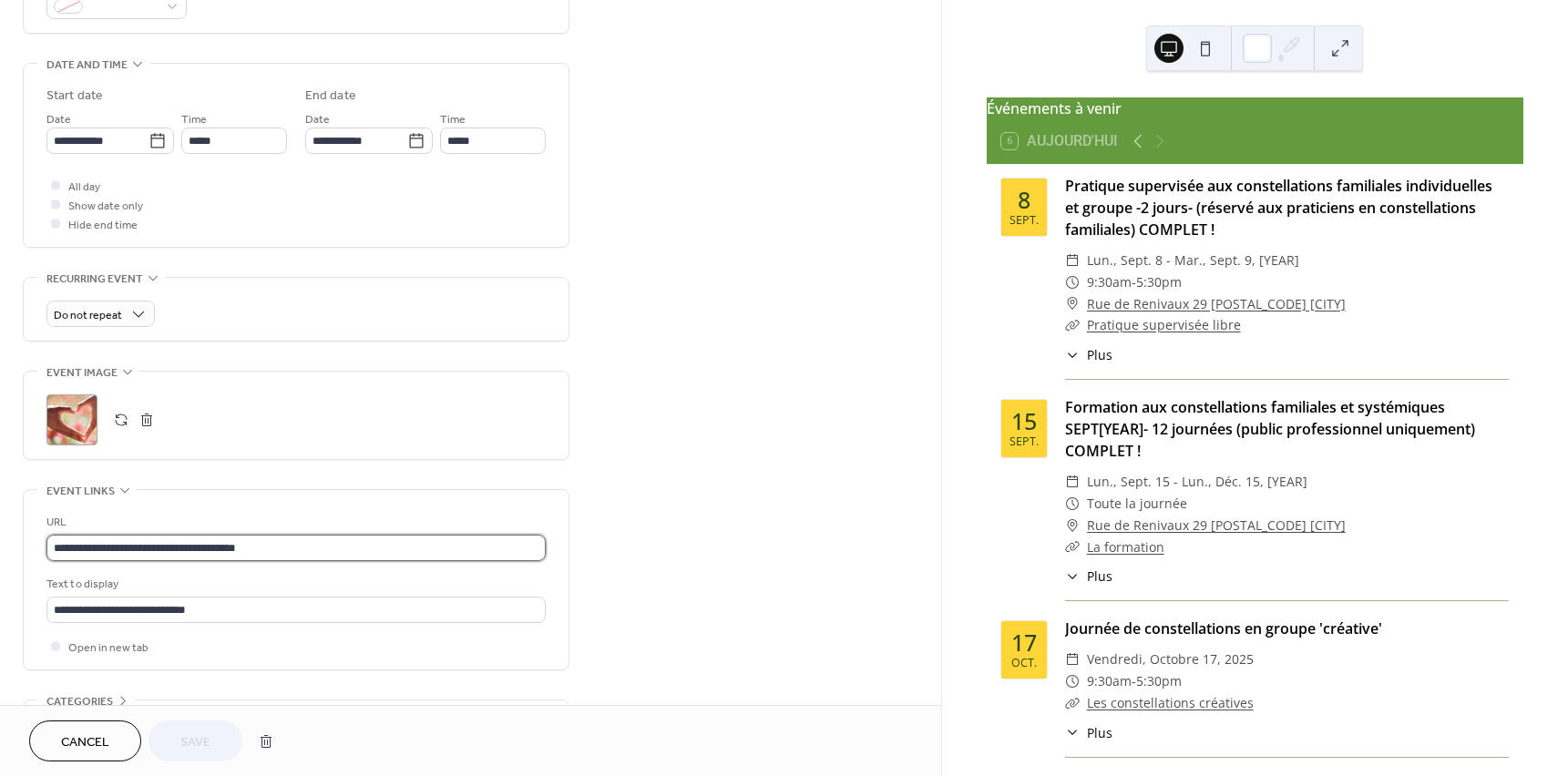 click on "**********" at bounding box center [296, 547] 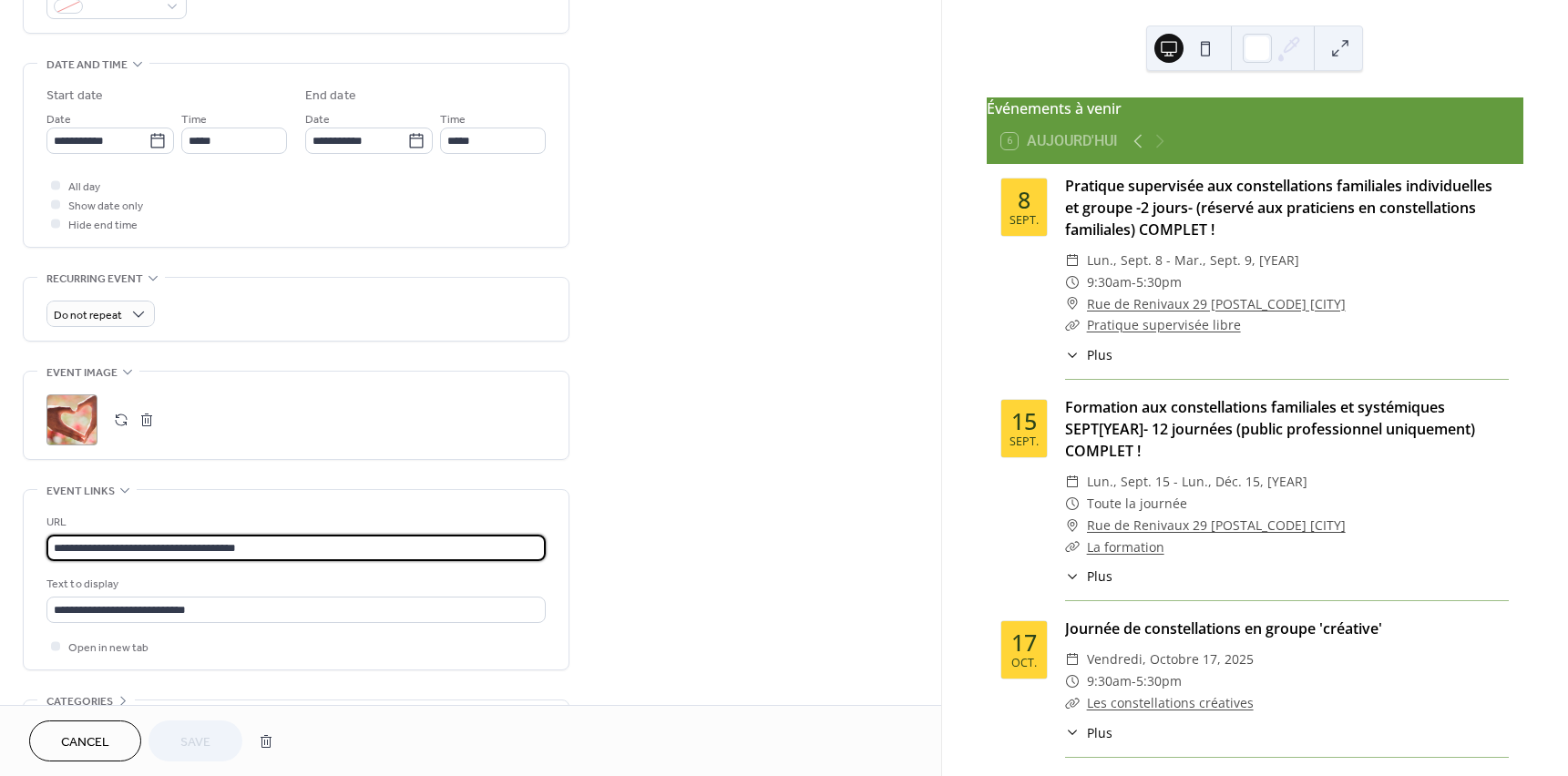scroll, scrollTop: 0, scrollLeft: 0, axis: both 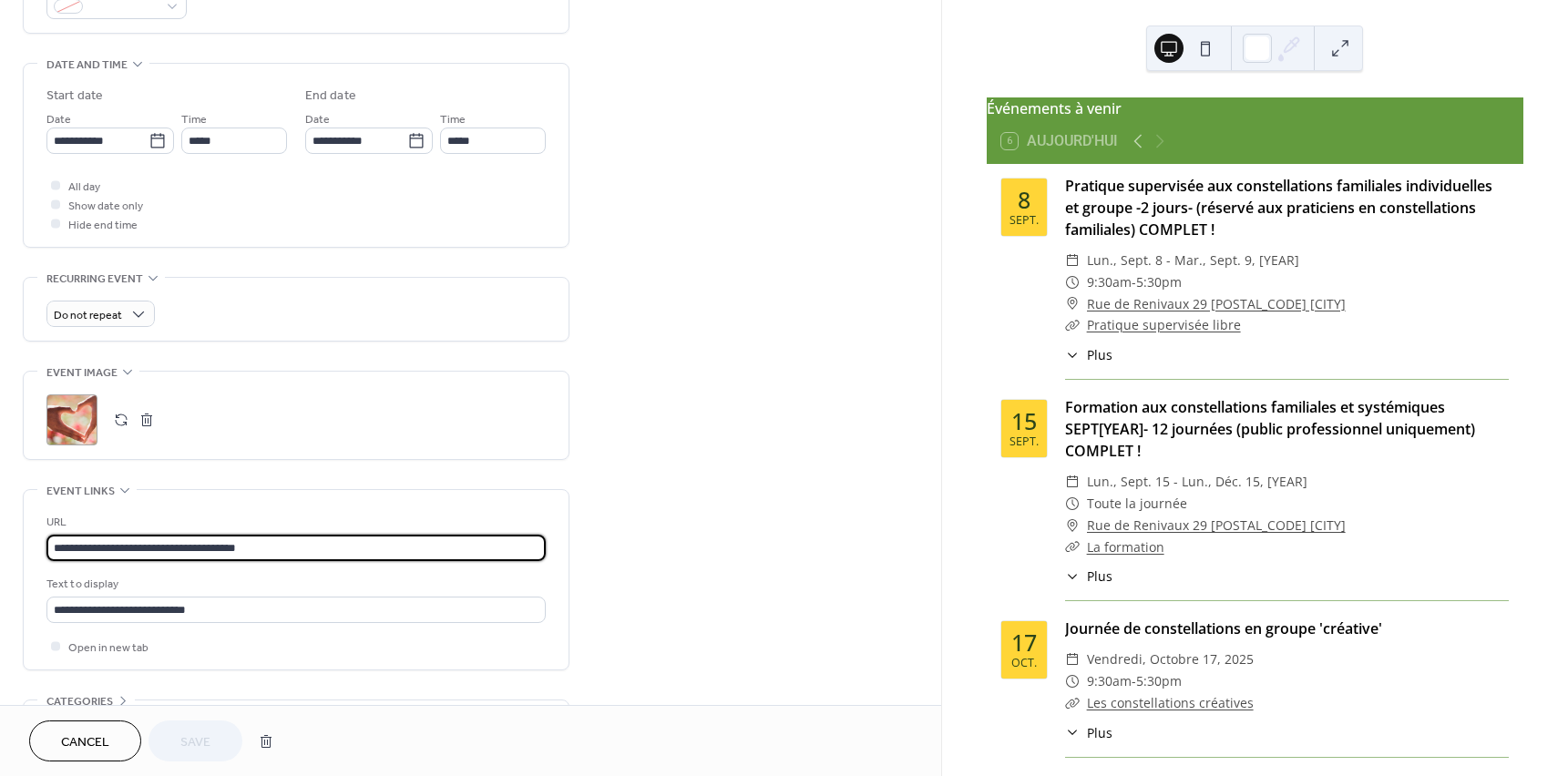 paste on "**********" 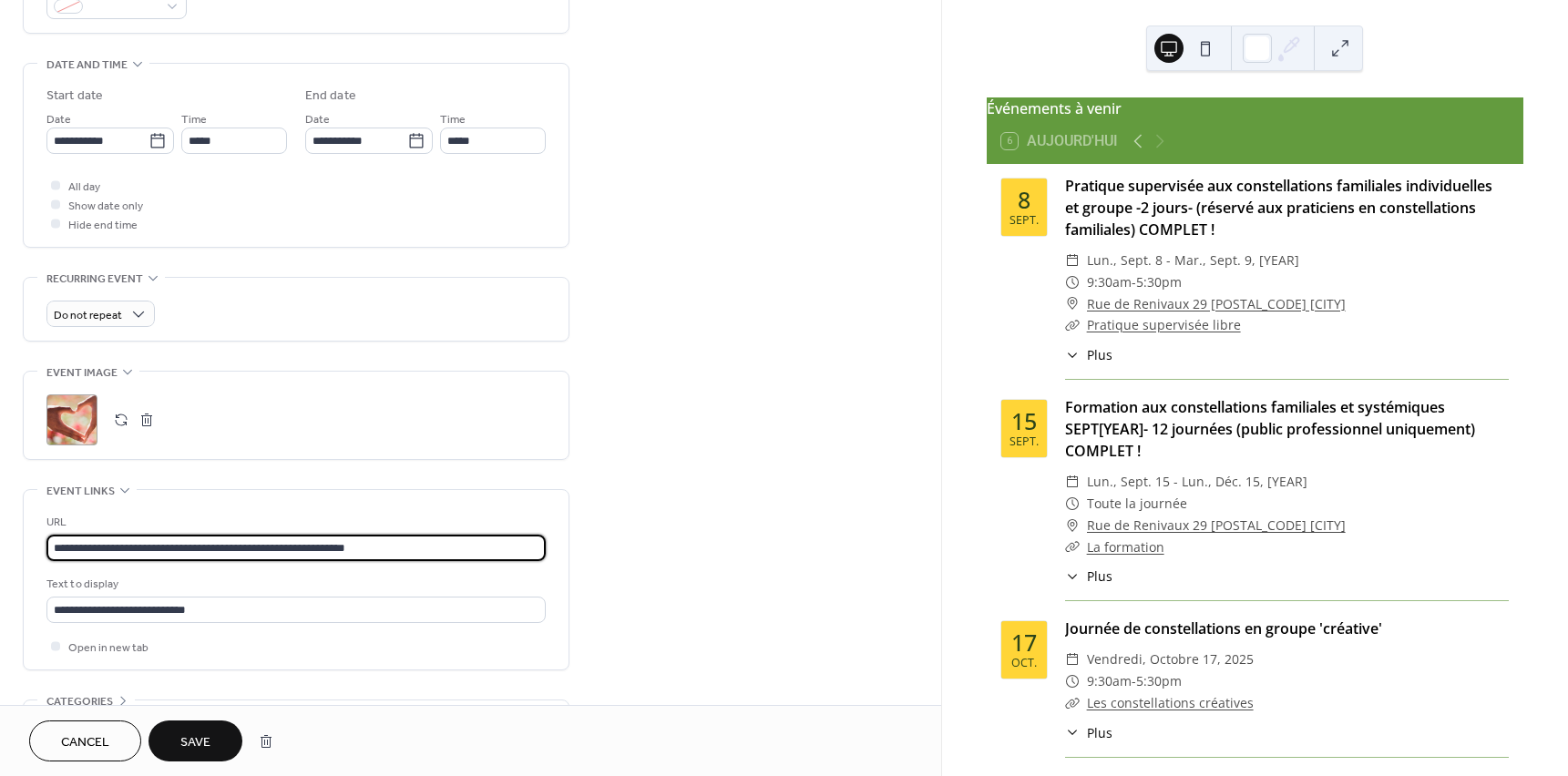 type on "**********" 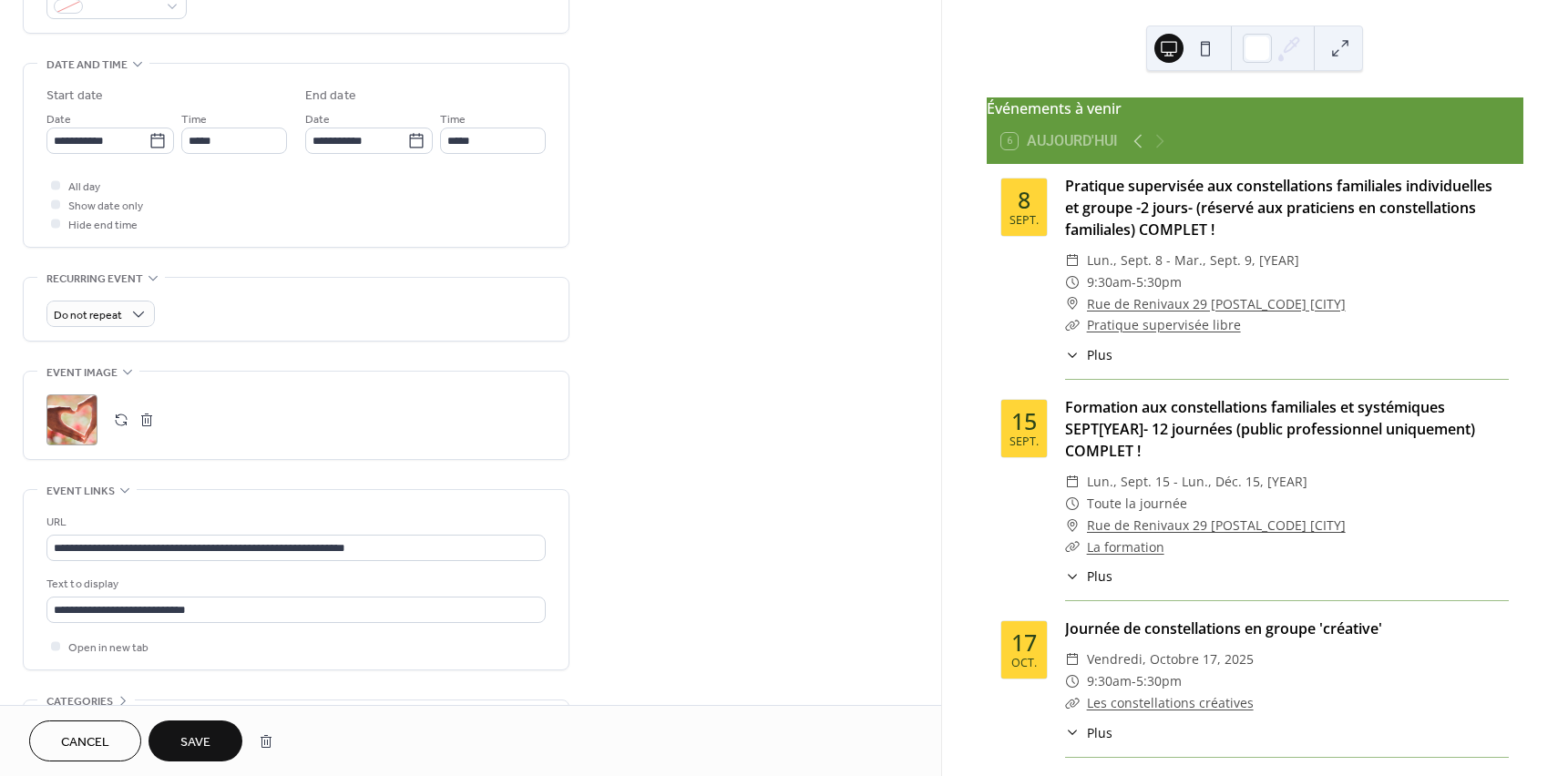 click on "Save" at bounding box center [195, 742] 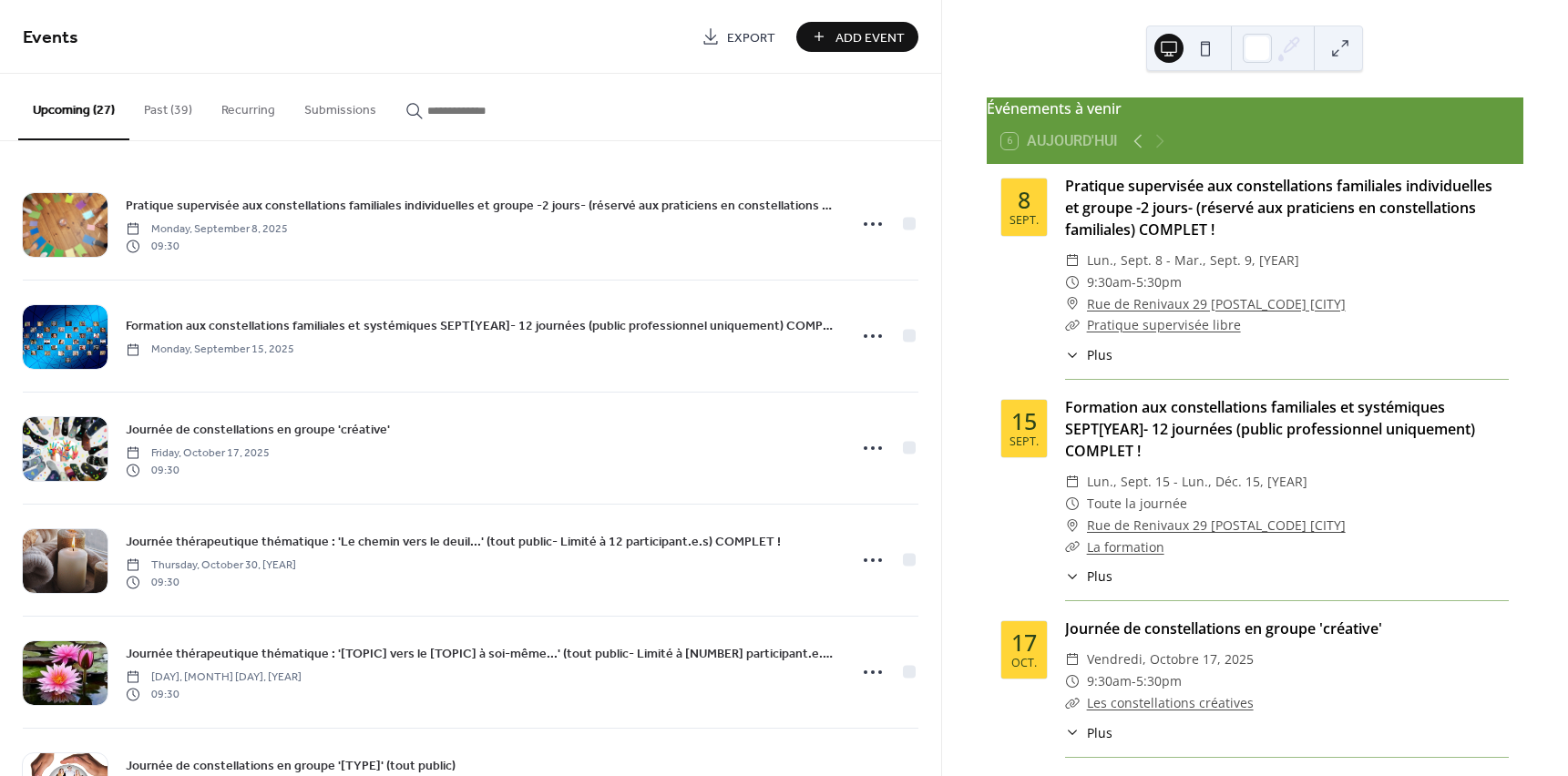 scroll, scrollTop: 556, scrollLeft: 0, axis: vertical 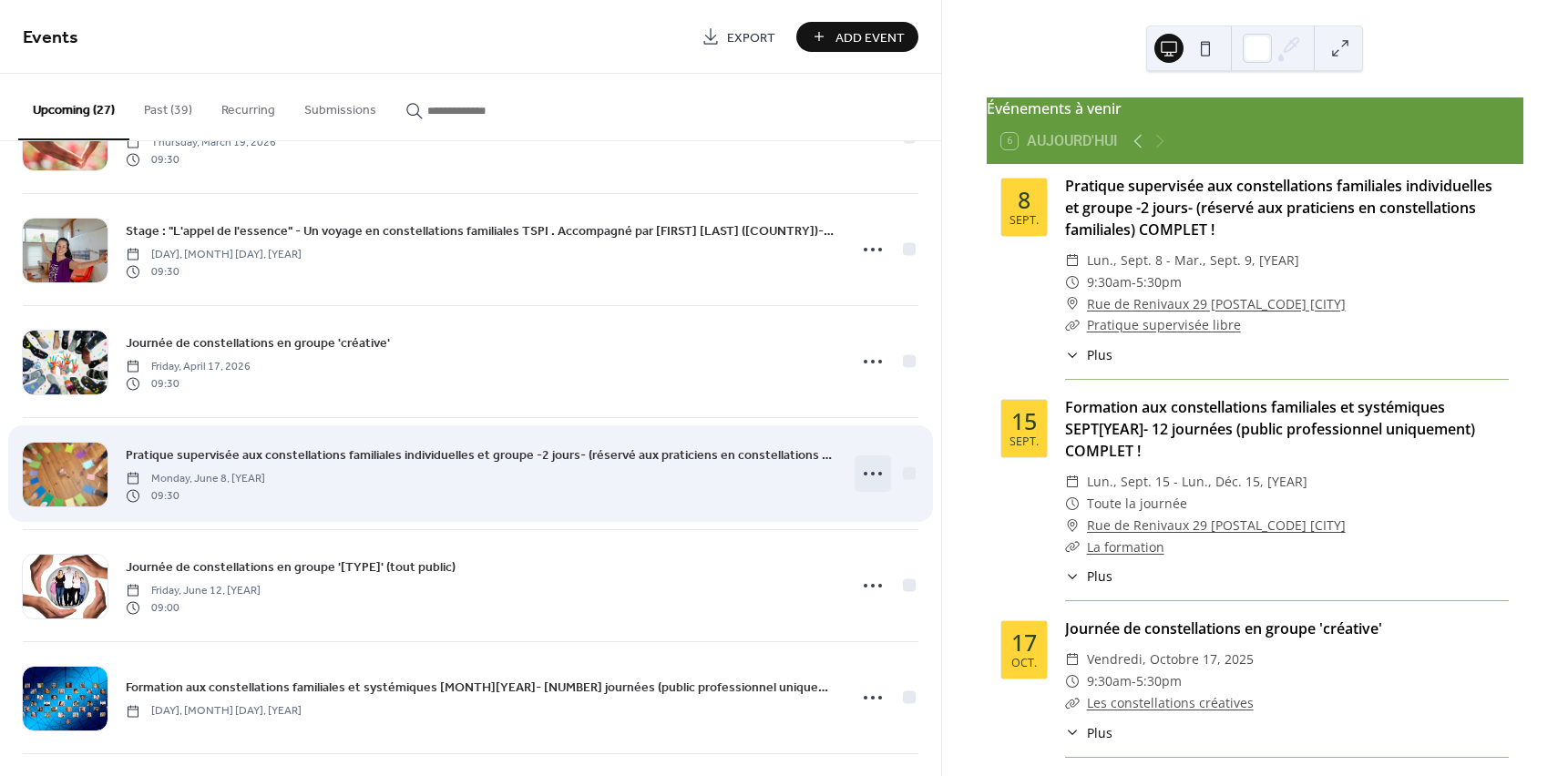 click 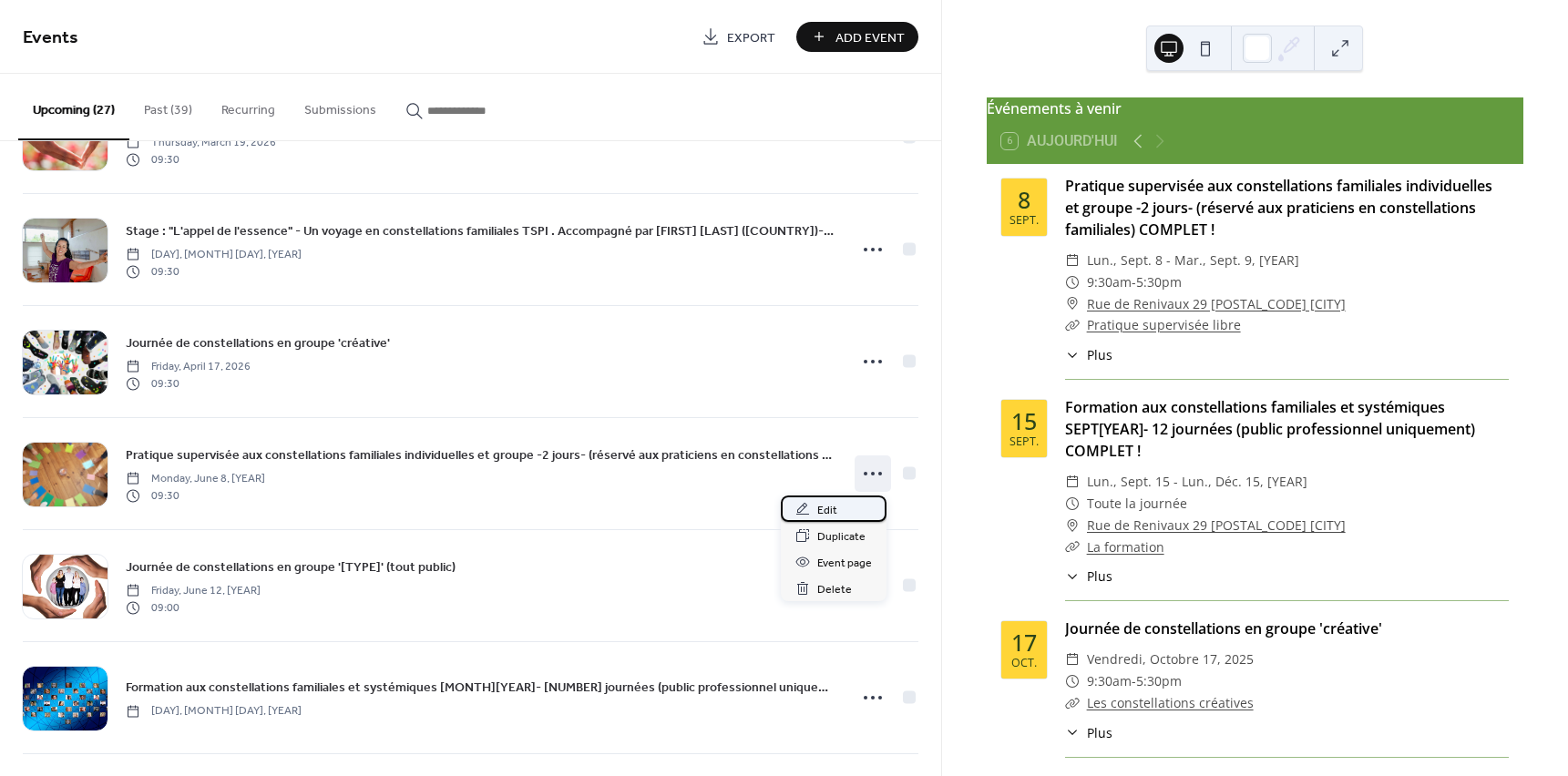 click on "Edit" at bounding box center (827, 510) 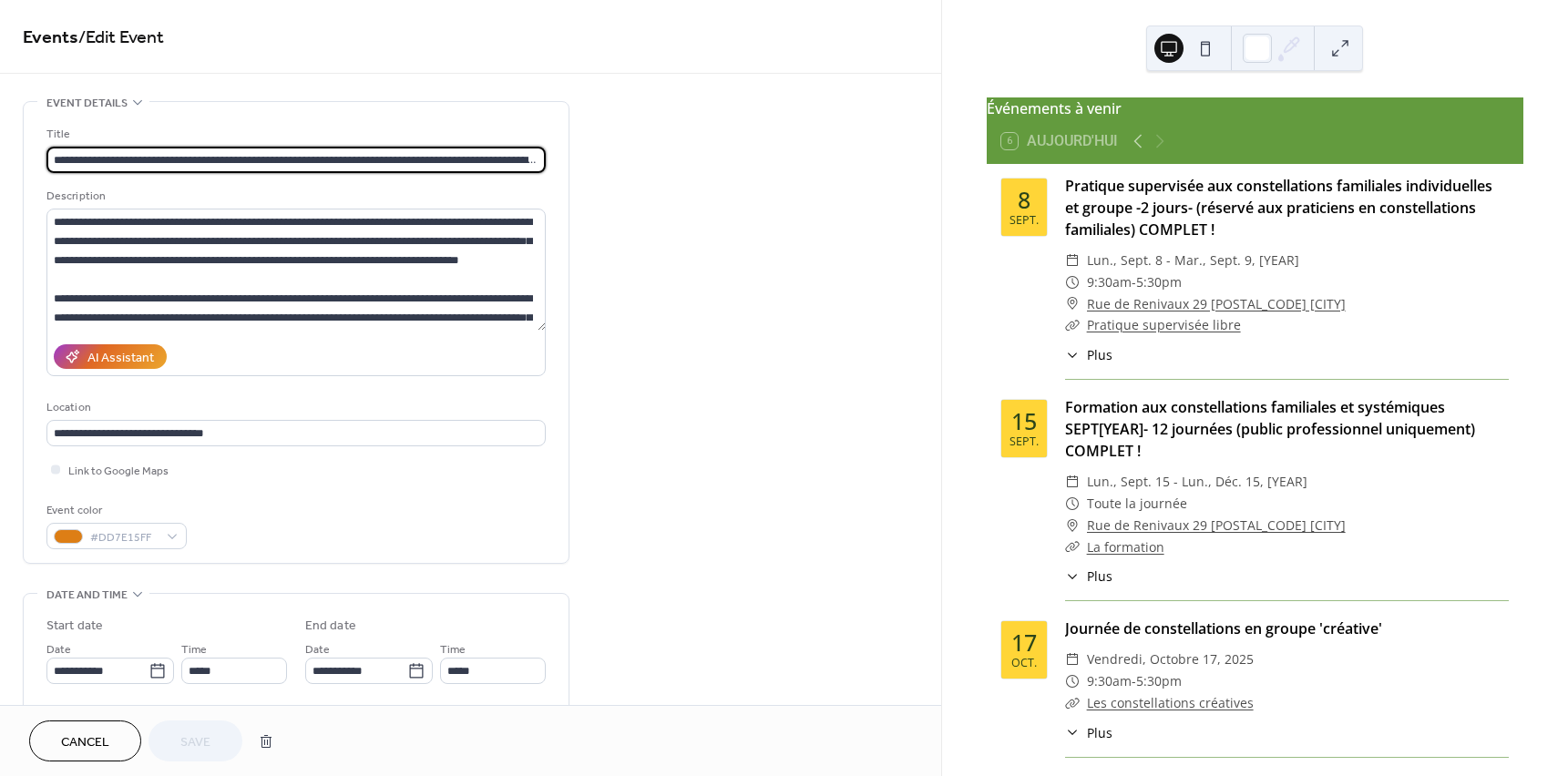 scroll, scrollTop: 0, scrollLeft: 151, axis: horizontal 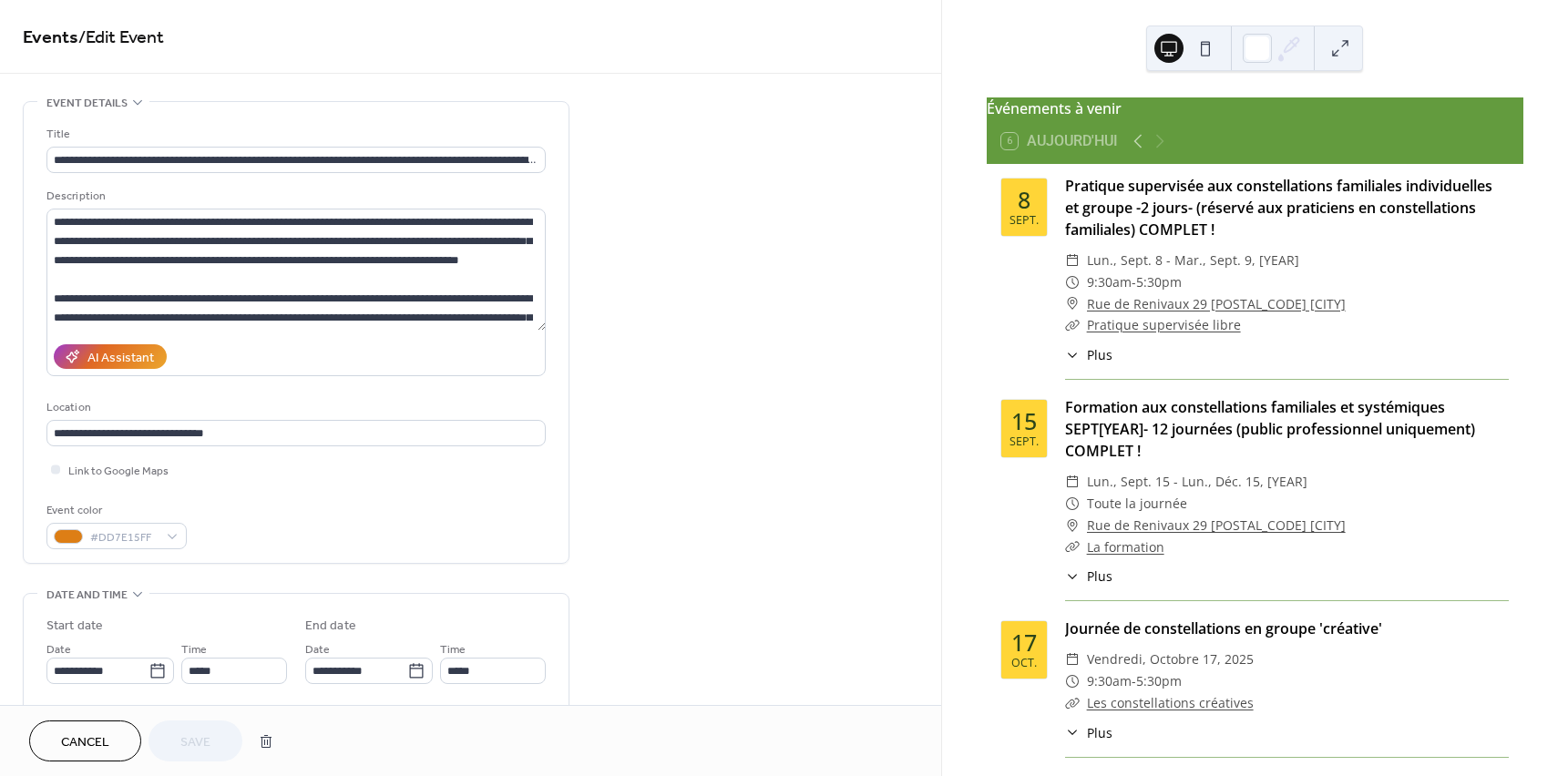 click on "Événements à venir [NUMBER] Aujourd'hui [MONTH] [DAY] Pratique supervisée aux constellations familiales individuelles et groupe -[NUMBER] jours- (réservé aux praticiens en constellations familiales) COMPLET ! [DAY], [MONTH] [DAY] - [DAY], [MONTH] [DAY], [YEAR] [TIME] - [TIME] [STREET] [NUMBER] [CITY] Pratique supervisée libre Plus Ce stage de deux jours est réservé aux praticiens en constellations familiales. C'est un formidable BOOST pour les praticiens qui débutent mais cela peut également intéresser ceux qui souhaitent un 'refresh', un soutien ou un feed-back sur leur pratique. C'est un complément à la formation de base. Pendant ces deux jours, l'occasion sera donnée à certain(e)s de pratiquer les constellations individuelles ou de groupe (au choix) en solo, duo ou relais avec ou sans accompagnement, d'être représentant(e) et/ou d'être constellé(e). Tout le groupe bénéficiera ensuite du feed-back pédagogique (réponses aux questions, apports techniques...). [DAY] [NUMBER] [MONTH] LIEU : [NUMBER]" at bounding box center (1255, 388) 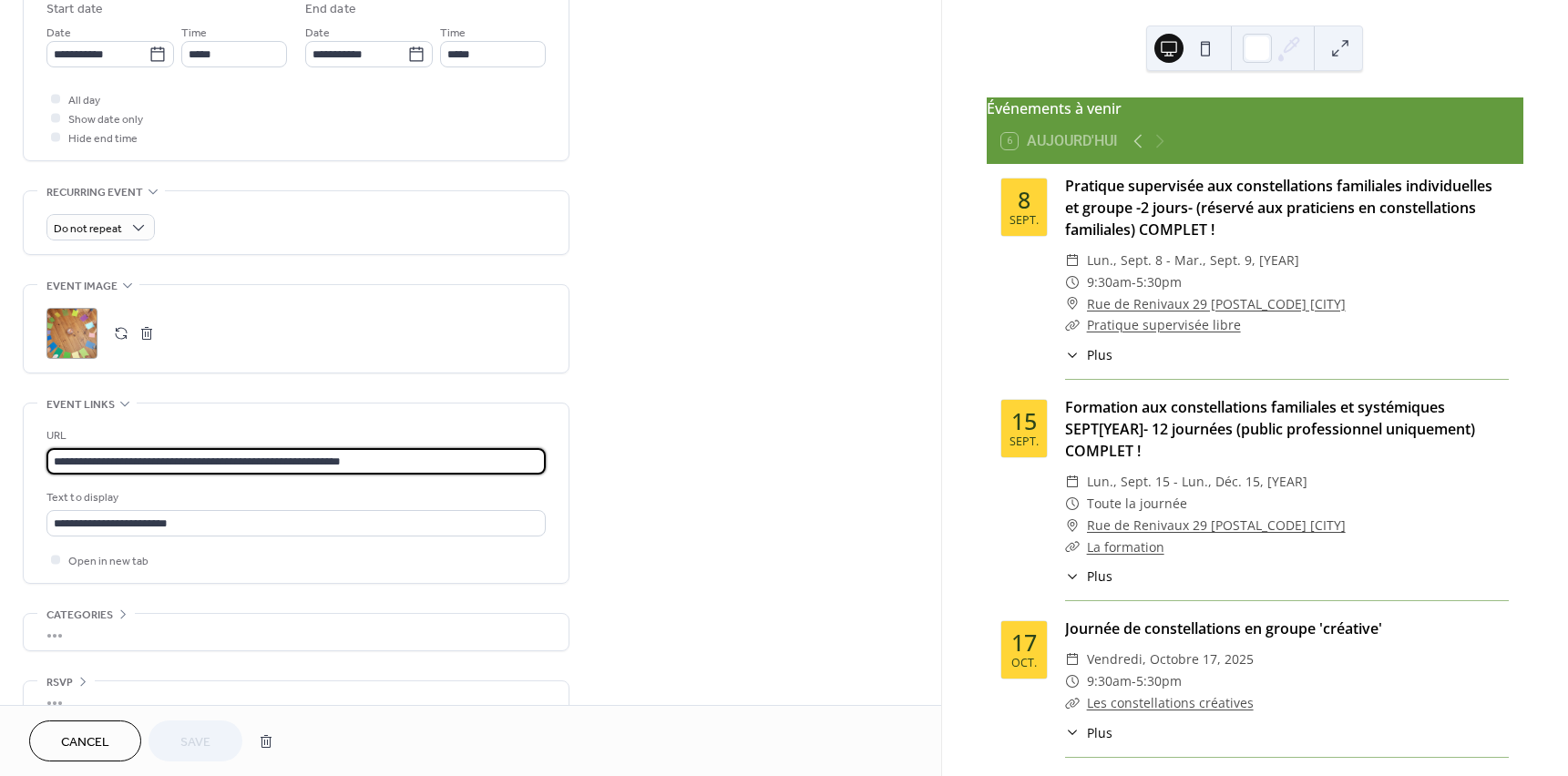 click on "**********" at bounding box center (296, 461) 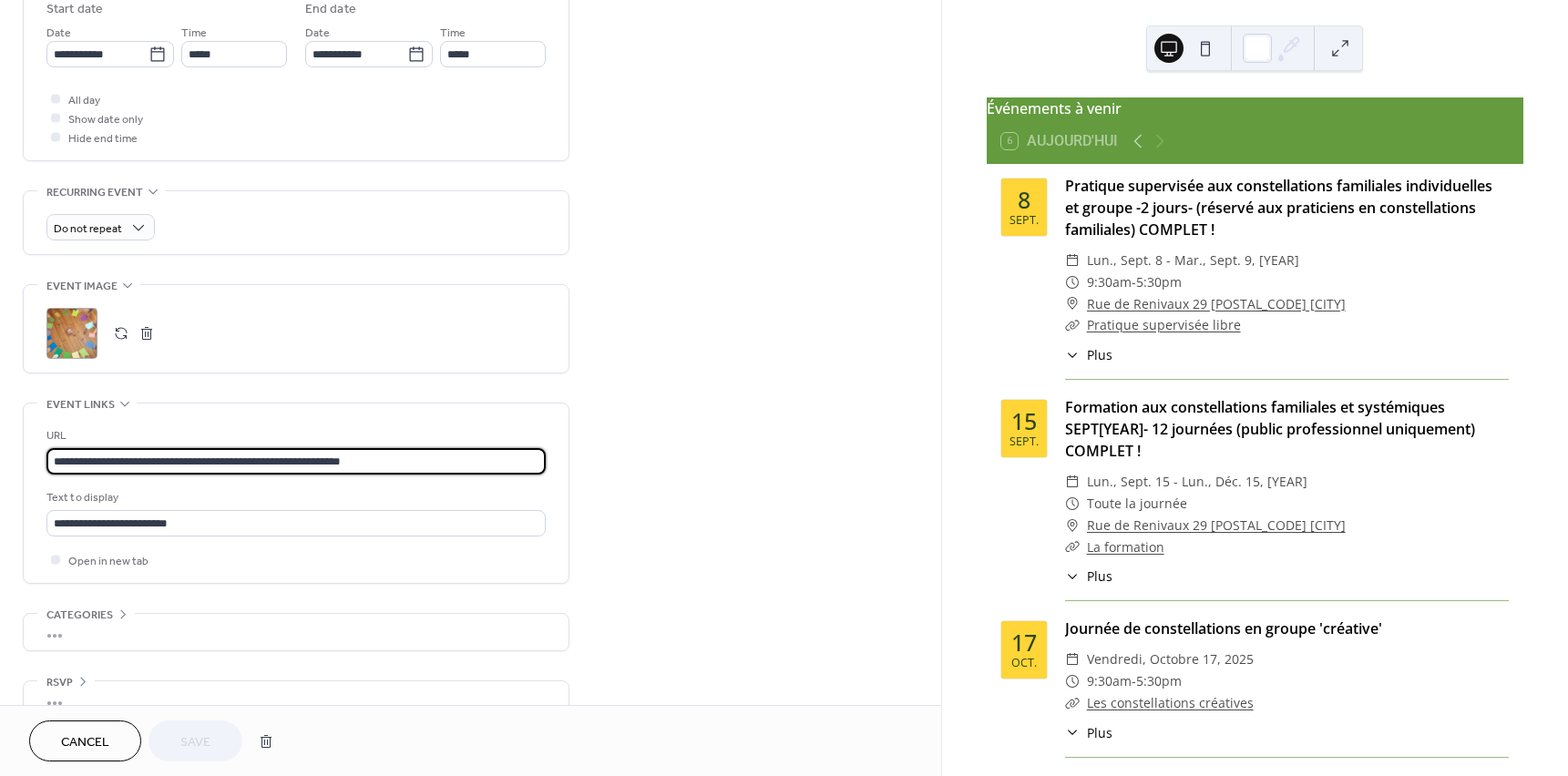 scroll, scrollTop: 1, scrollLeft: 0, axis: vertical 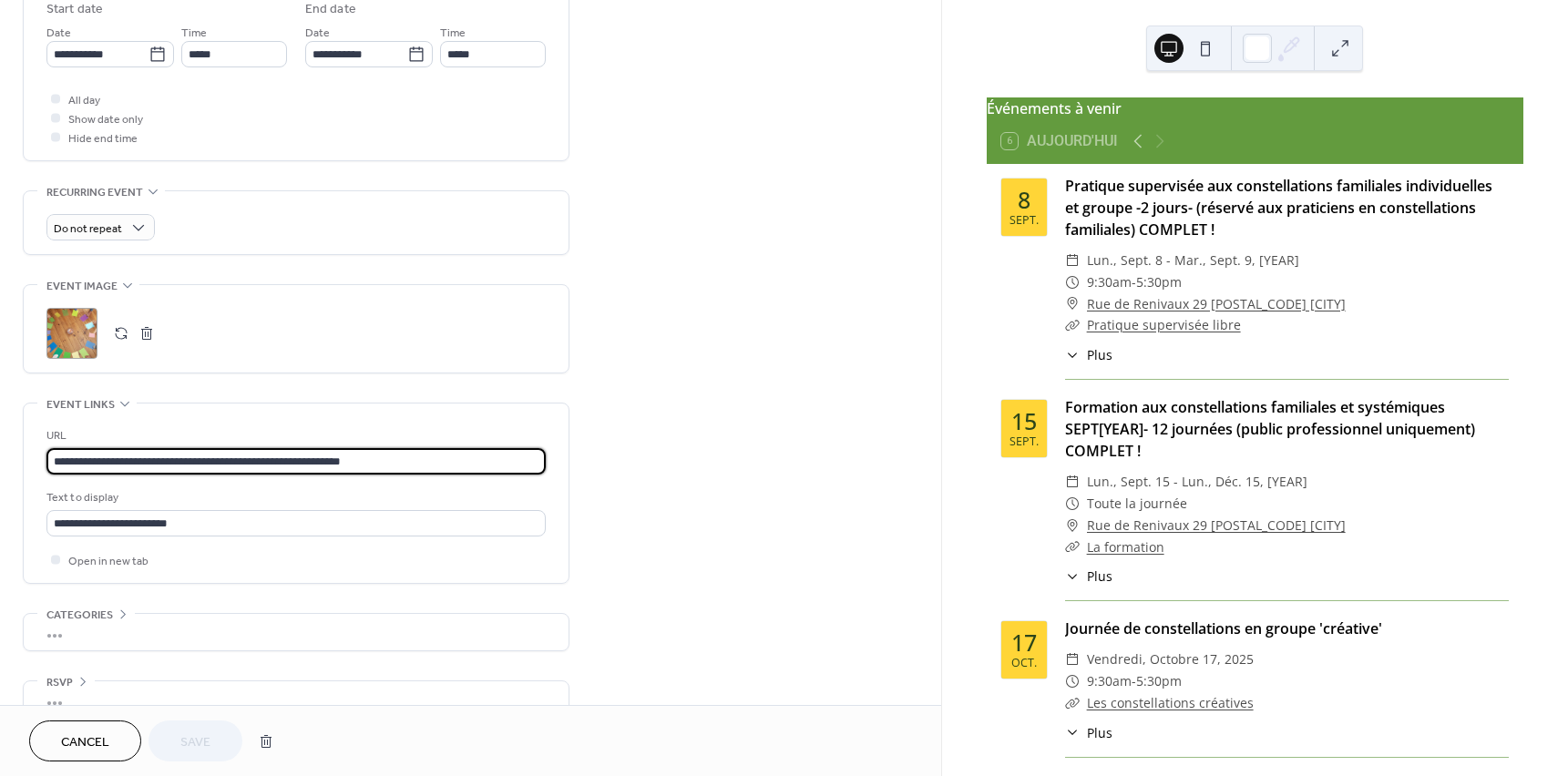 drag, startPoint x: 384, startPoint y: 466, endPoint x: 33, endPoint y: 471, distance: 351.03561 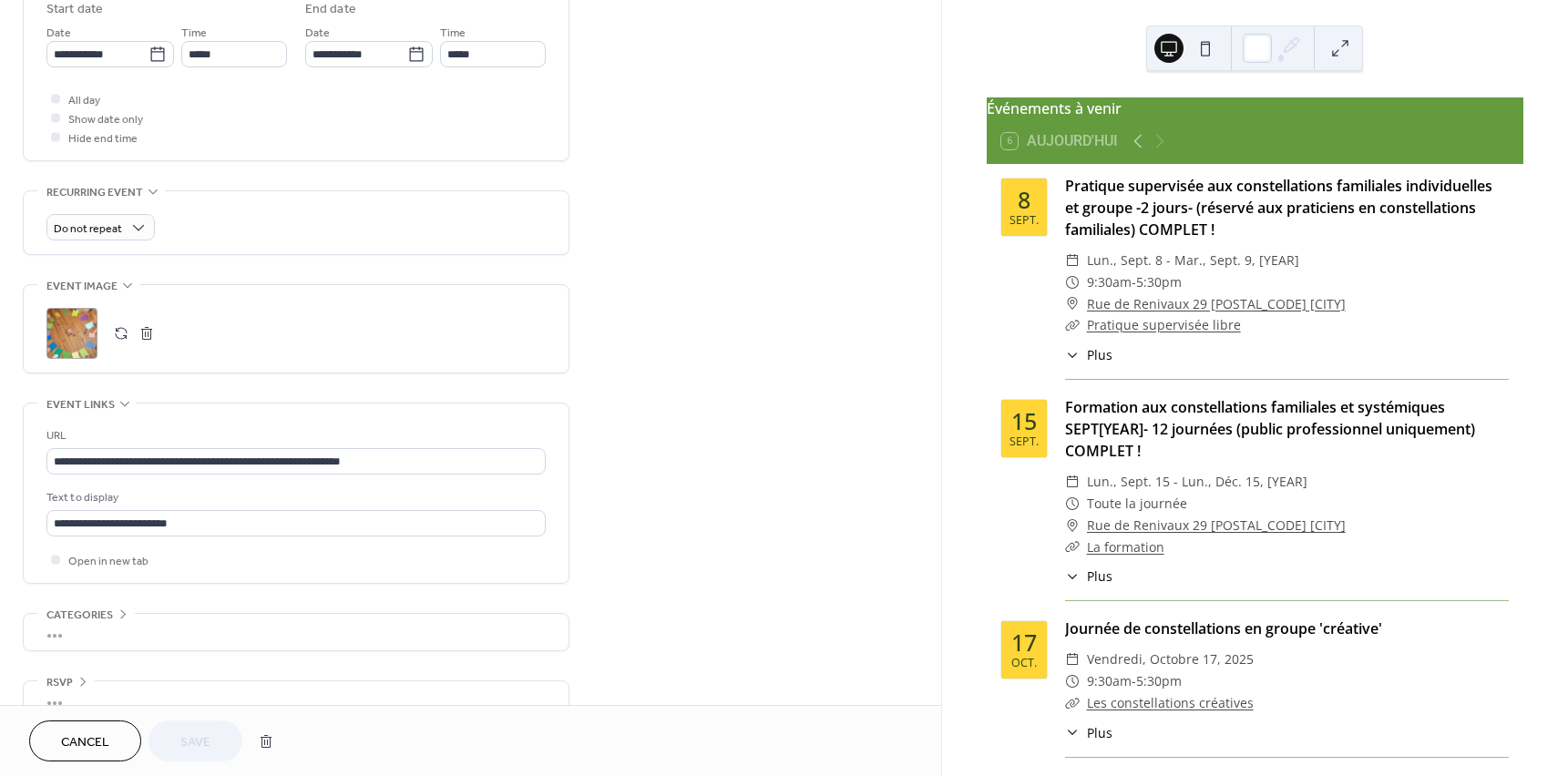 click on "**********" at bounding box center (296, 101) 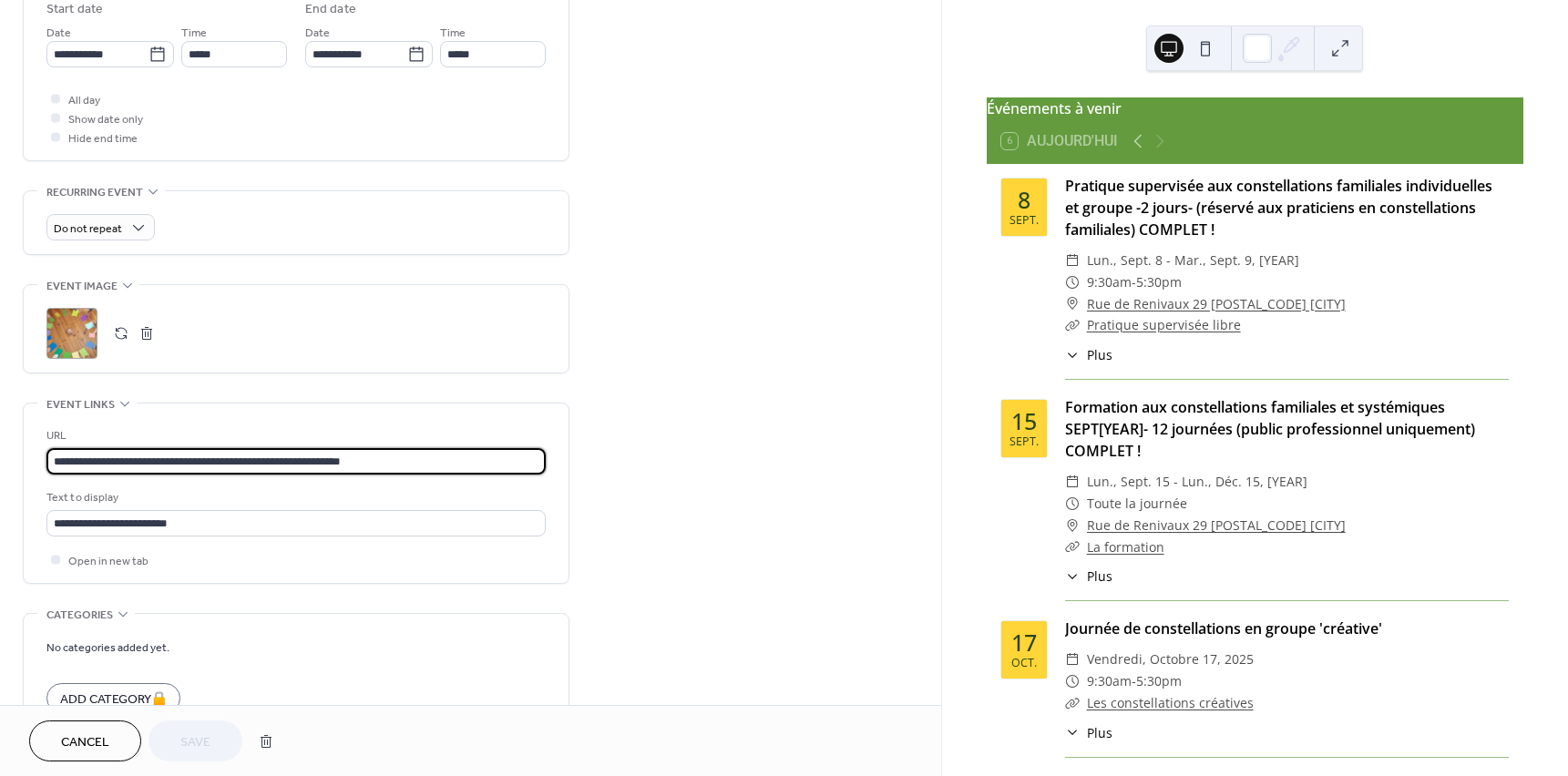 click on "**********" at bounding box center (296, 461) 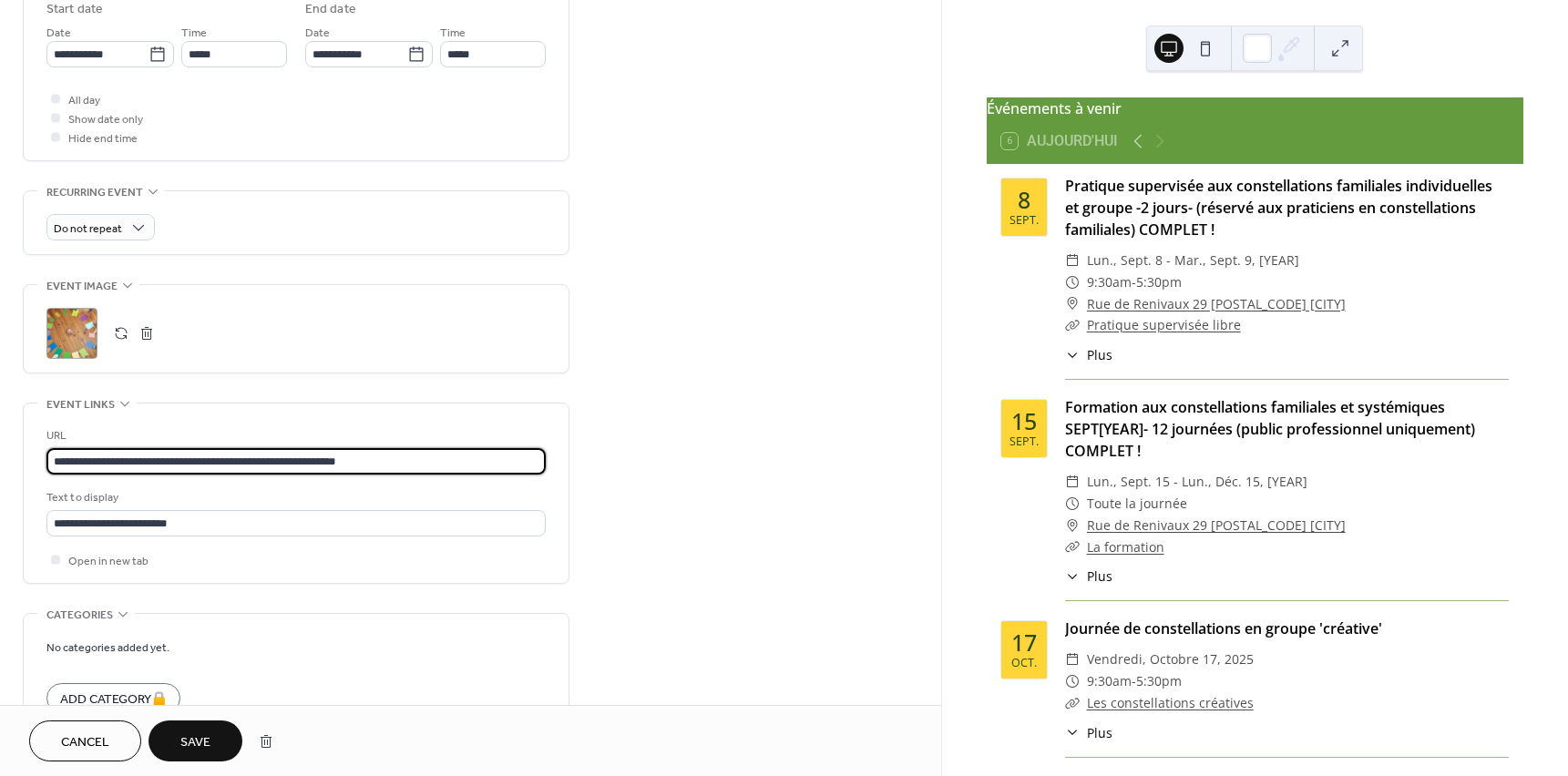 type on "**********" 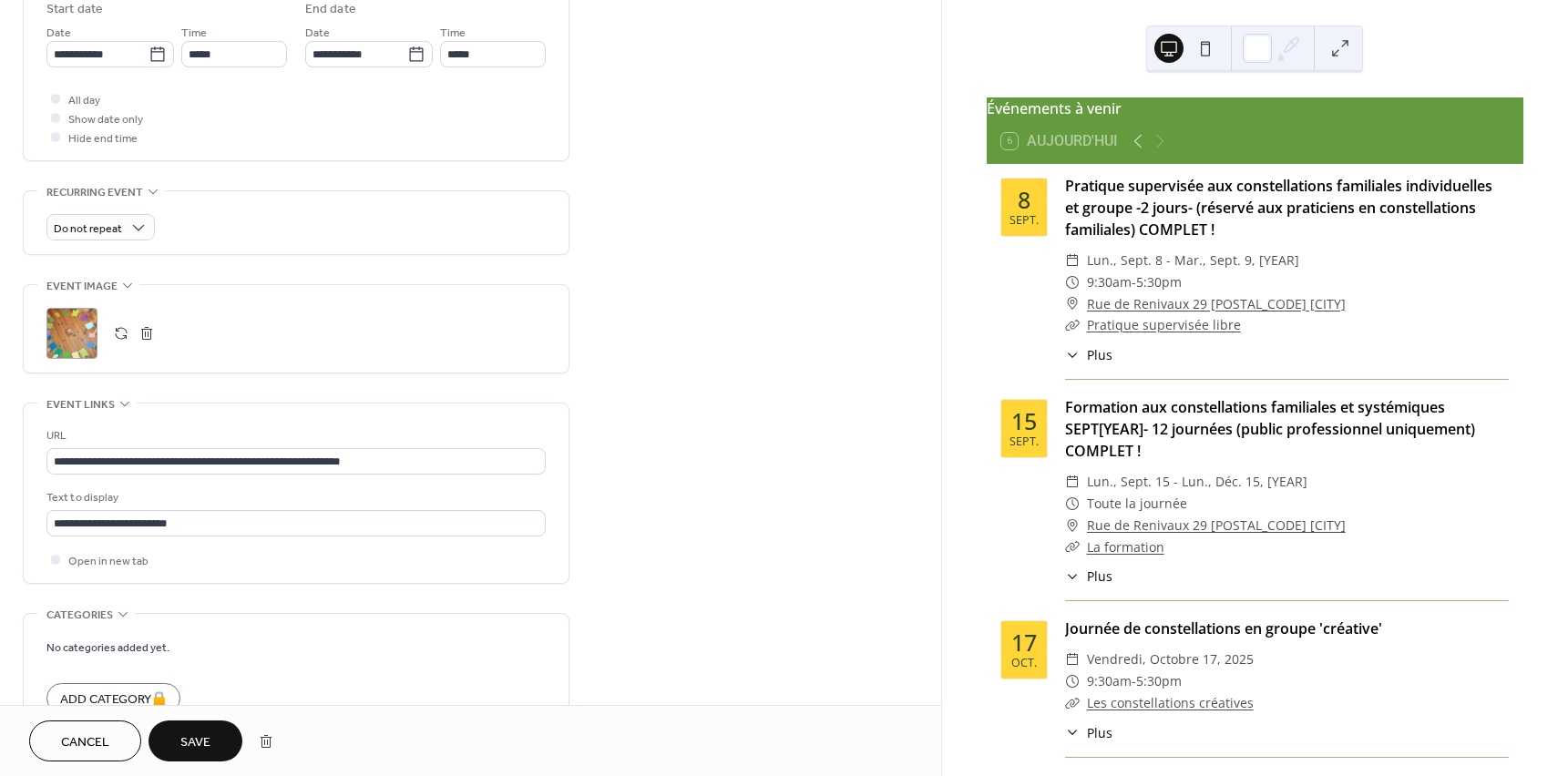 click on "Save" at bounding box center (195, 740) 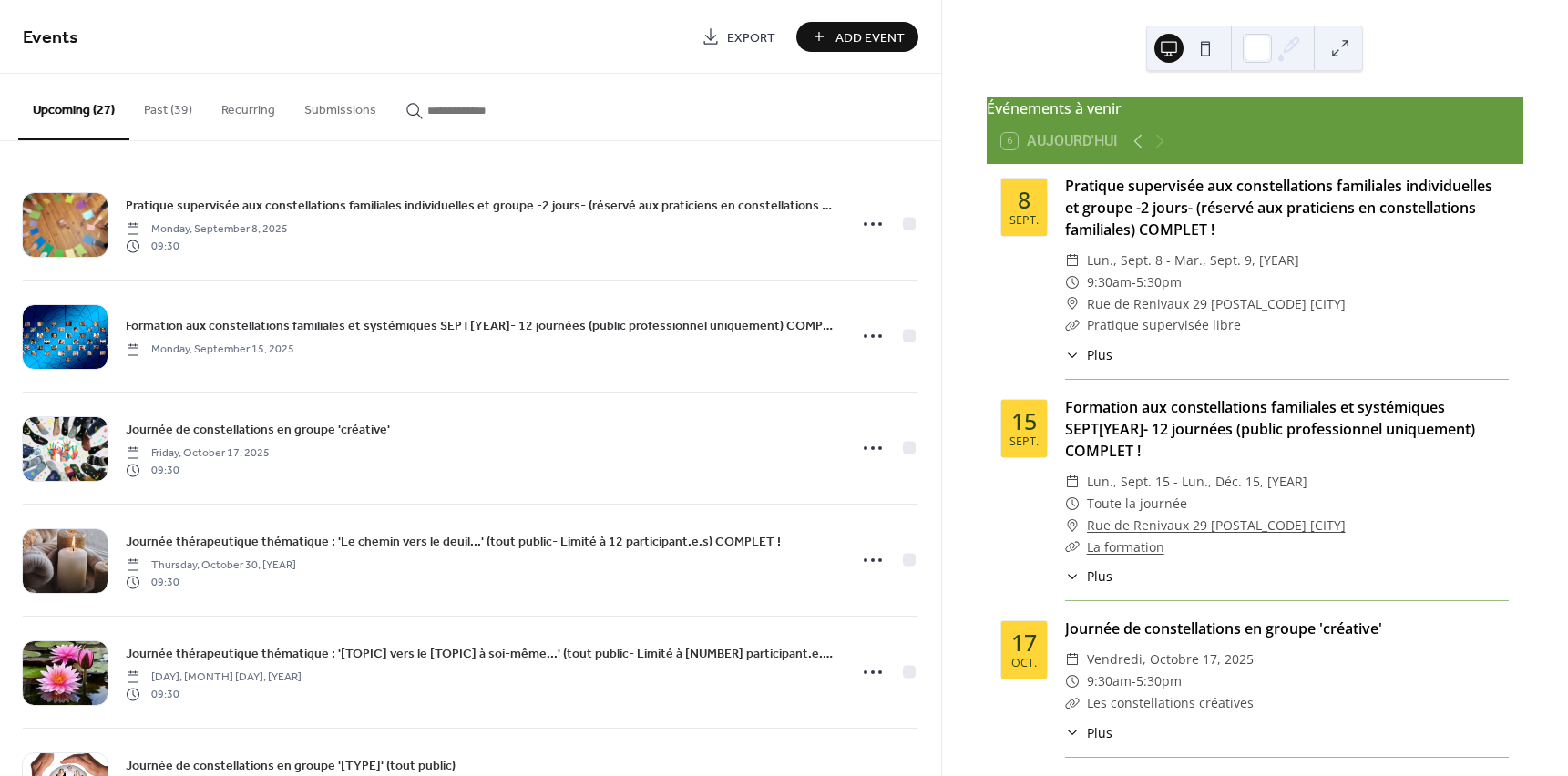 click on "Pratique supervisée aux constellations familiales individuelles et groupe -[NUMBER] jours- (réservé aux praticiens en constellations familiales) COMPLET ! [DAY], [MONTH] [DAY], [YEAR] [TIME] Formation aux constellations familiales et systémiques [MONTH][YEAR]- [NUMBER] journées (public professionnel uniquement) COMPLET ! [DAY], [MONTH] [DAY], [YEAR] Journée de constellations en groupe '[TYPE]' [DAY], [MONTH] [DAY], [YEAR] [TIME] Journée thérapeutique thématique : '[TOPIC] vers le [TOPIC]...' (tout public- Limité à [NUMBER] participant.e.s) COMPLET ! [DAY], [MONTH] [DAY], [YEAR] [TIME] Journée thérapeutique thématique : '[TOPIC] vers le [TOPIC] à soi-même...' (tout public- Limité à [NUMBER] participant.e.s) COMPLET ! [DAY], [MONTH] [DAY], [YEAR] [TIME] Journée de constellations en groupe '[TYPE]' (tout public) [DAY], [MONTH] [DAY], [YEAR] [TIME] Module d'observation de la certification -[NUMBER] jours- (réservé aux praticiens) [DAY], [MONTH] [DAY], [YEAR] [TIME] Module de CERTIFICATION (réservé aux praticiens) [TIME] [TIME] [TIME] [TIME]" at bounding box center (470, 458) 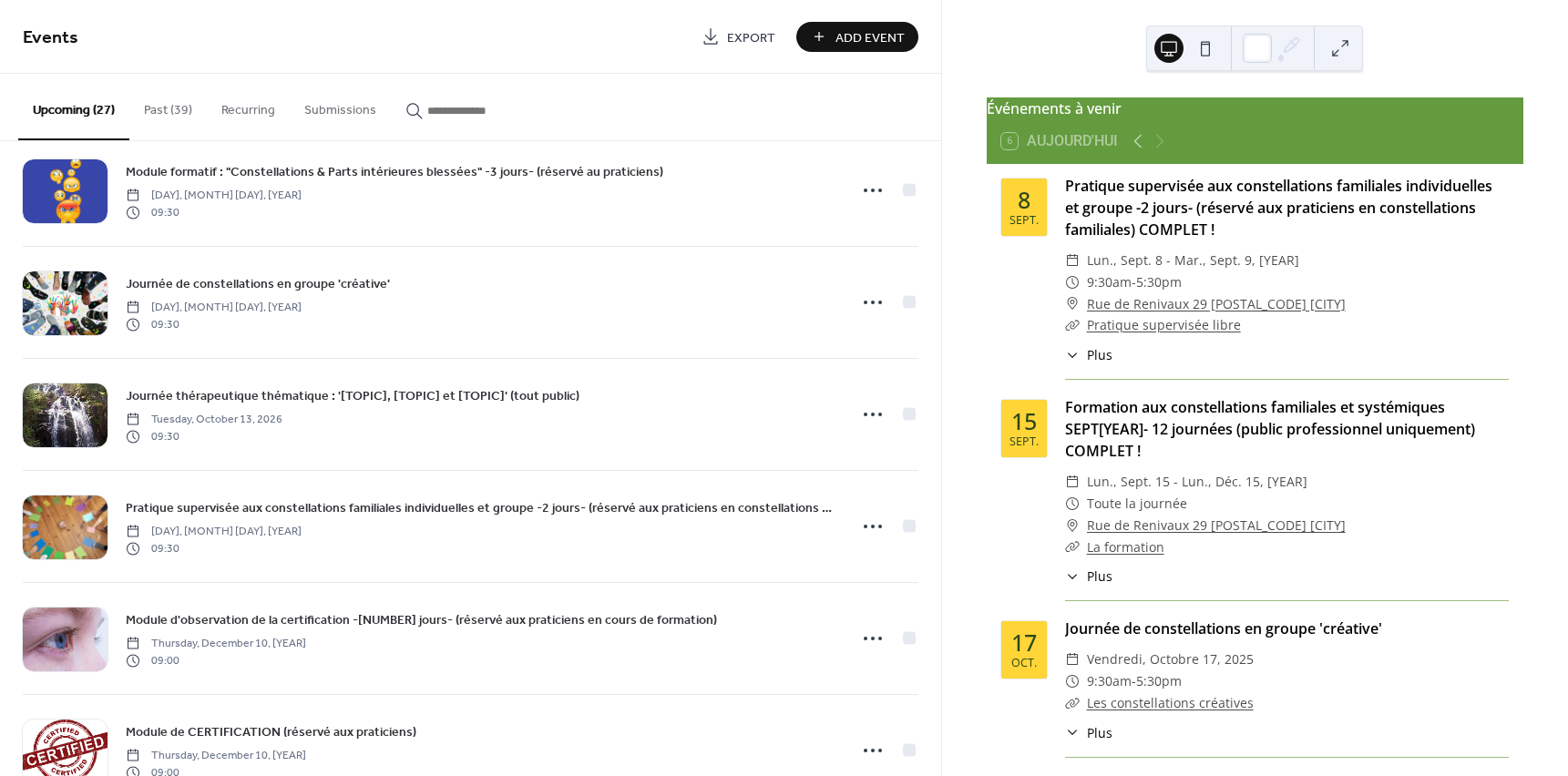 scroll, scrollTop: 2444, scrollLeft: 0, axis: vertical 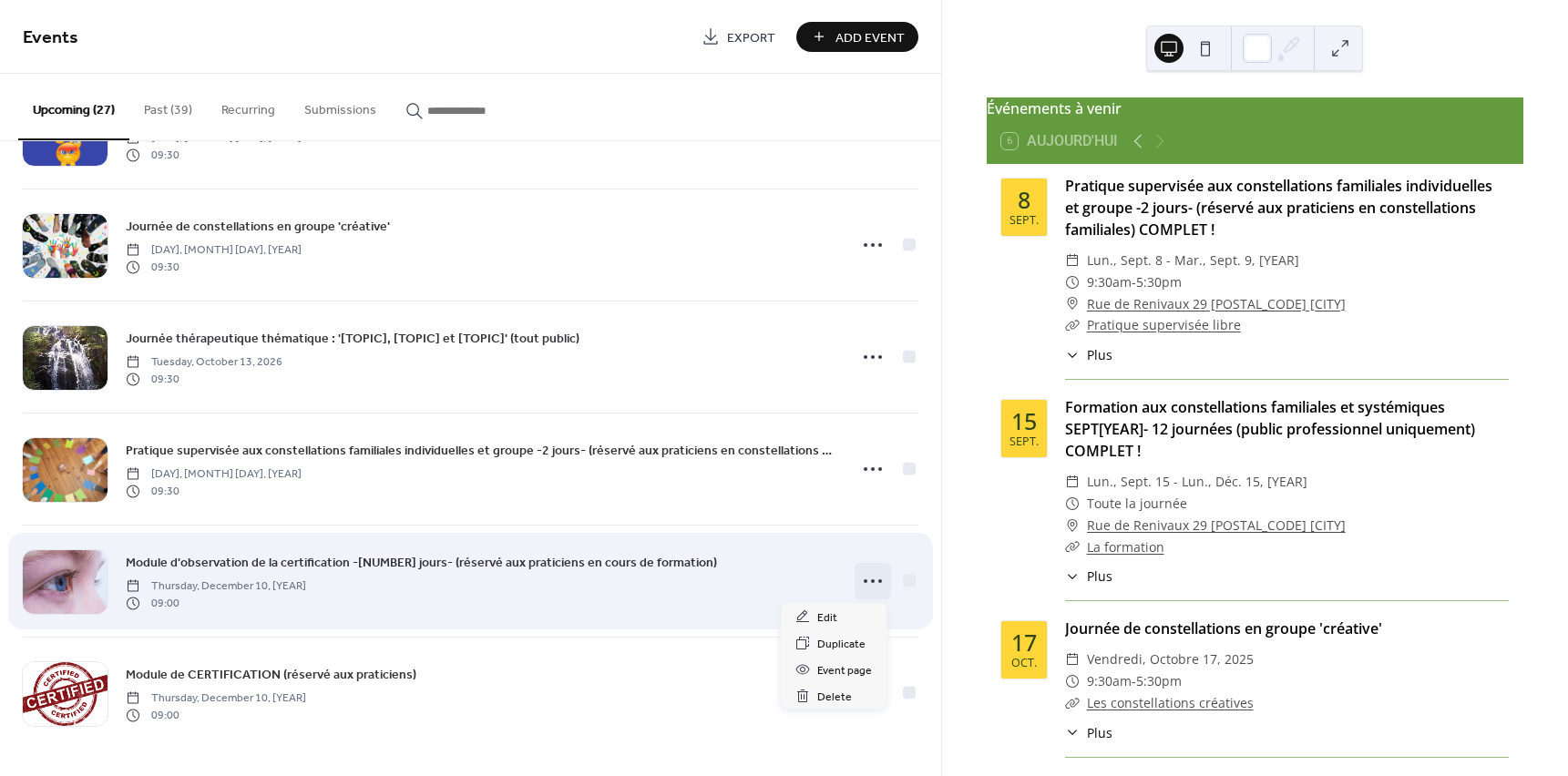 click 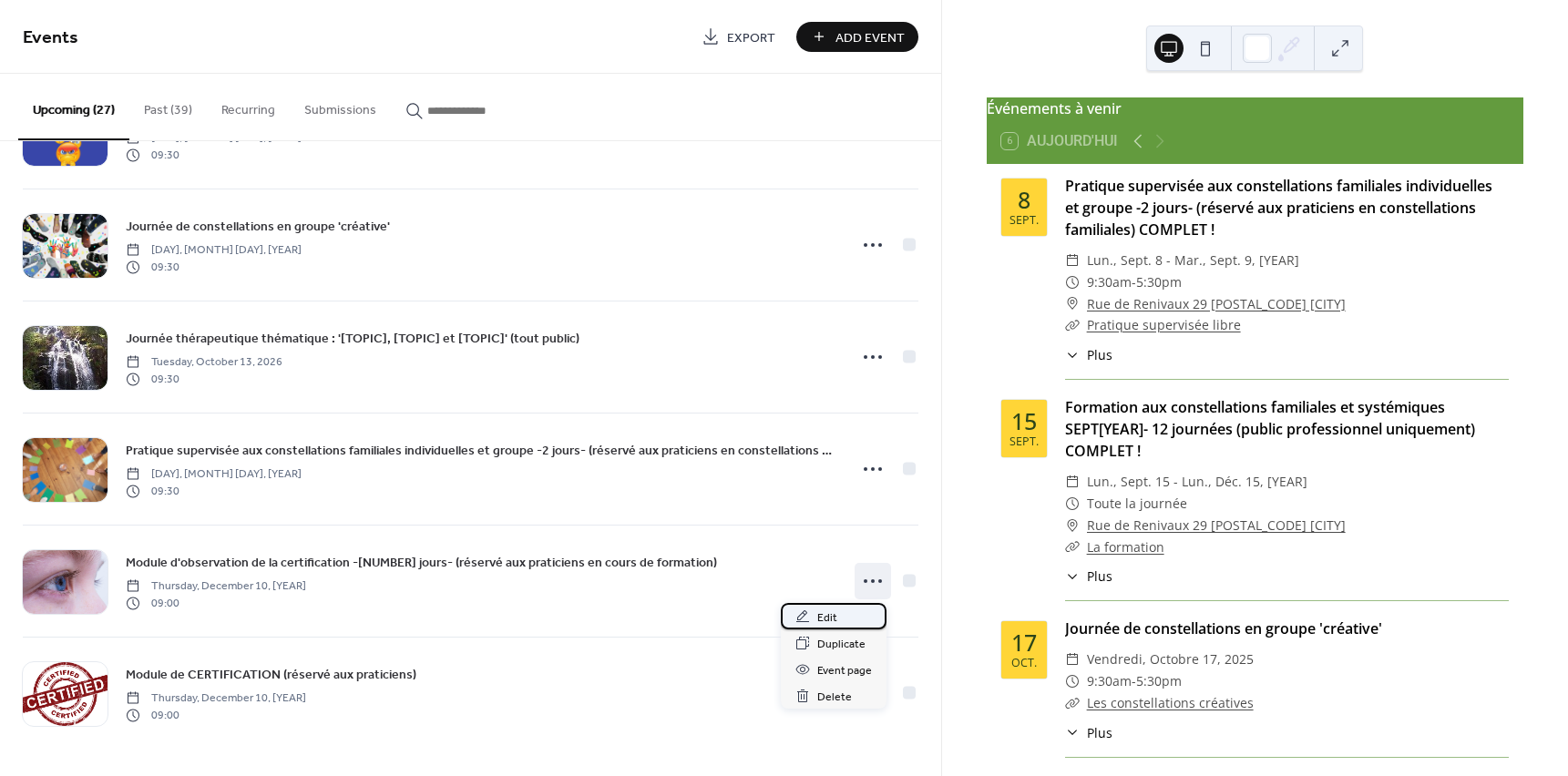 click on "Edit" at bounding box center (827, 618) 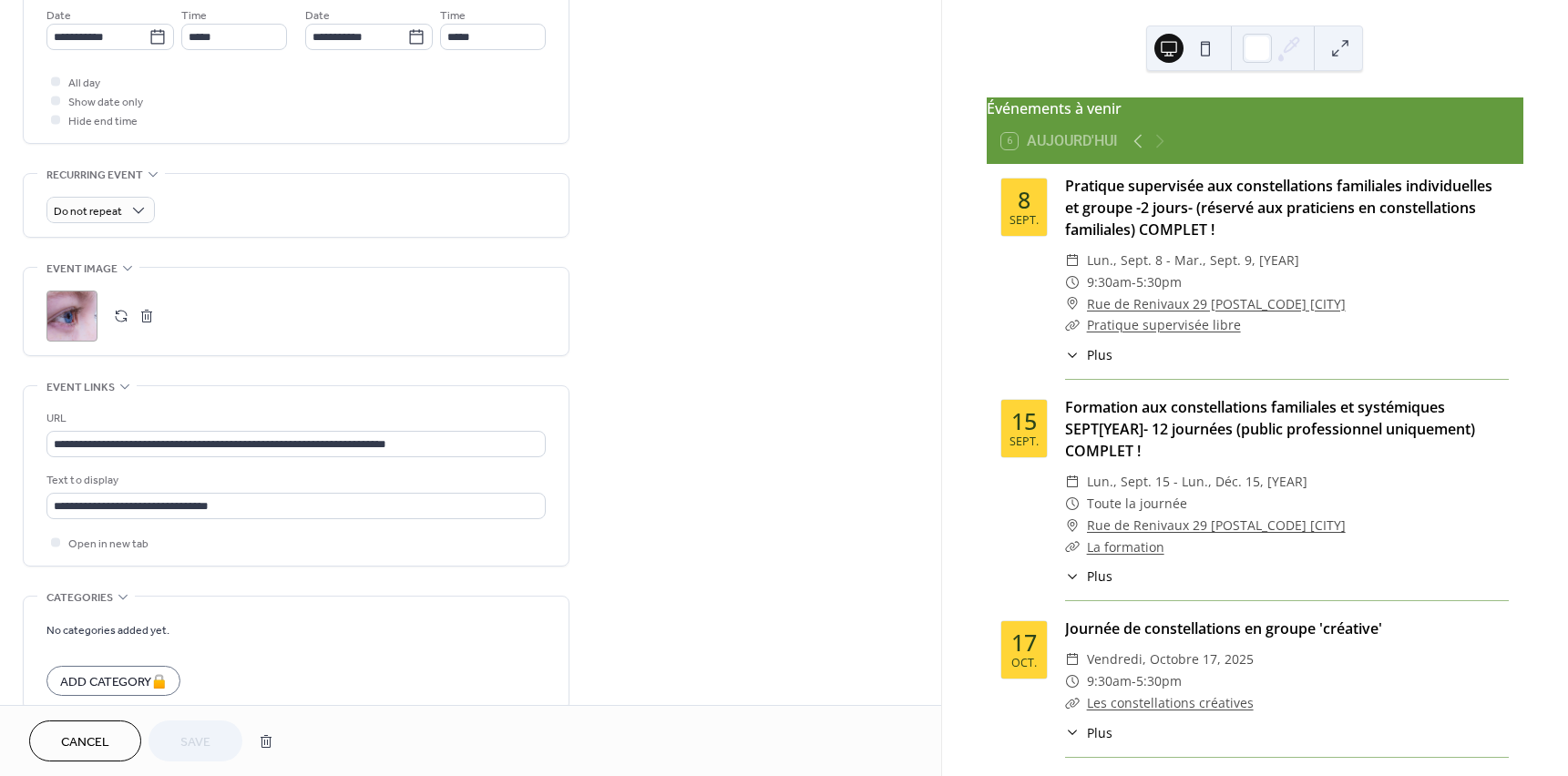 scroll, scrollTop: 647, scrollLeft: 0, axis: vertical 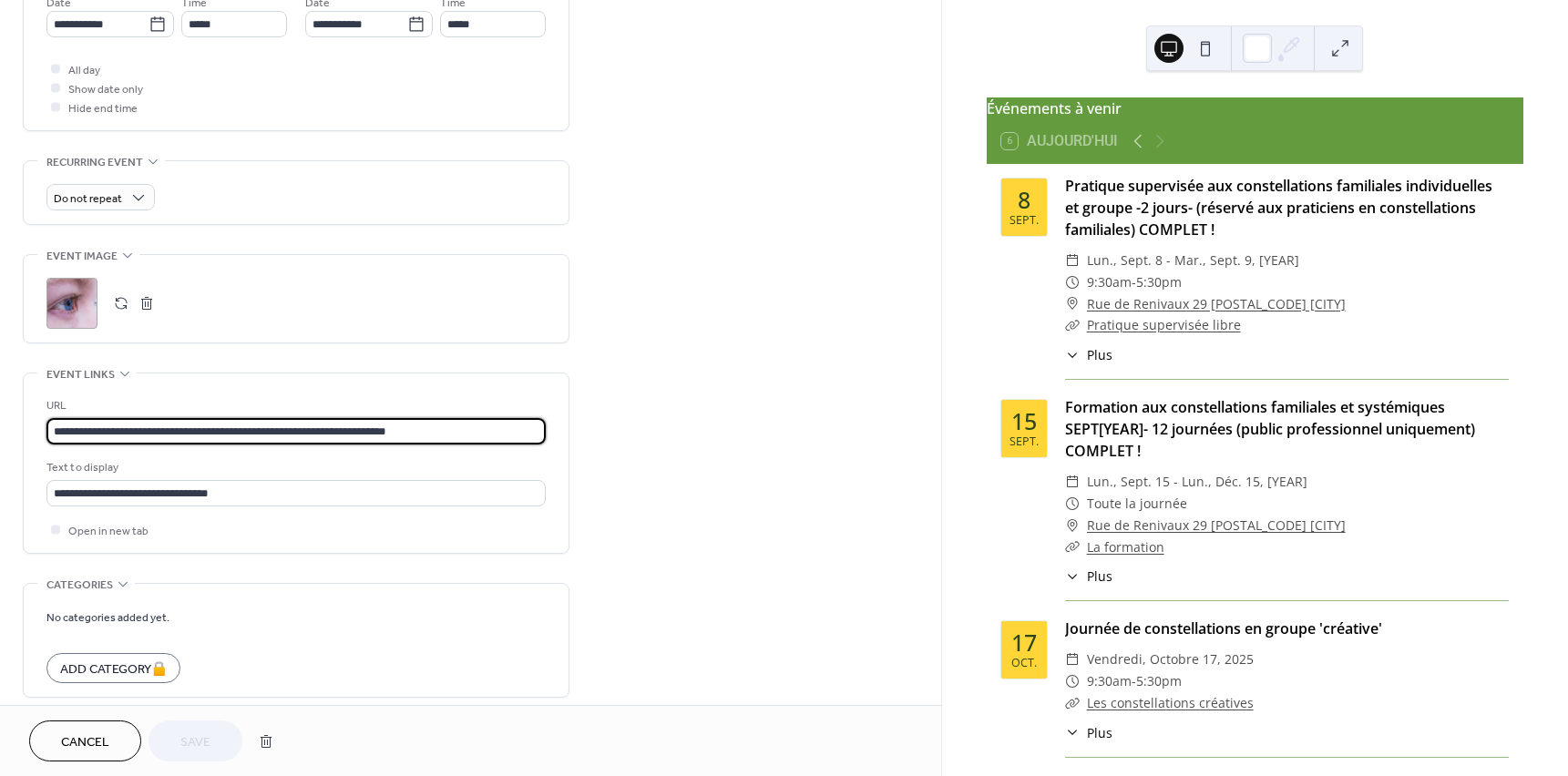 drag, startPoint x: 453, startPoint y: 436, endPoint x: 36, endPoint y: 442, distance: 417.0432 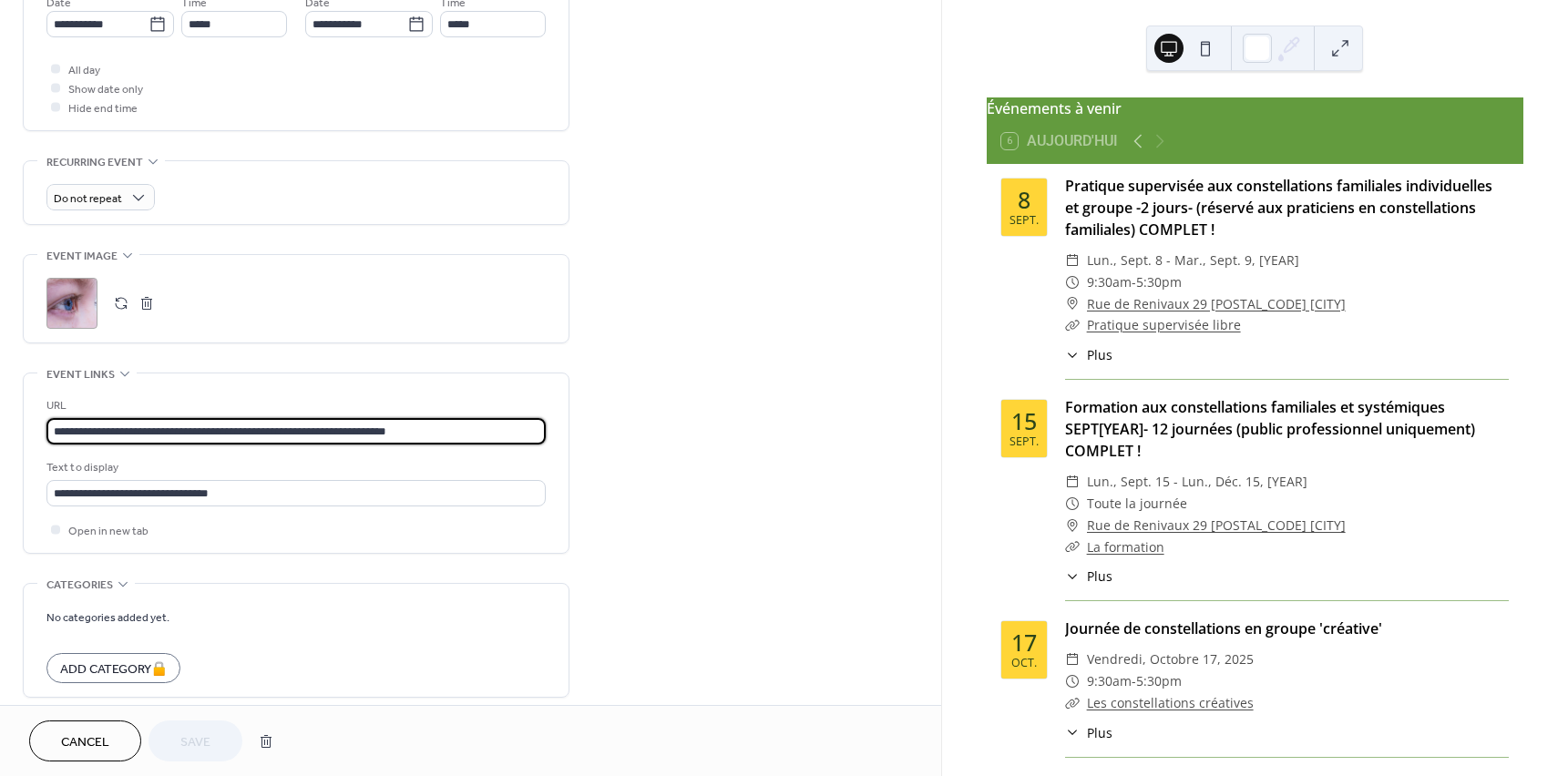 click on "**********" at bounding box center [296, 463] 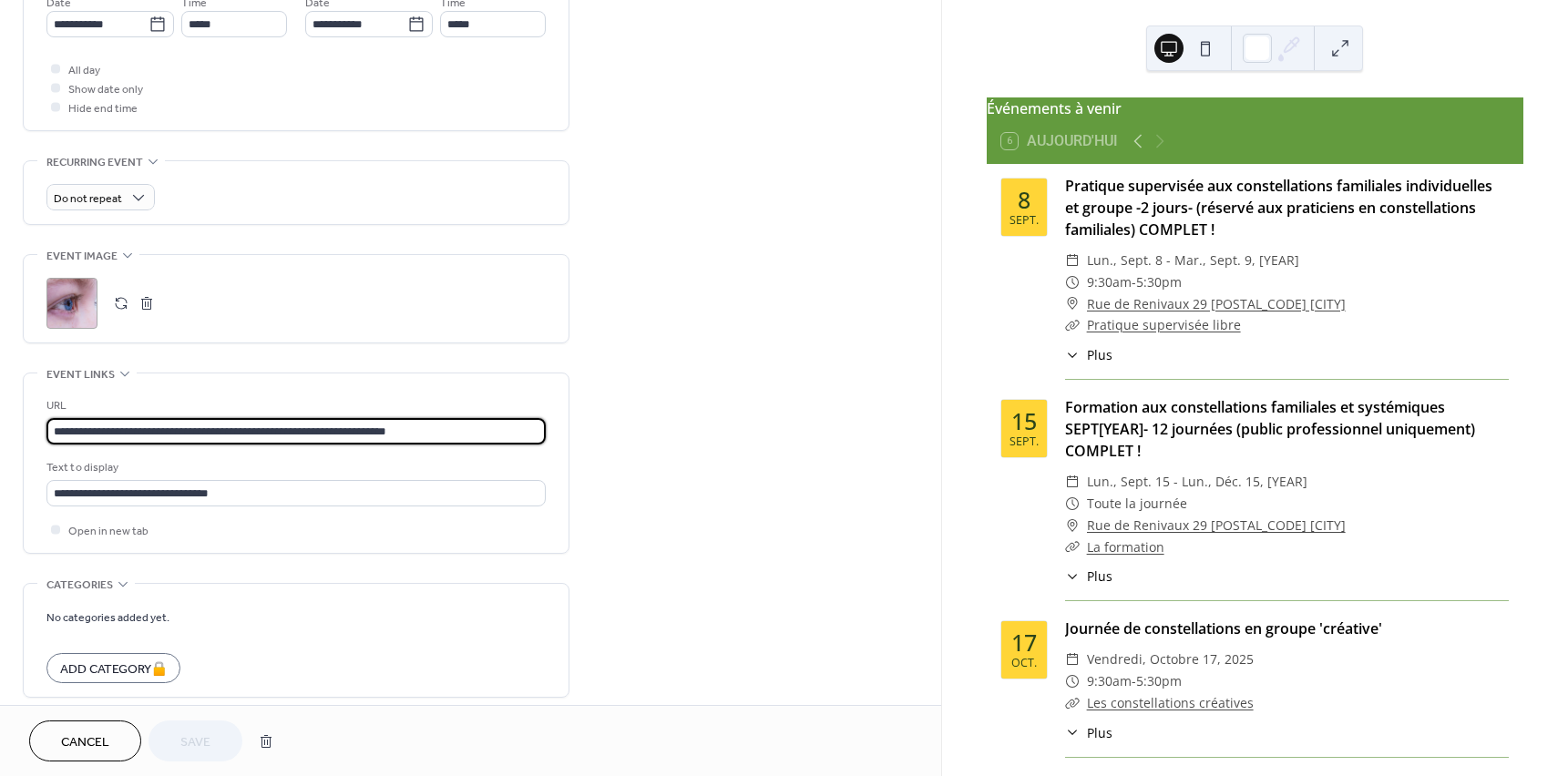 paste 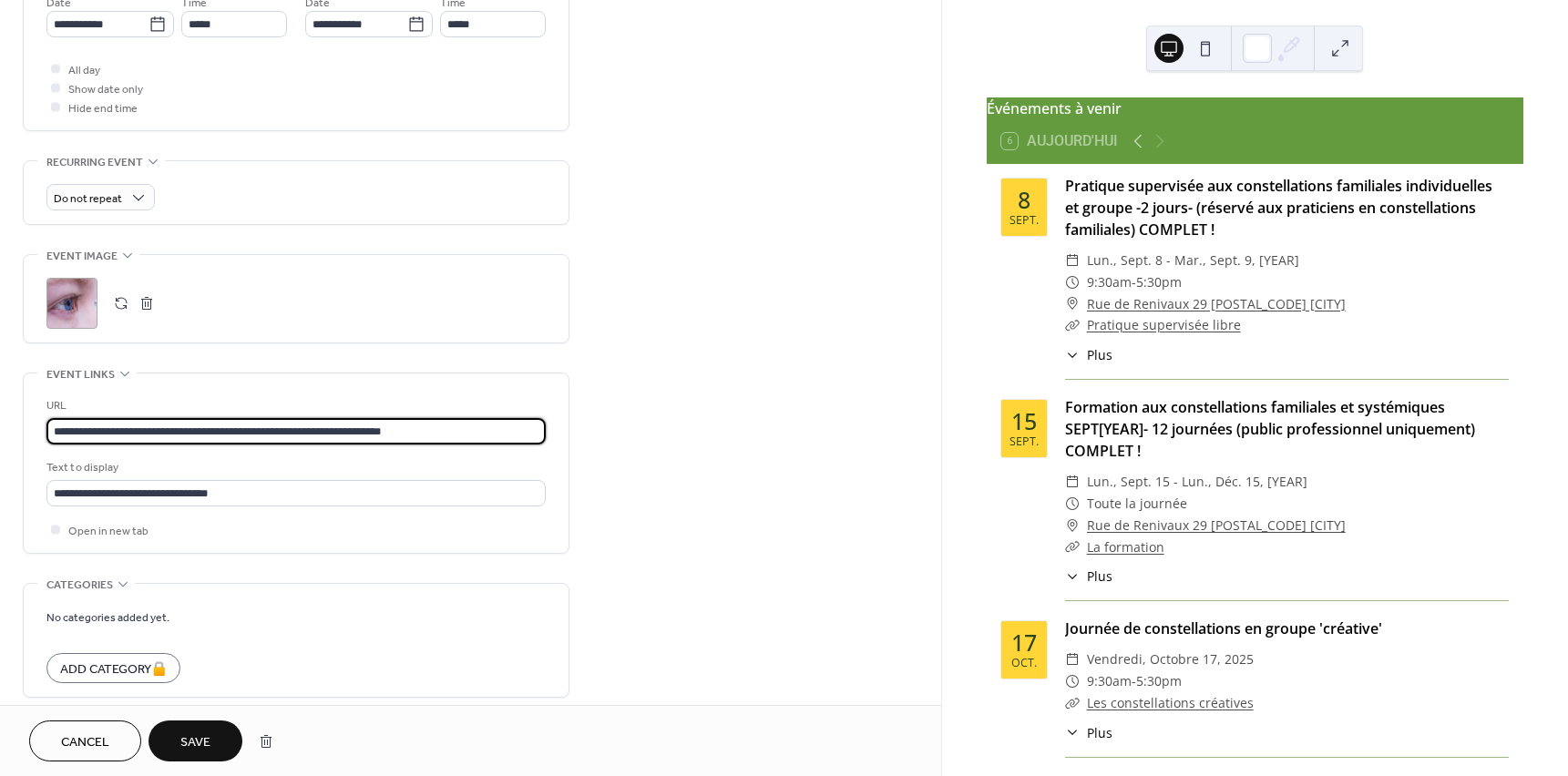 type on "**********" 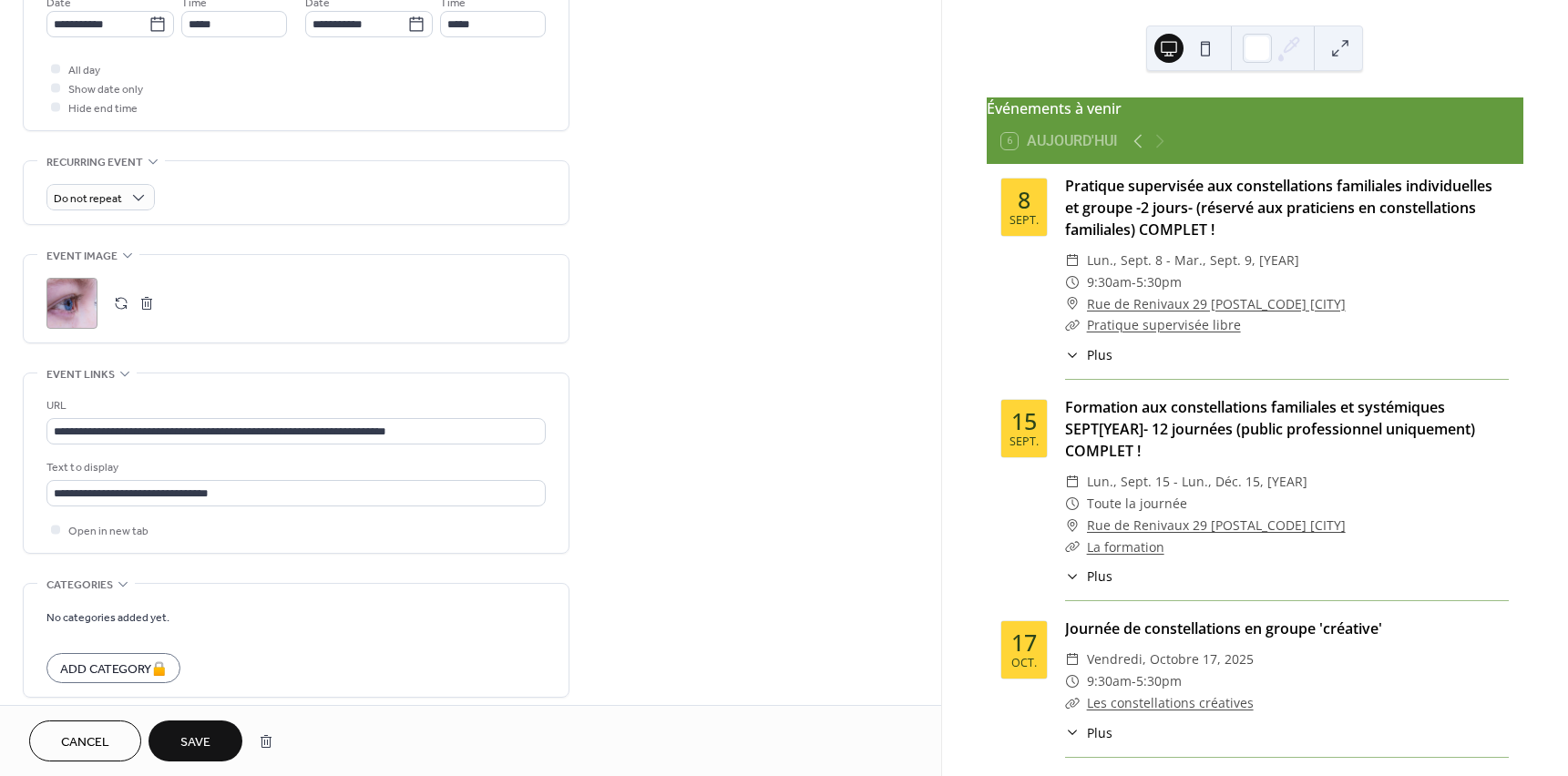 click on "Save" at bounding box center (195, 742) 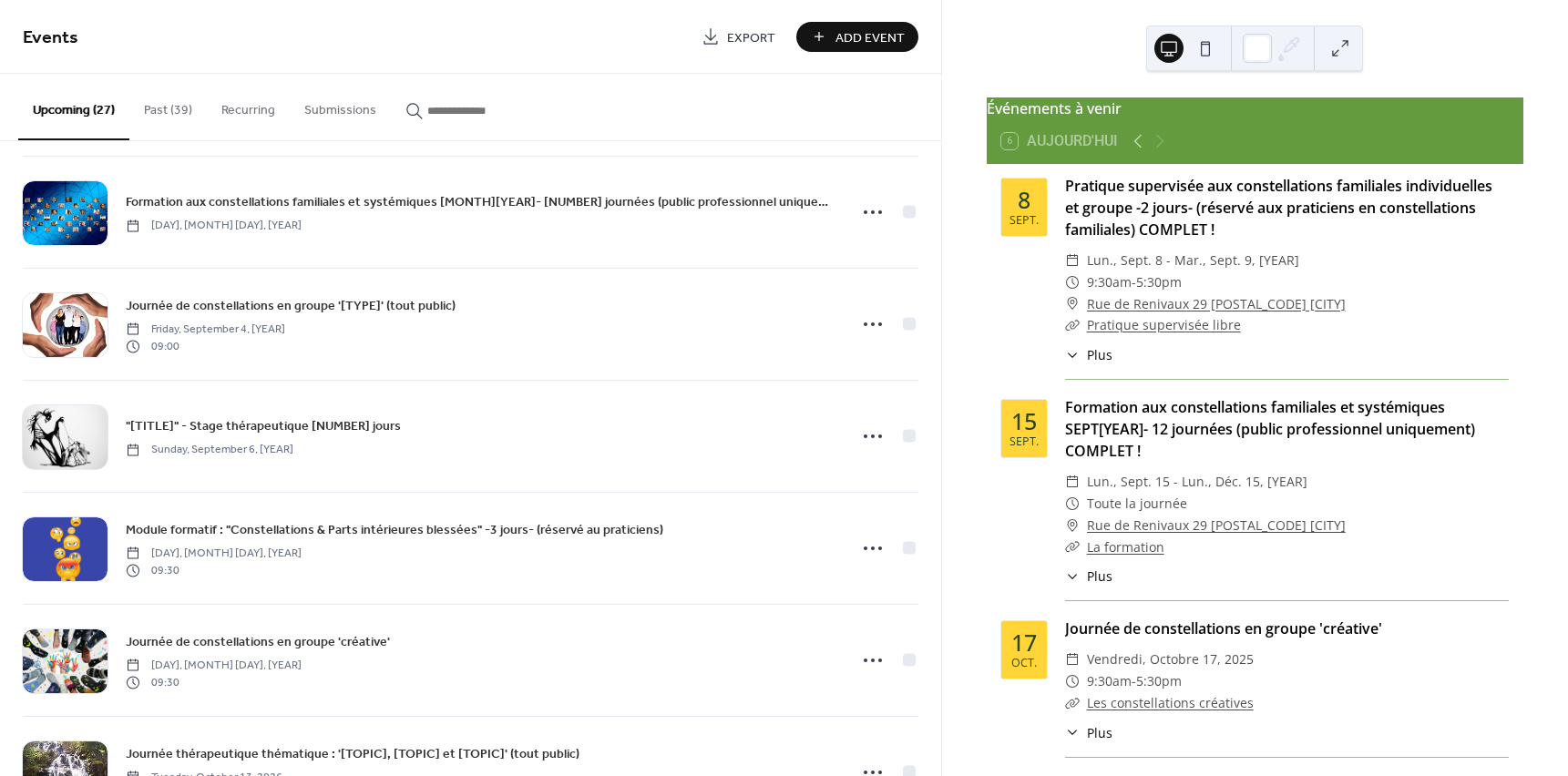 scroll, scrollTop: 2444, scrollLeft: 0, axis: vertical 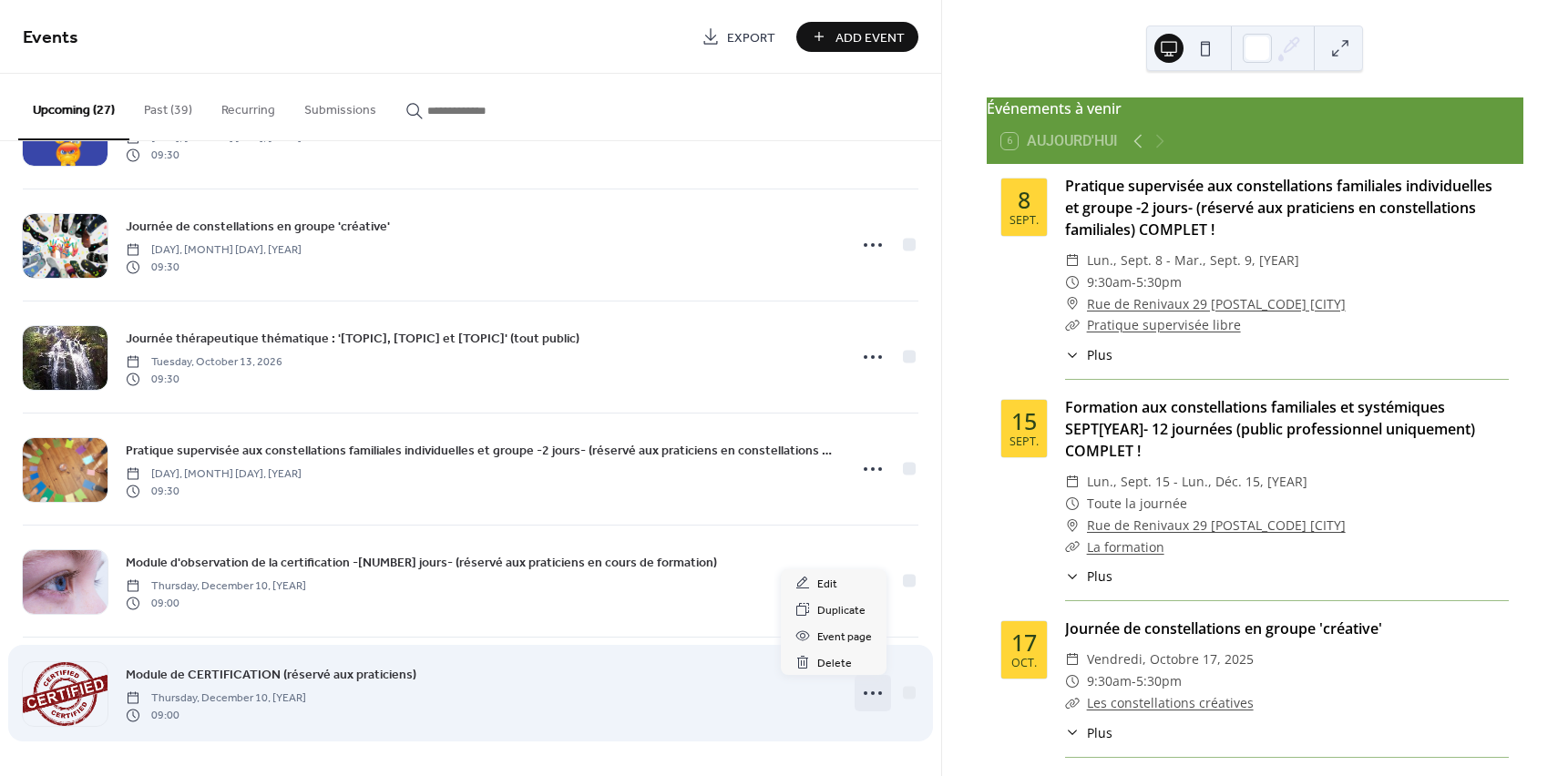 click 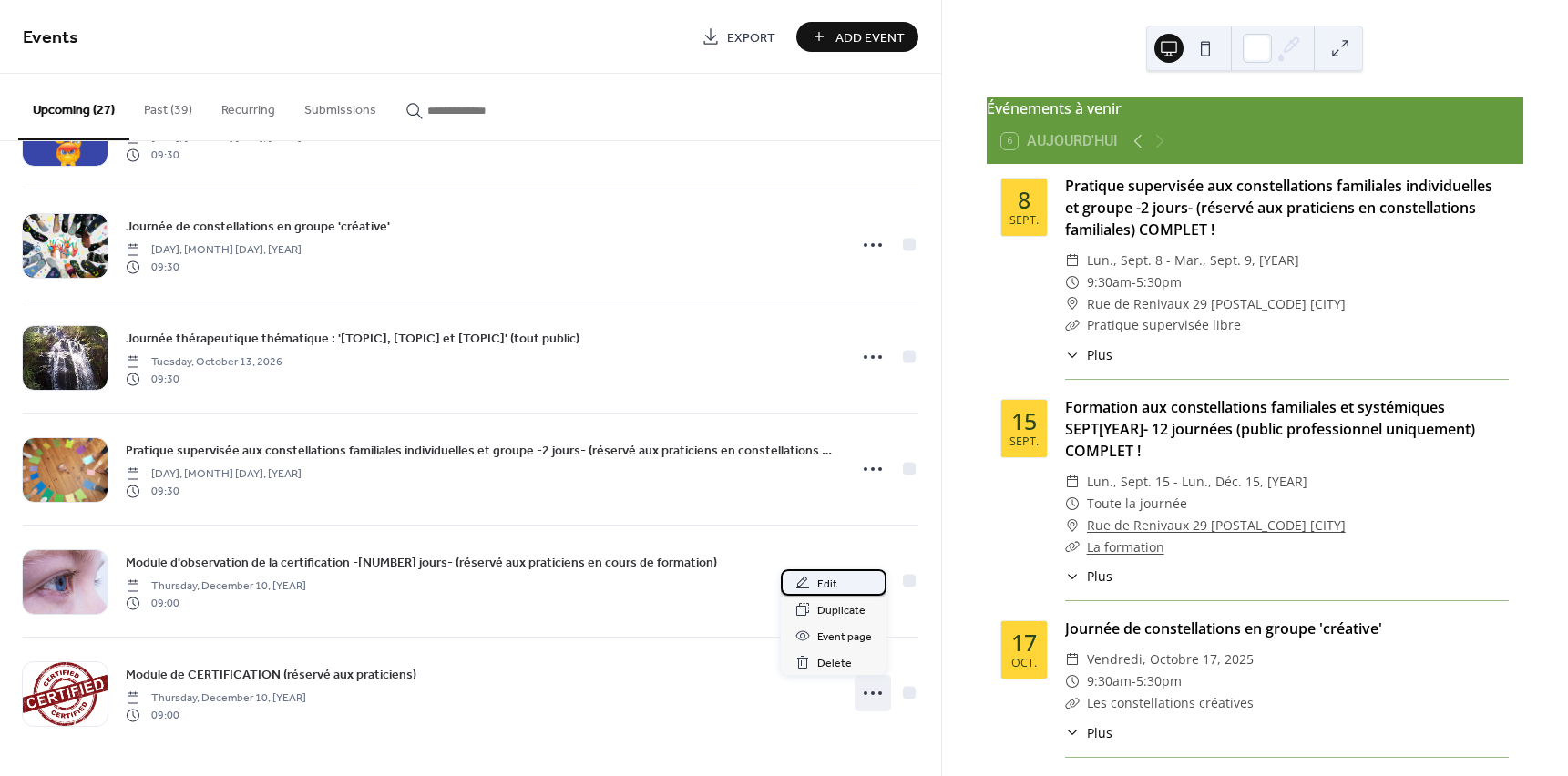 click on "Edit" at bounding box center (827, 584) 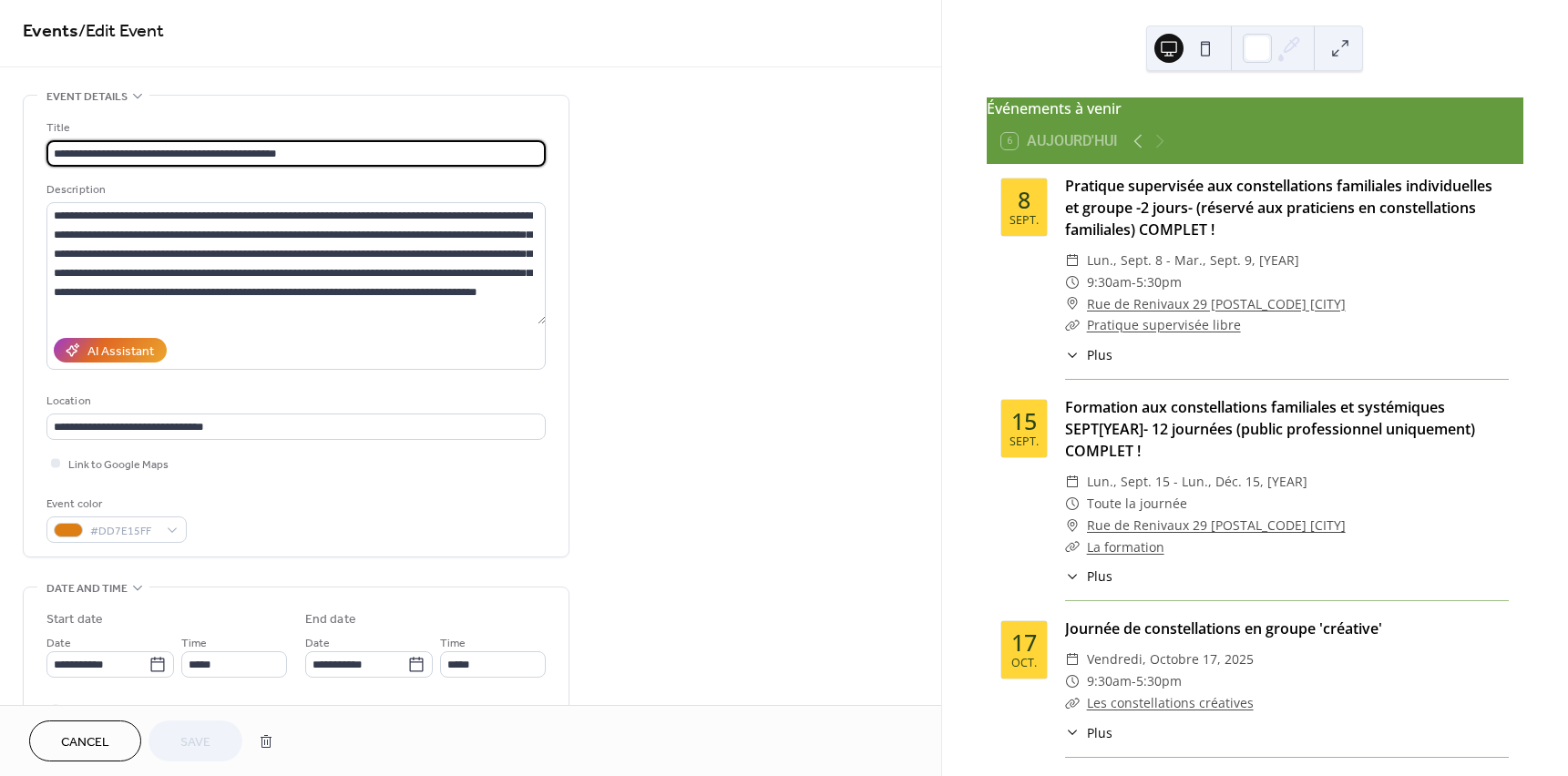 scroll, scrollTop: 0, scrollLeft: 0, axis: both 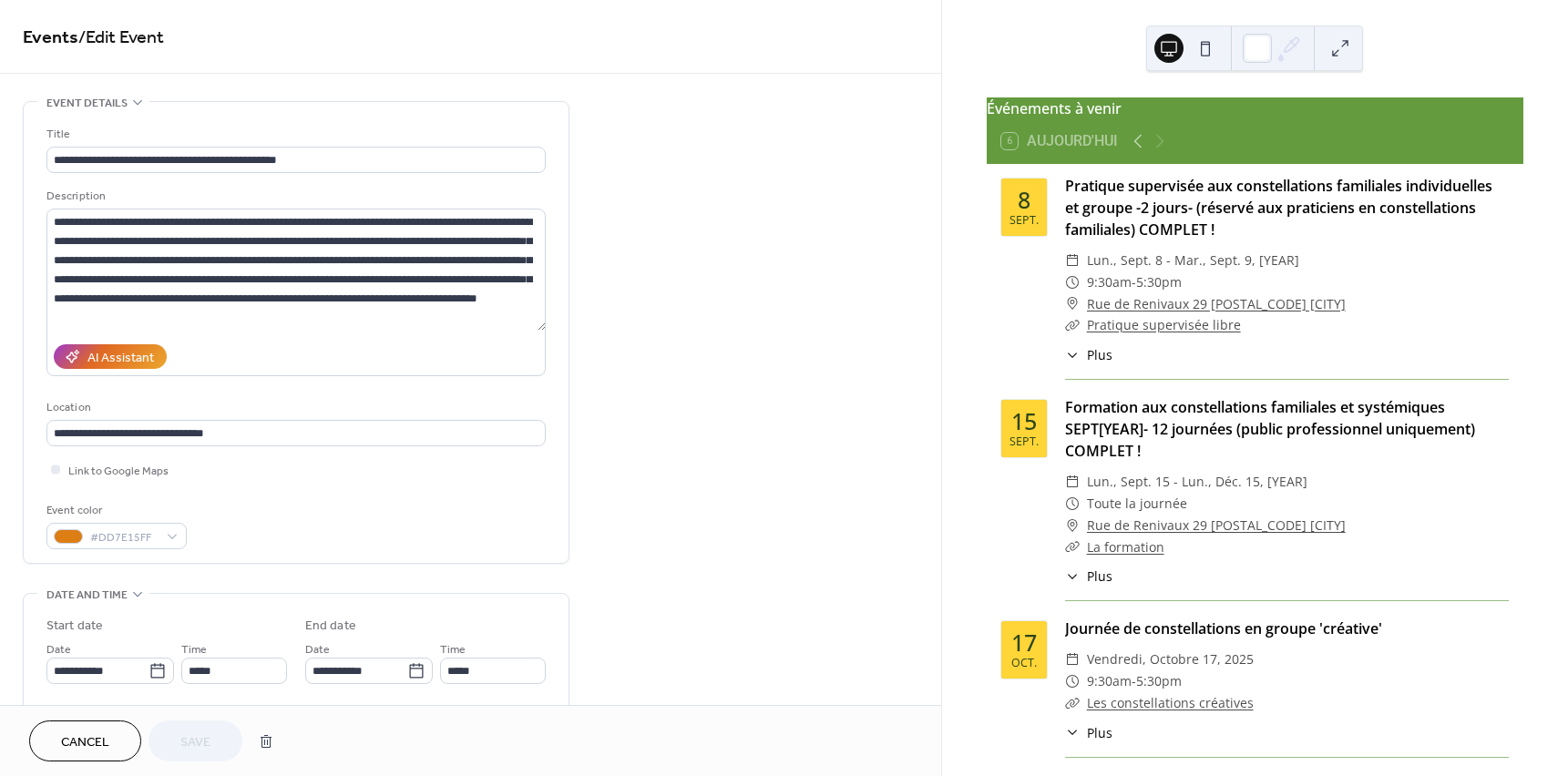 click on "Cancel" at bounding box center (85, 742) 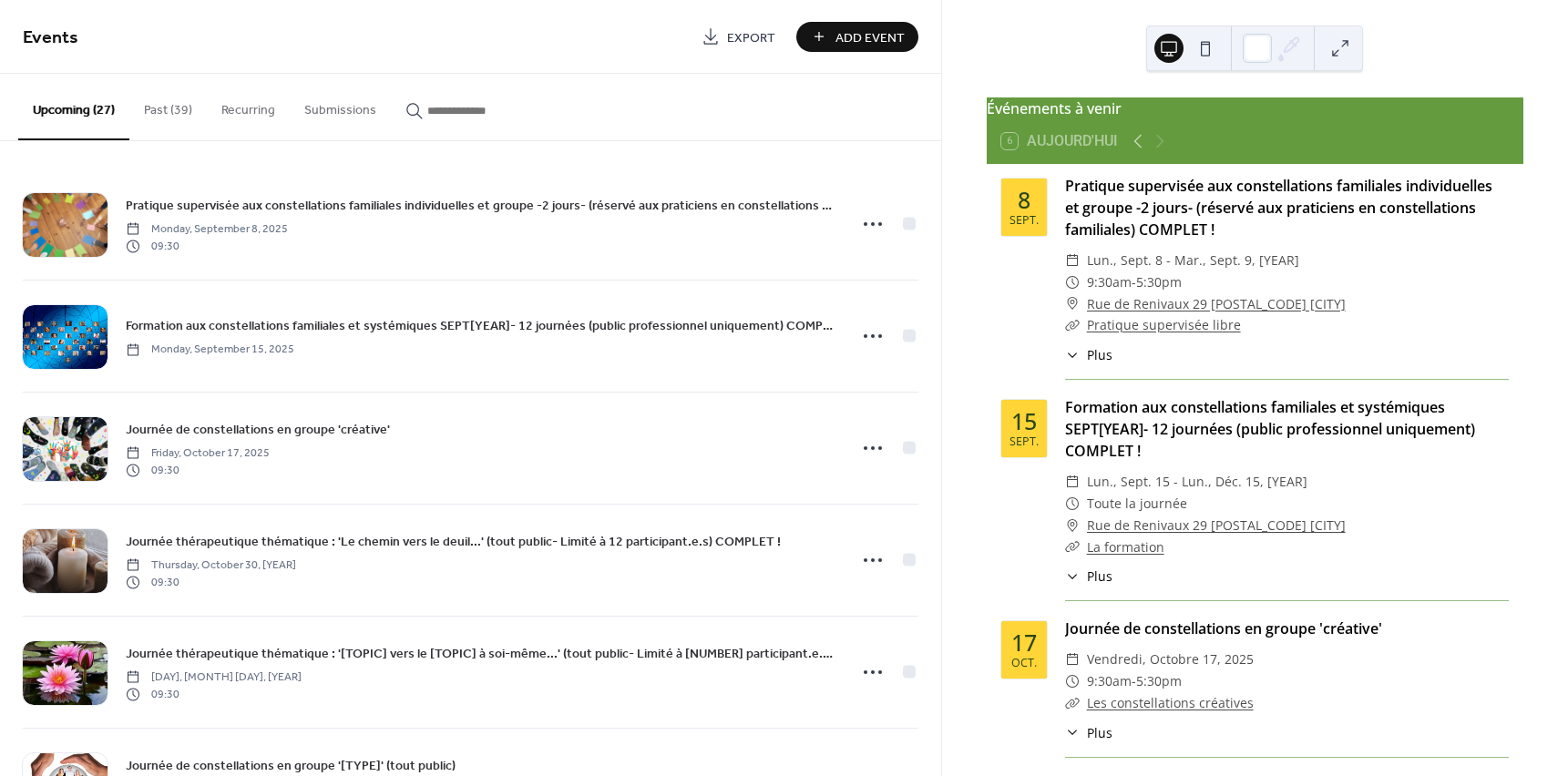 drag, startPoint x: 935, startPoint y: 268, endPoint x: 948, endPoint y: 360, distance: 92.91394 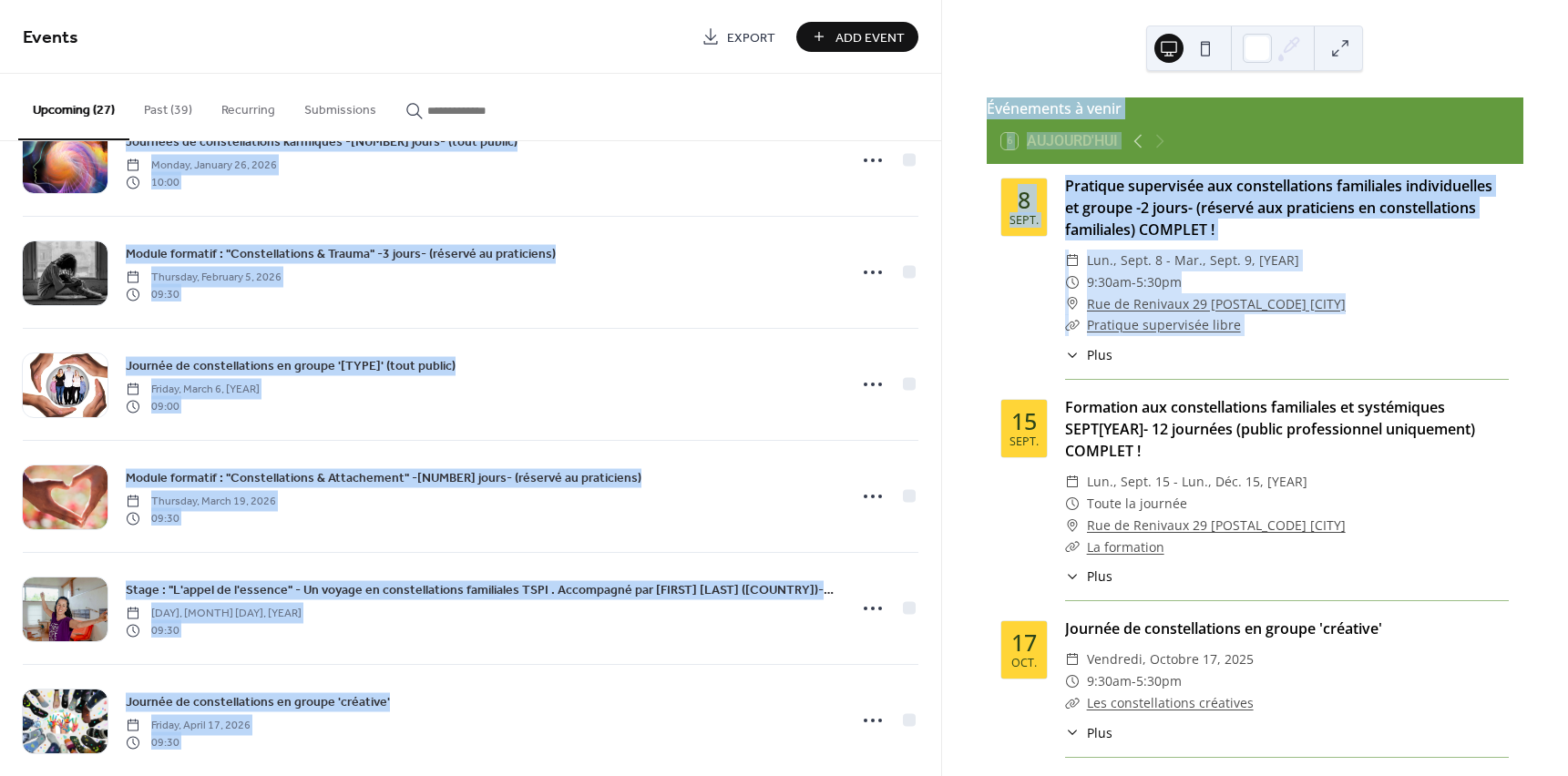 scroll, scrollTop: 1198, scrollLeft: 0, axis: vertical 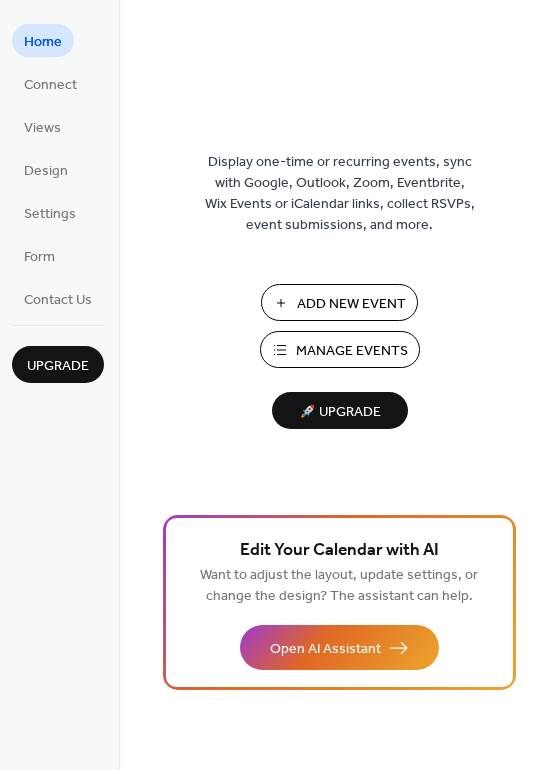 click on "Manage Events" at bounding box center (352, 351) 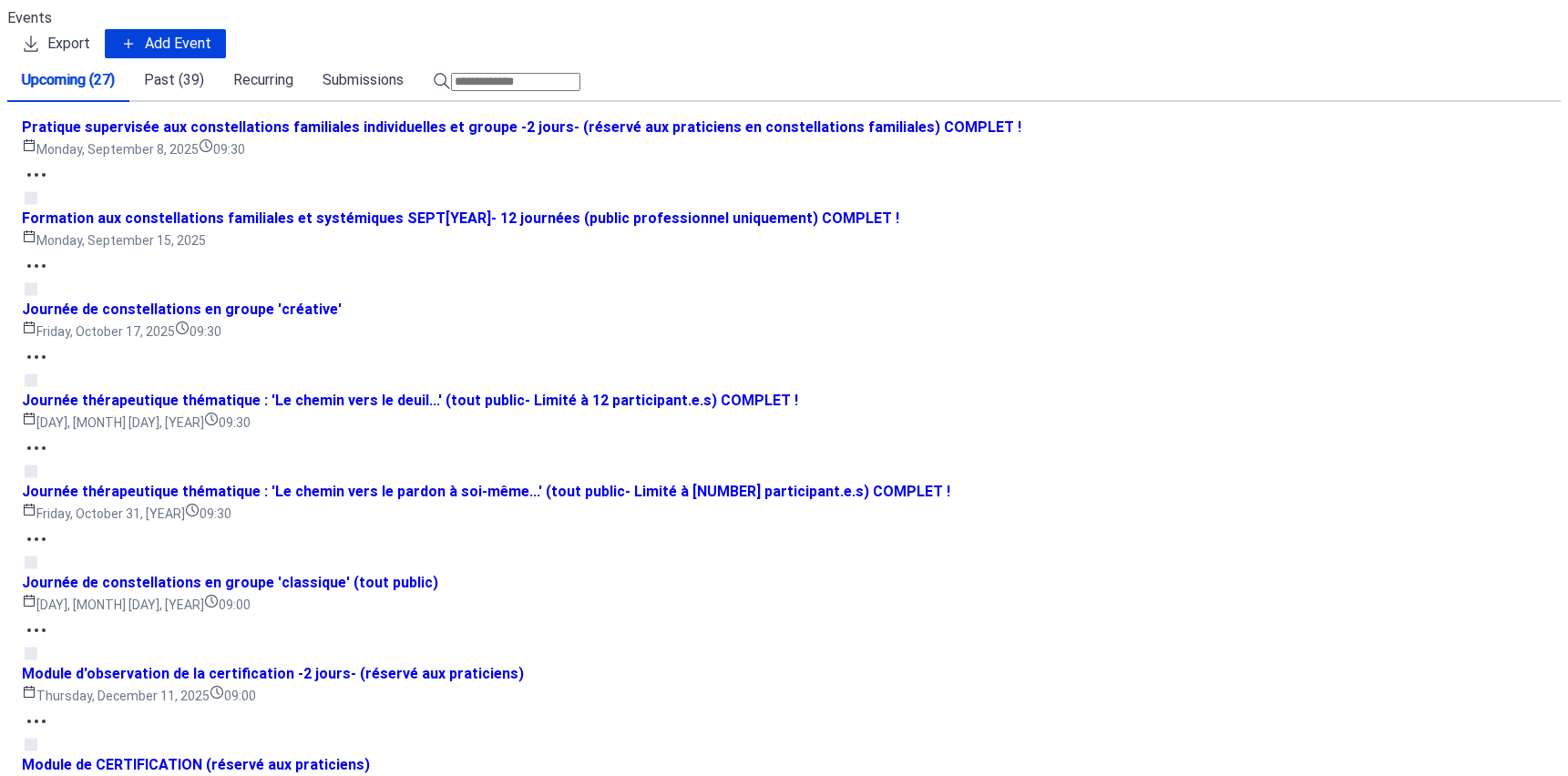 scroll, scrollTop: 0, scrollLeft: 0, axis: both 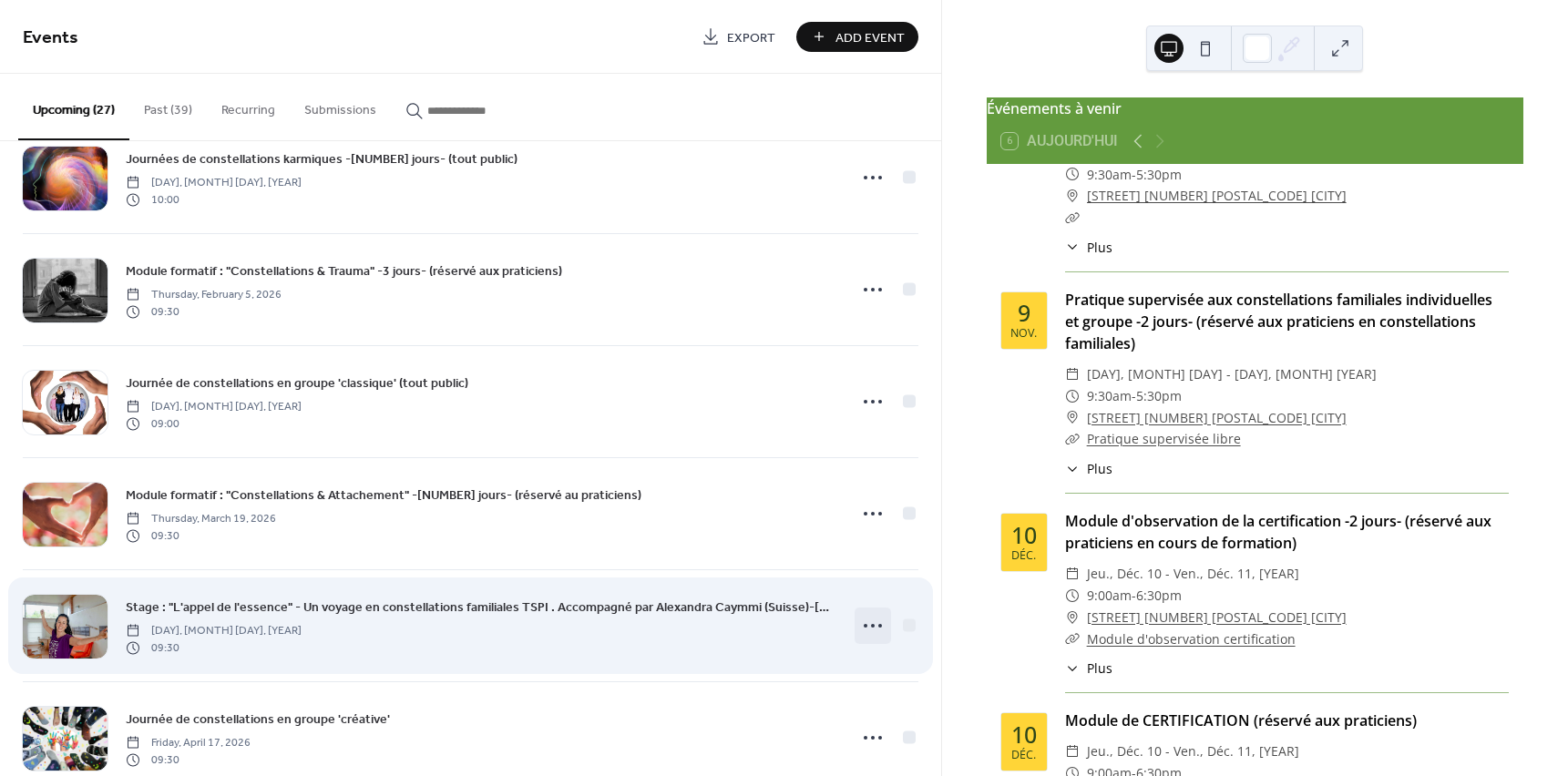 click 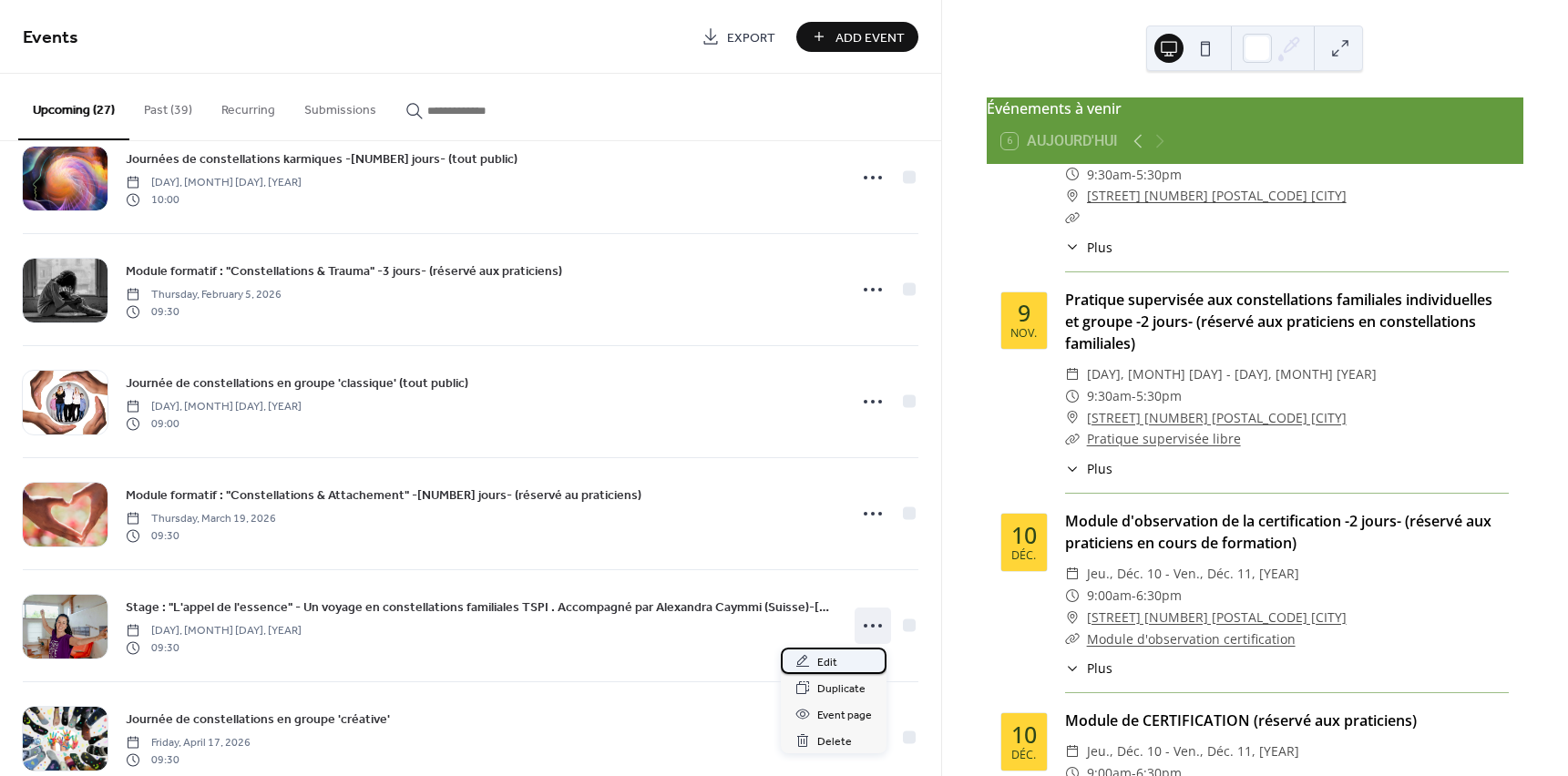 click on "Edit" at bounding box center (834, 660) 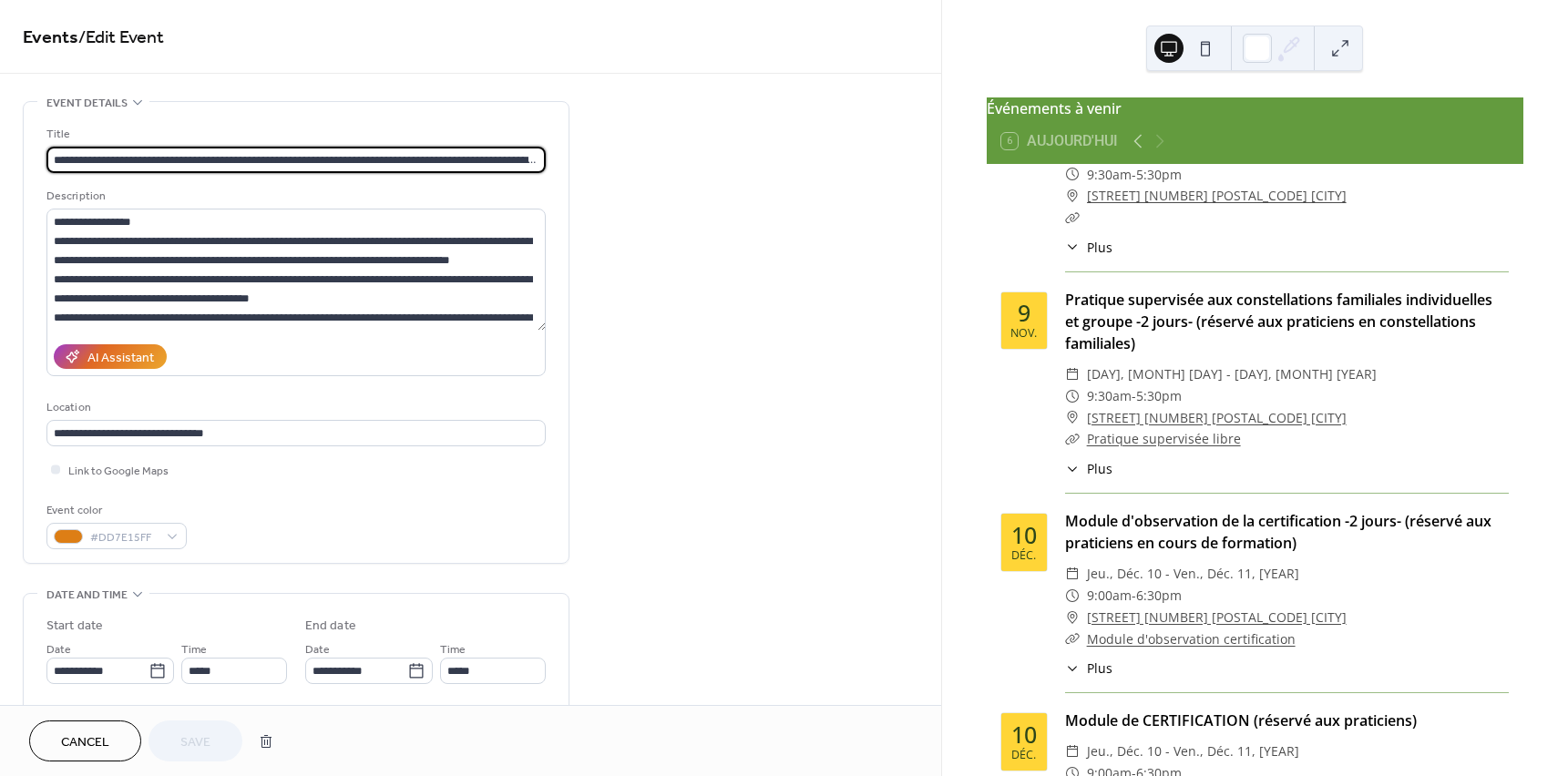 scroll, scrollTop: 0, scrollLeft: 247, axis: horizontal 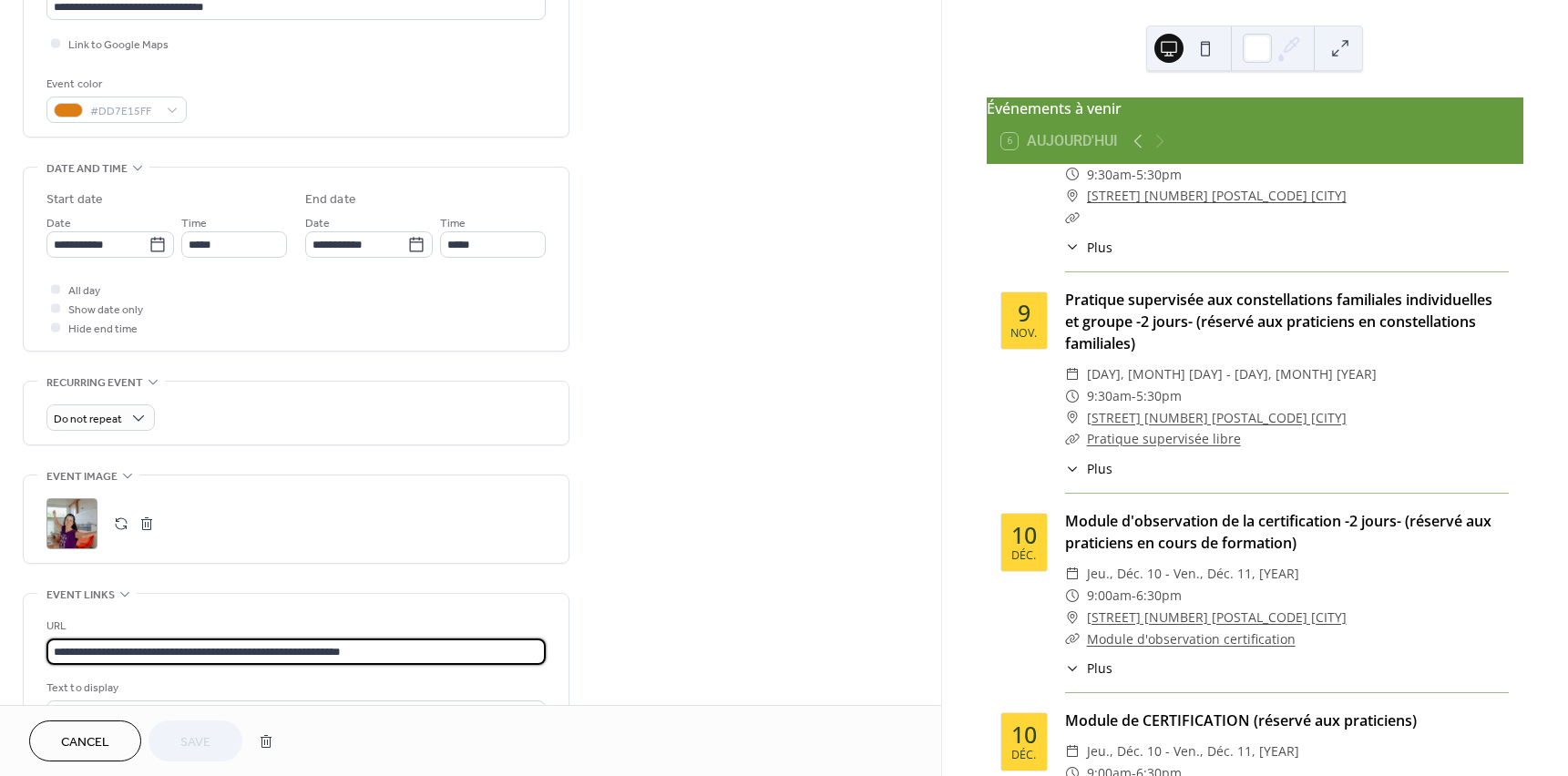 drag, startPoint x: 395, startPoint y: 654, endPoint x: 11, endPoint y: 638, distance: 384.33319 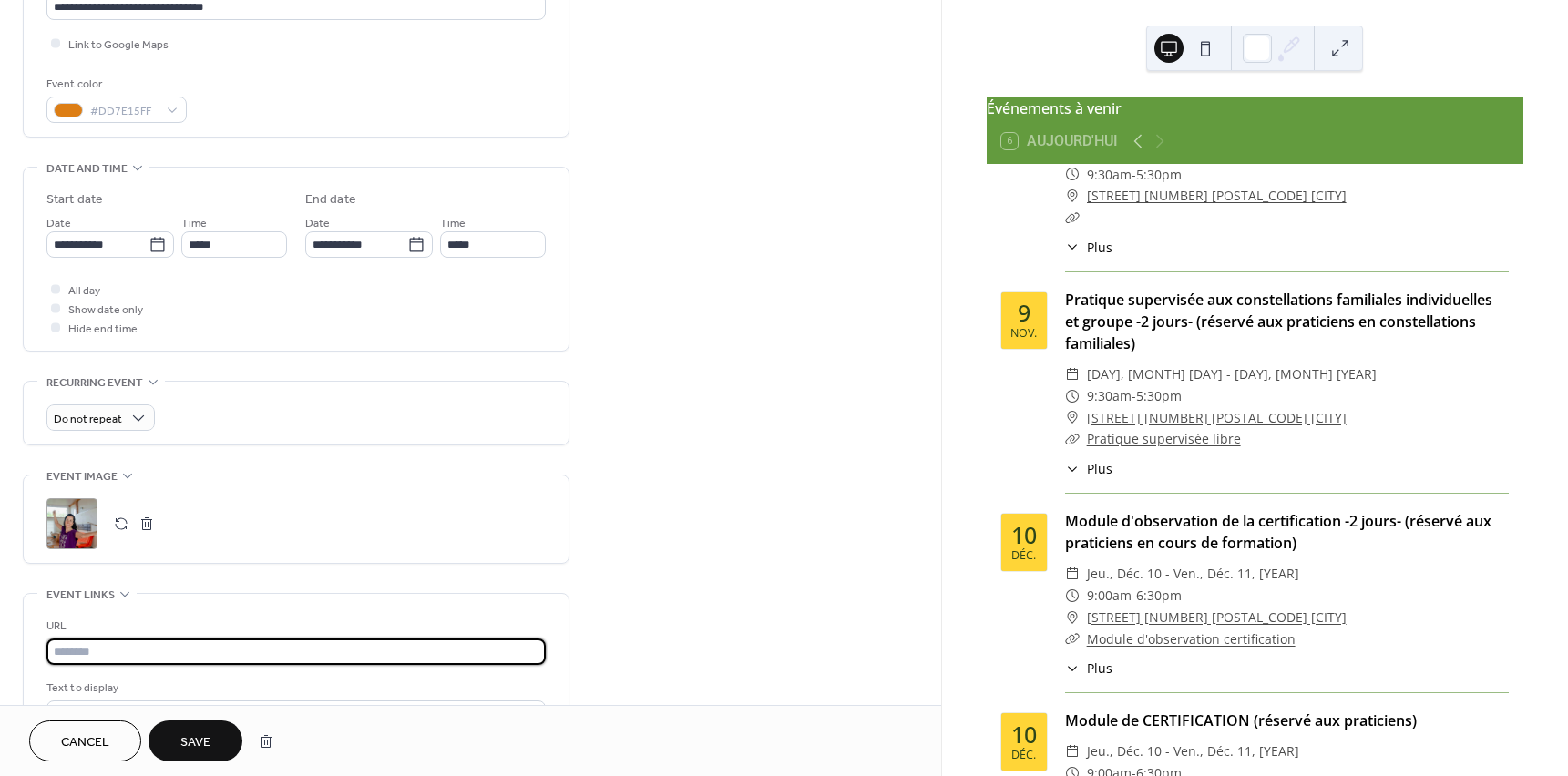 paste on "**********" 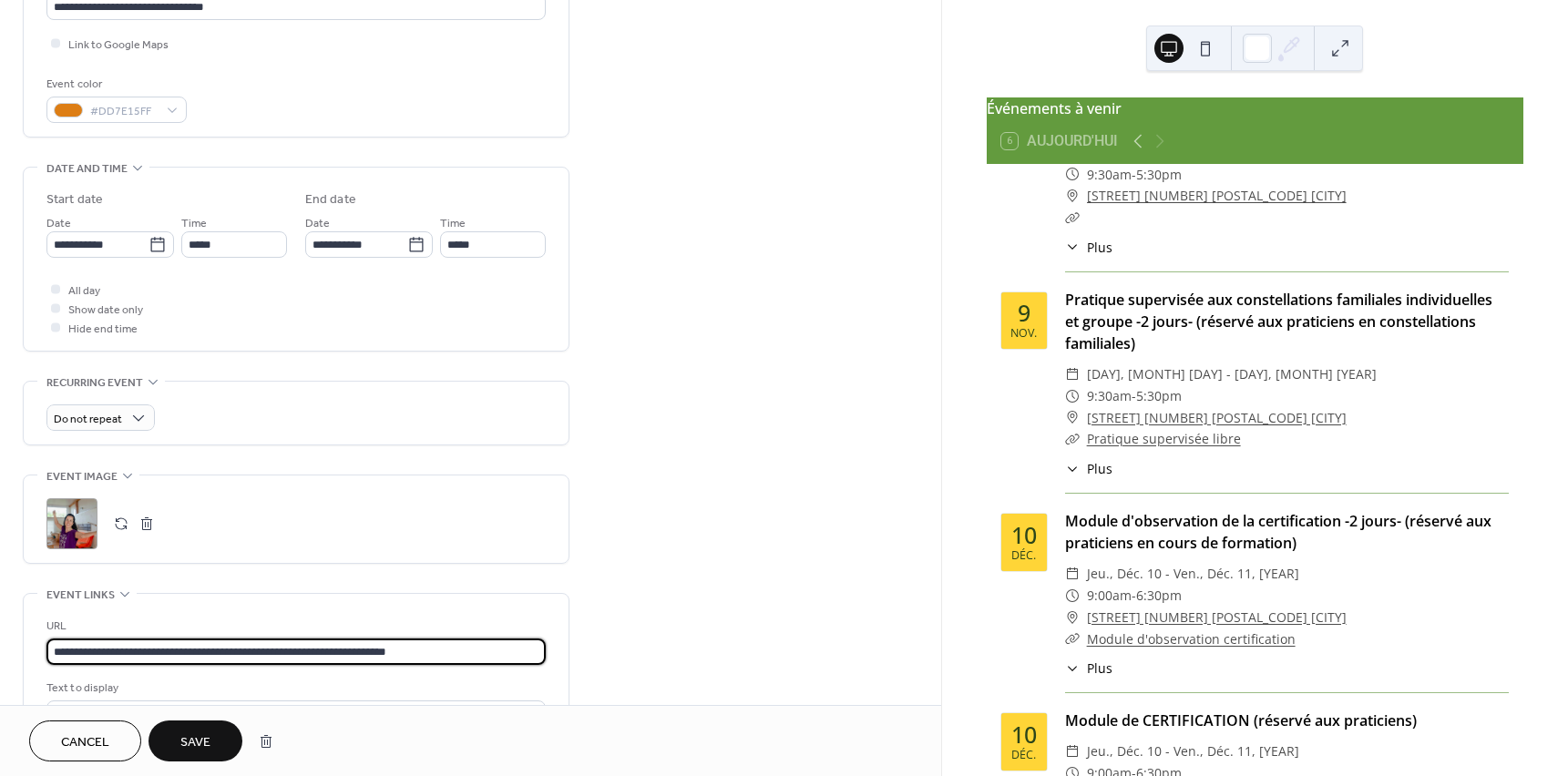 type on "**********" 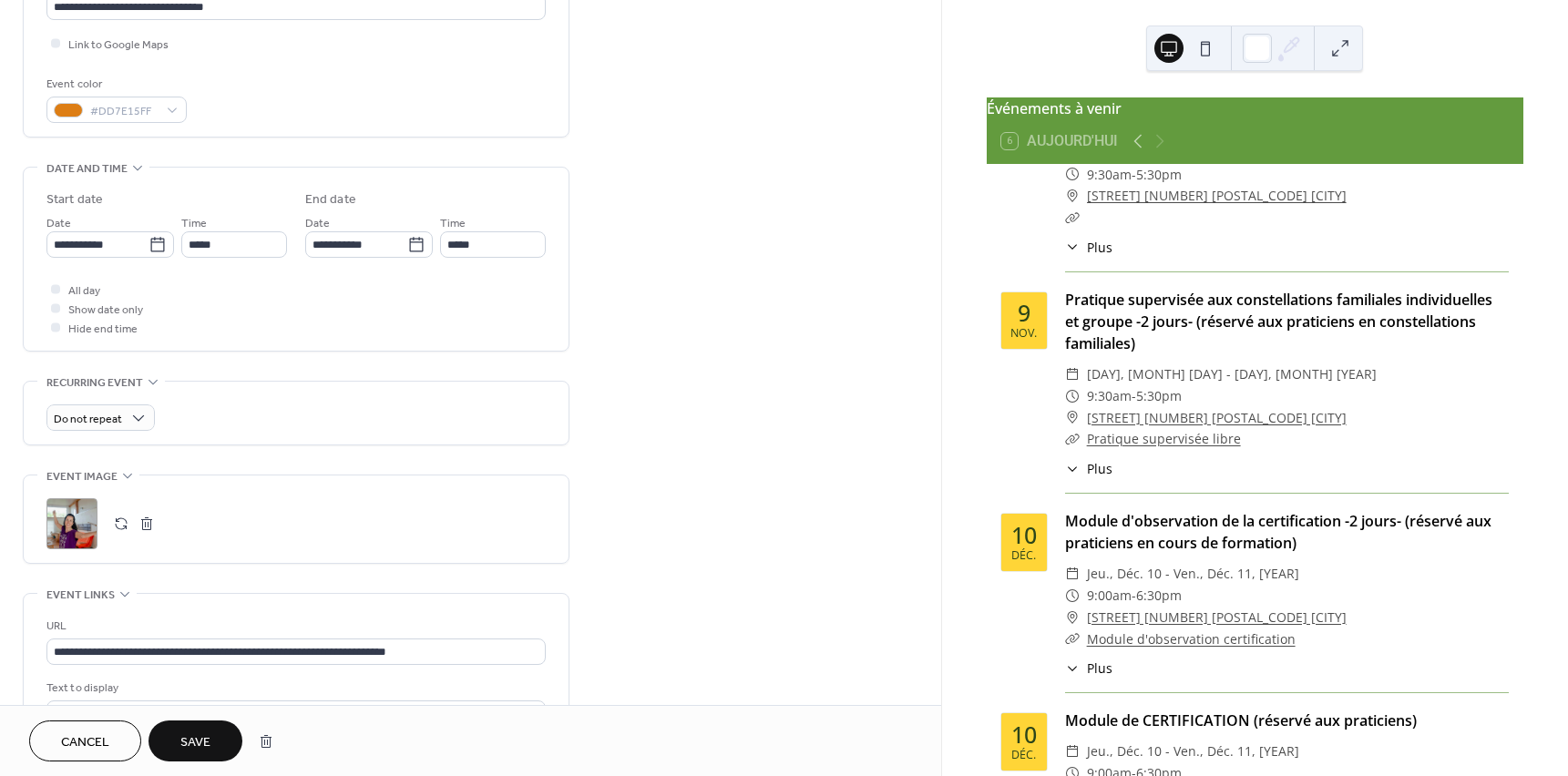 click on "Save" at bounding box center (195, 742) 